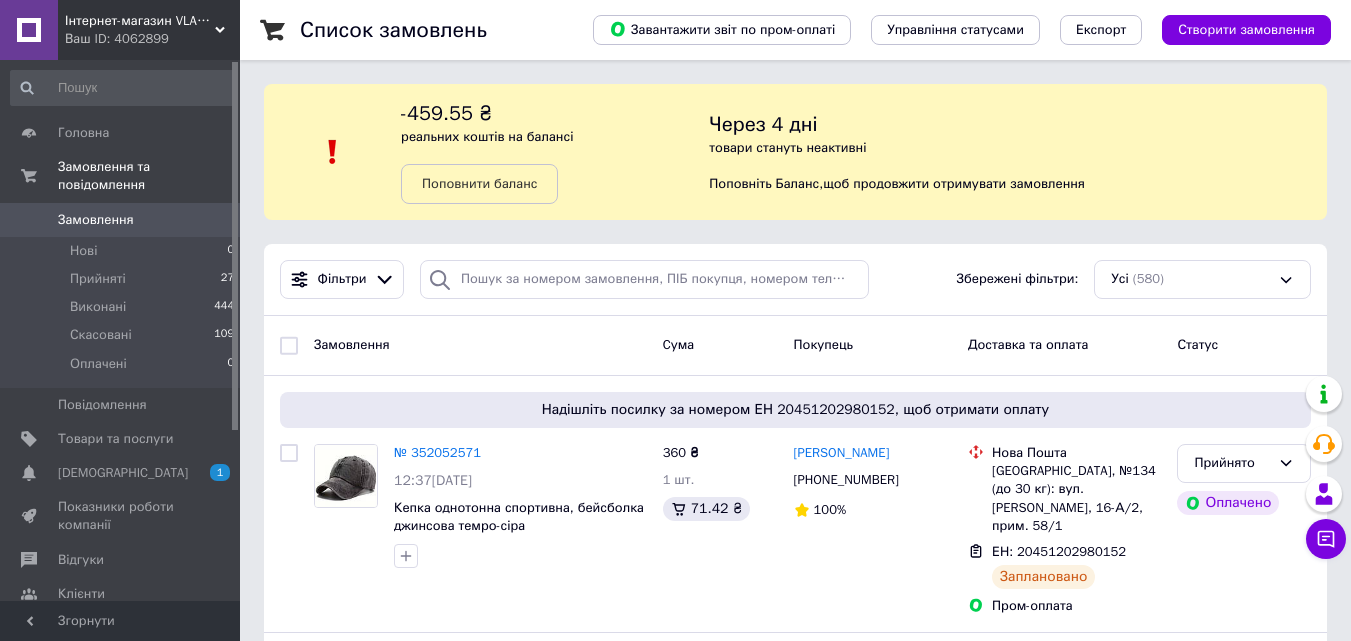 scroll, scrollTop: 0, scrollLeft: 0, axis: both 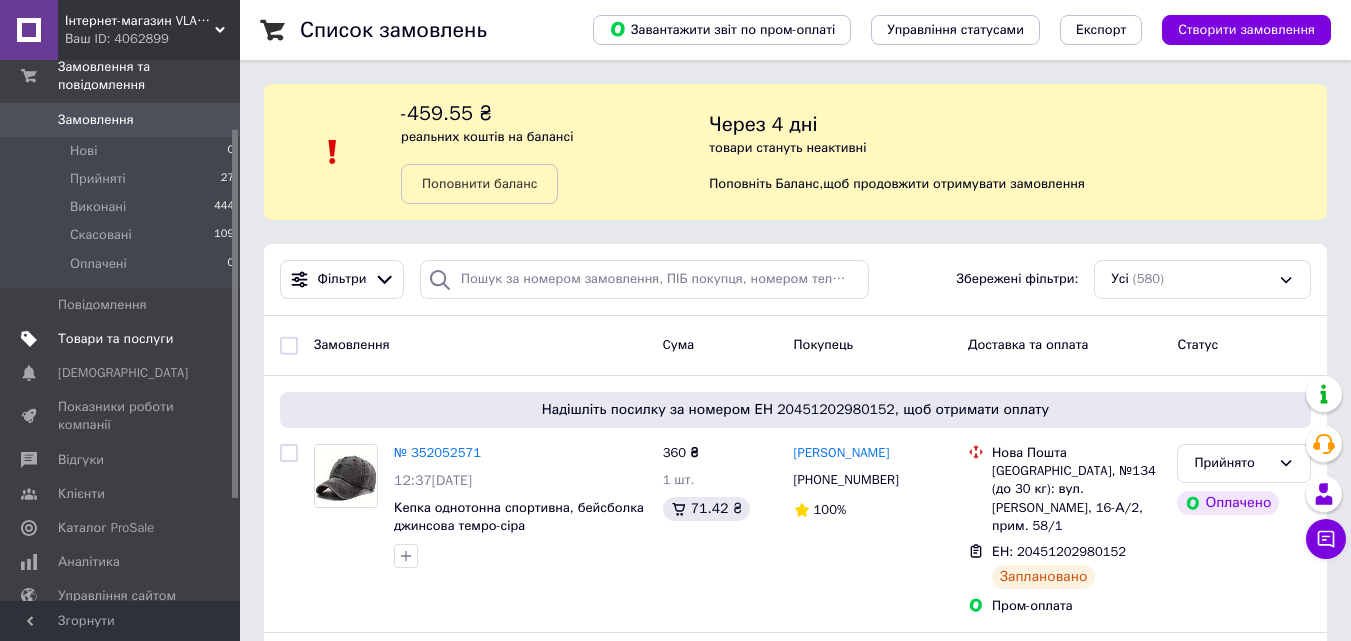 click on "Товари та послуги" at bounding box center (121, 339) 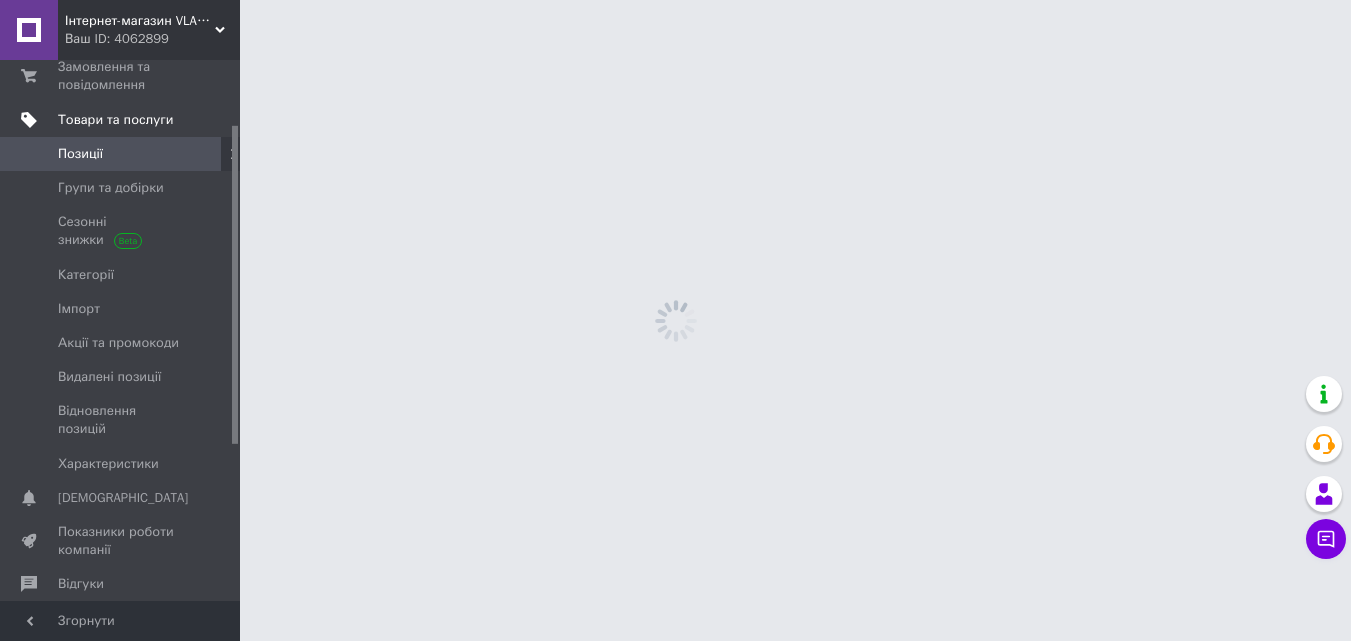 scroll, scrollTop: 109, scrollLeft: 0, axis: vertical 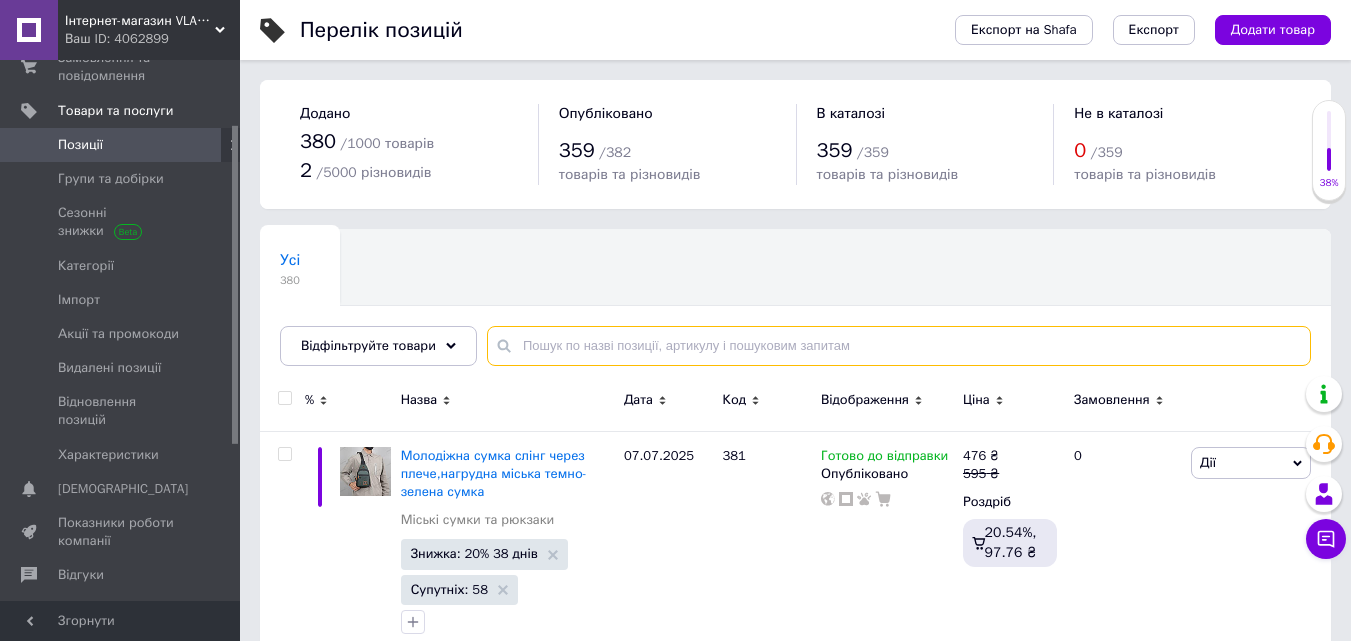 click at bounding box center (899, 346) 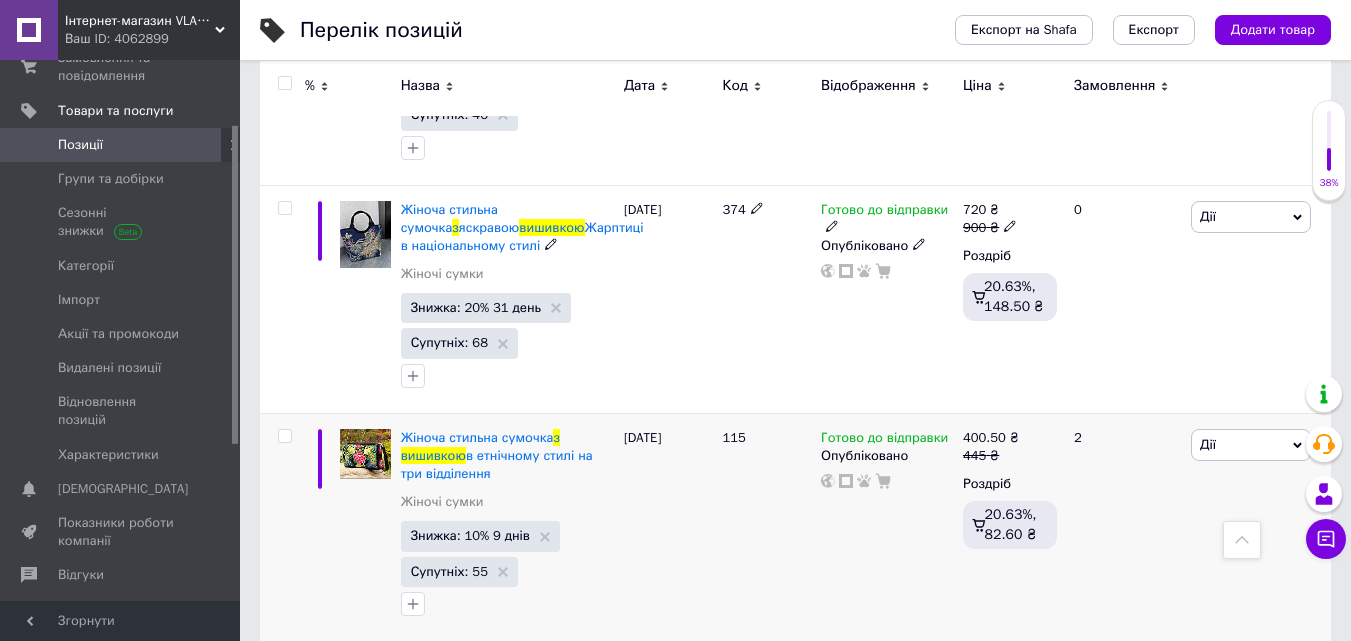 scroll, scrollTop: 700, scrollLeft: 0, axis: vertical 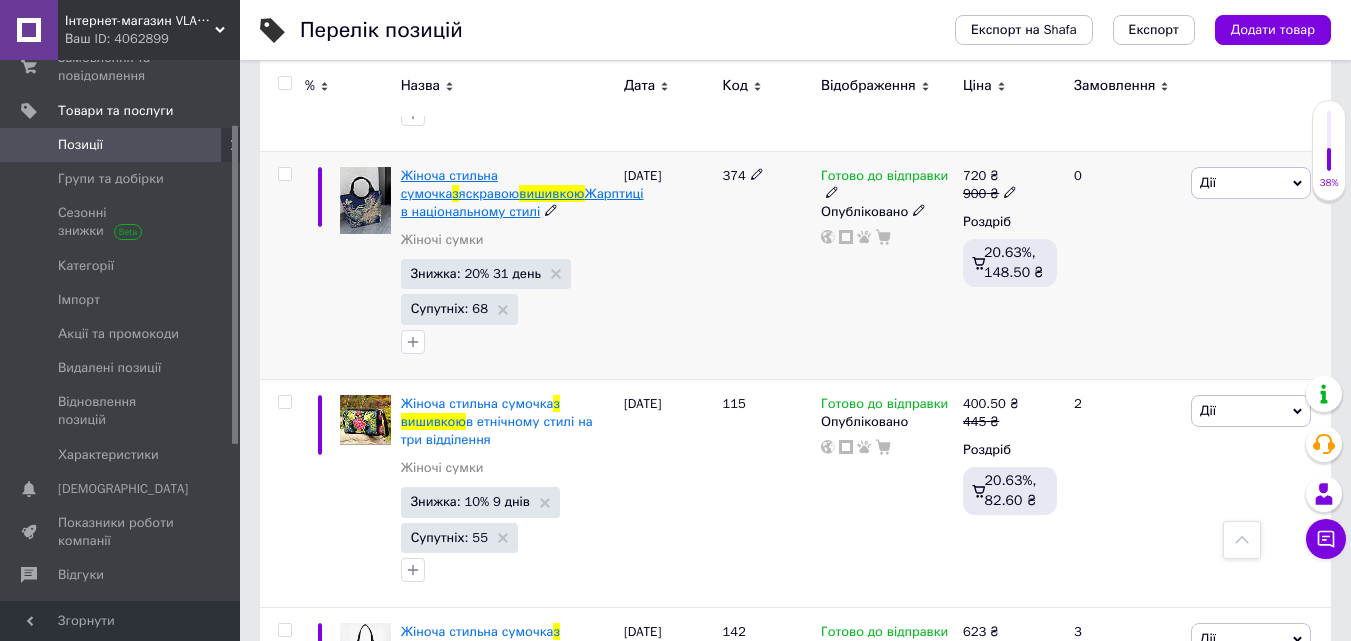 type on "сумка з вишивкою" 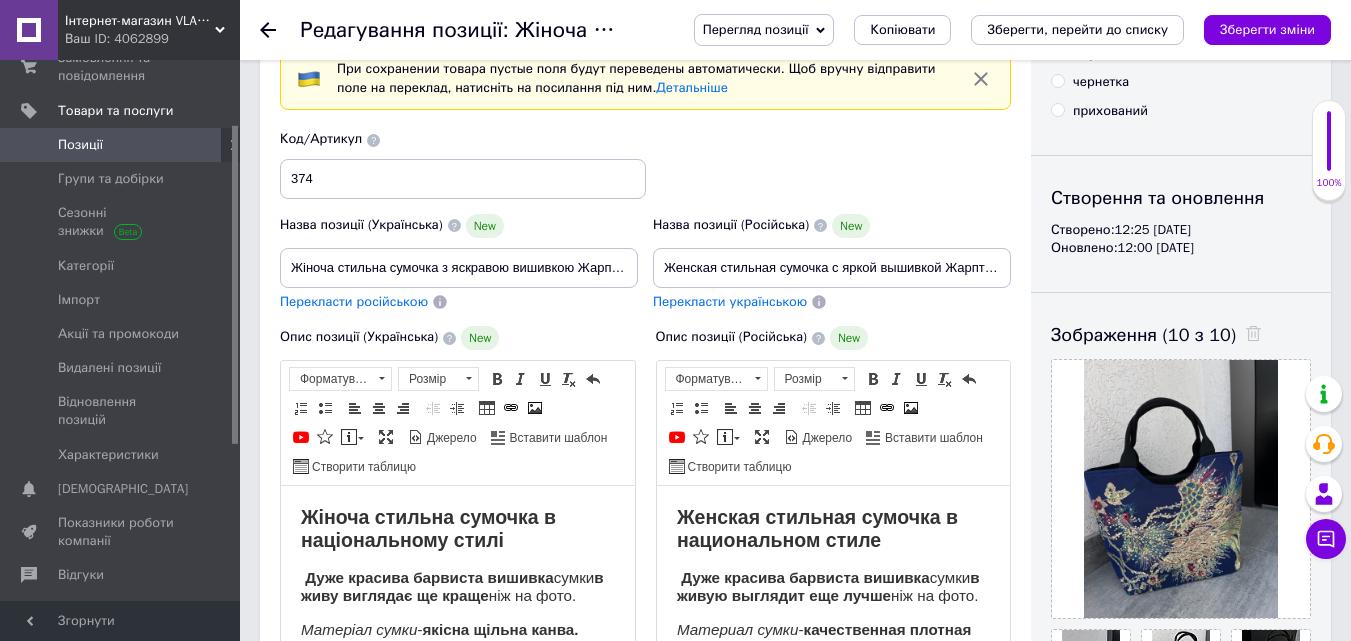 scroll, scrollTop: 0, scrollLeft: 0, axis: both 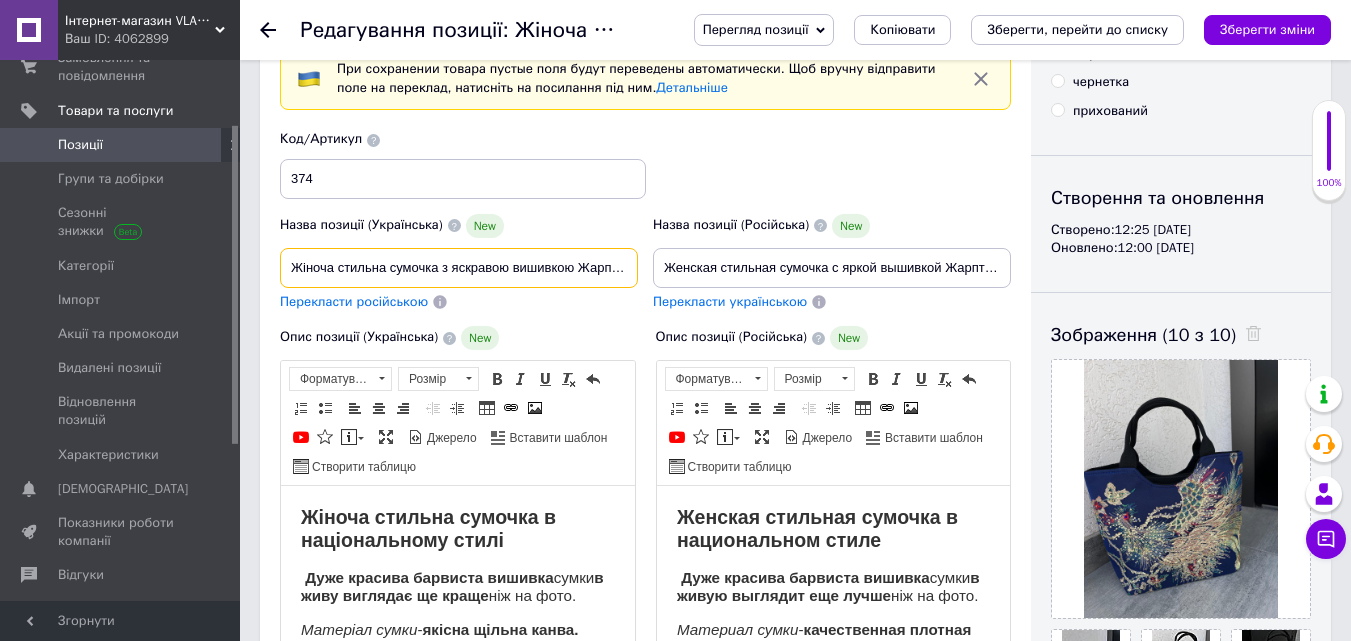 click on "Жіноча стильна сумочка з яскравою вишивкою Жарптиці в національному стилі" at bounding box center [459, 268] 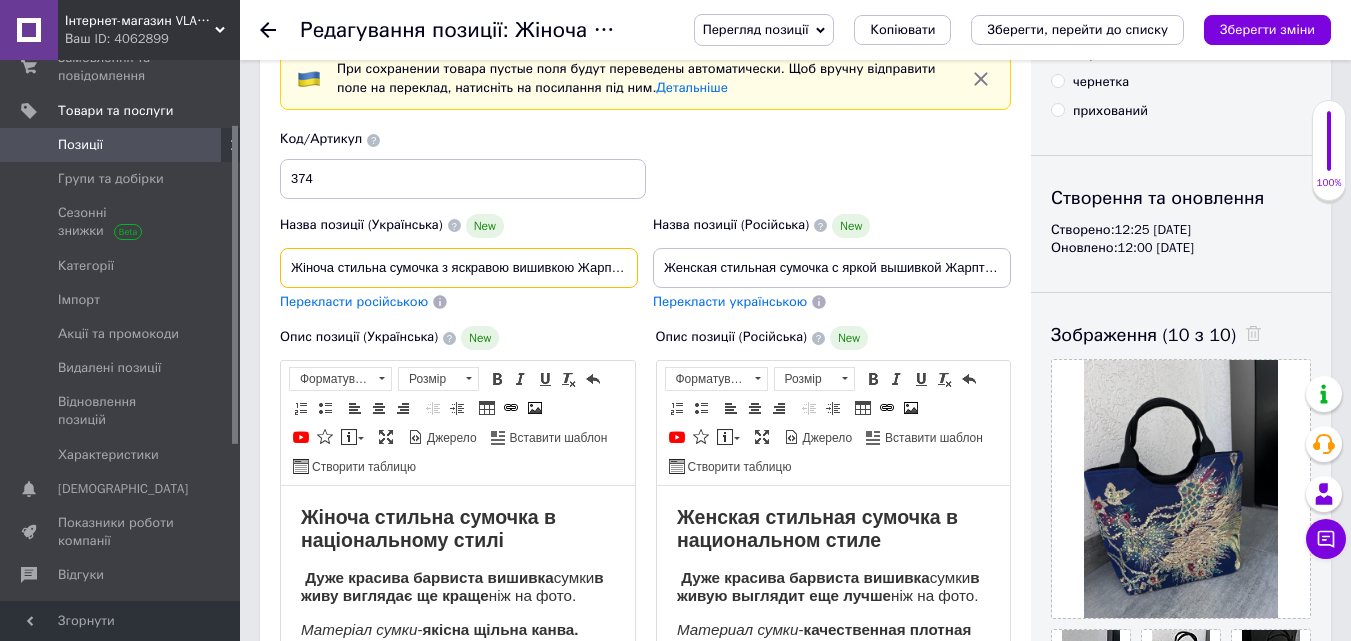 click on "Жіноча стильна сумочка з яскравою вишивкою Жарптиці в національному стилі" at bounding box center [459, 268] 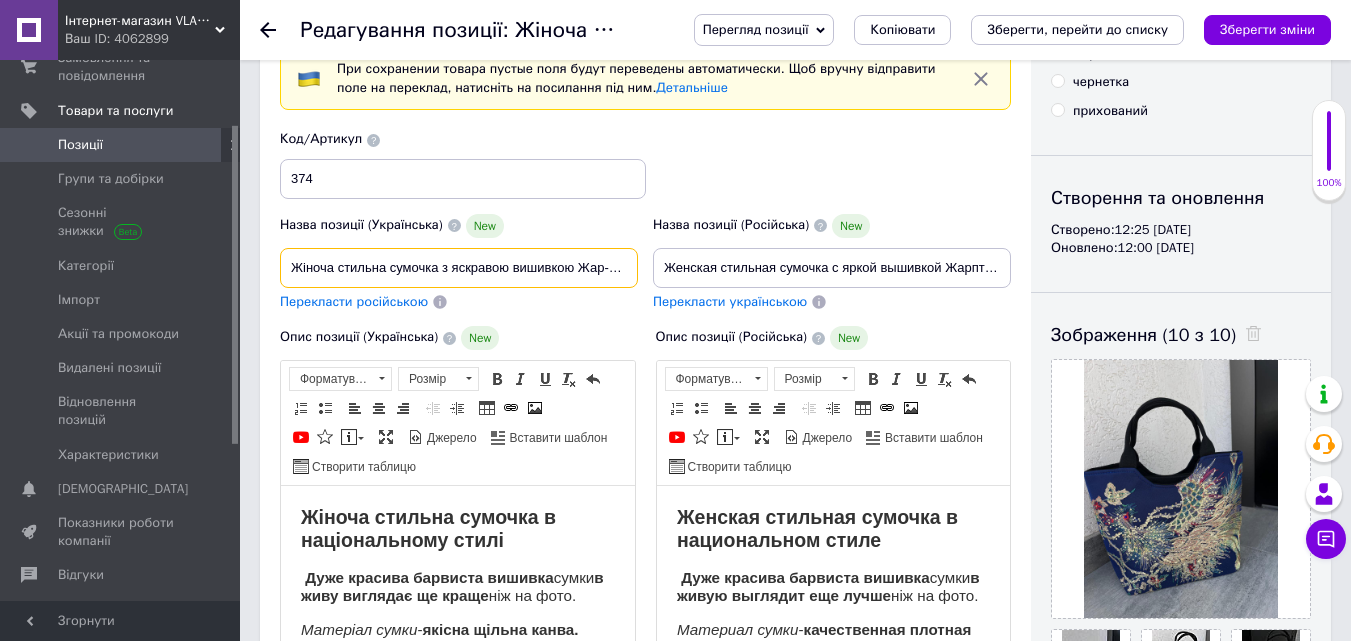 scroll, scrollTop: 0, scrollLeft: 153, axis: horizontal 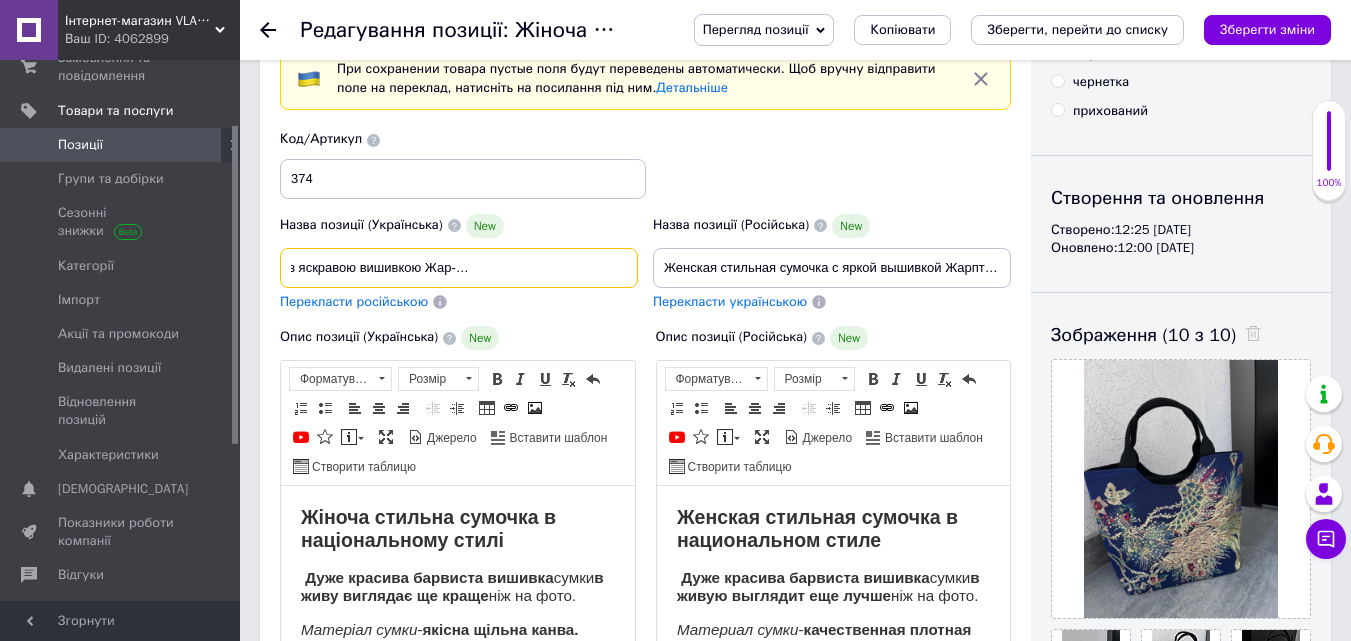 drag, startPoint x: 622, startPoint y: 268, endPoint x: 637, endPoint y: 263, distance: 15.811388 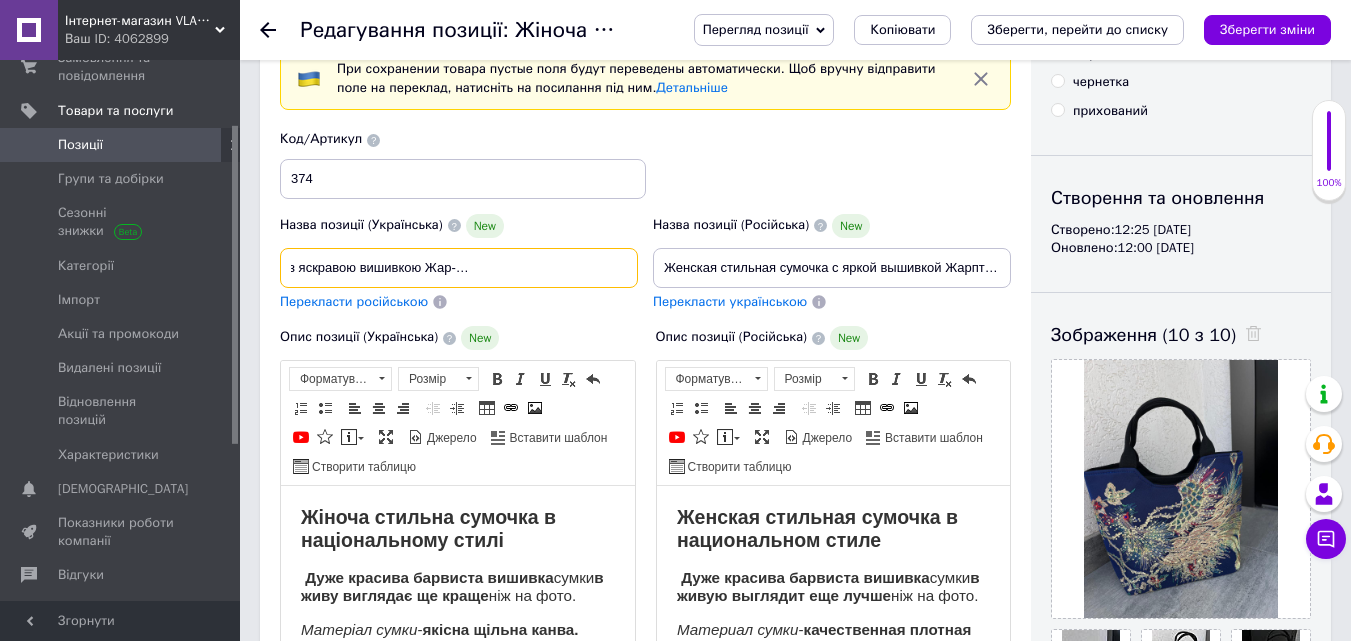 click on "Жіноча стильна сумочка з яскравою вишивкою Жар-птиці в національному стилі" at bounding box center (459, 268) 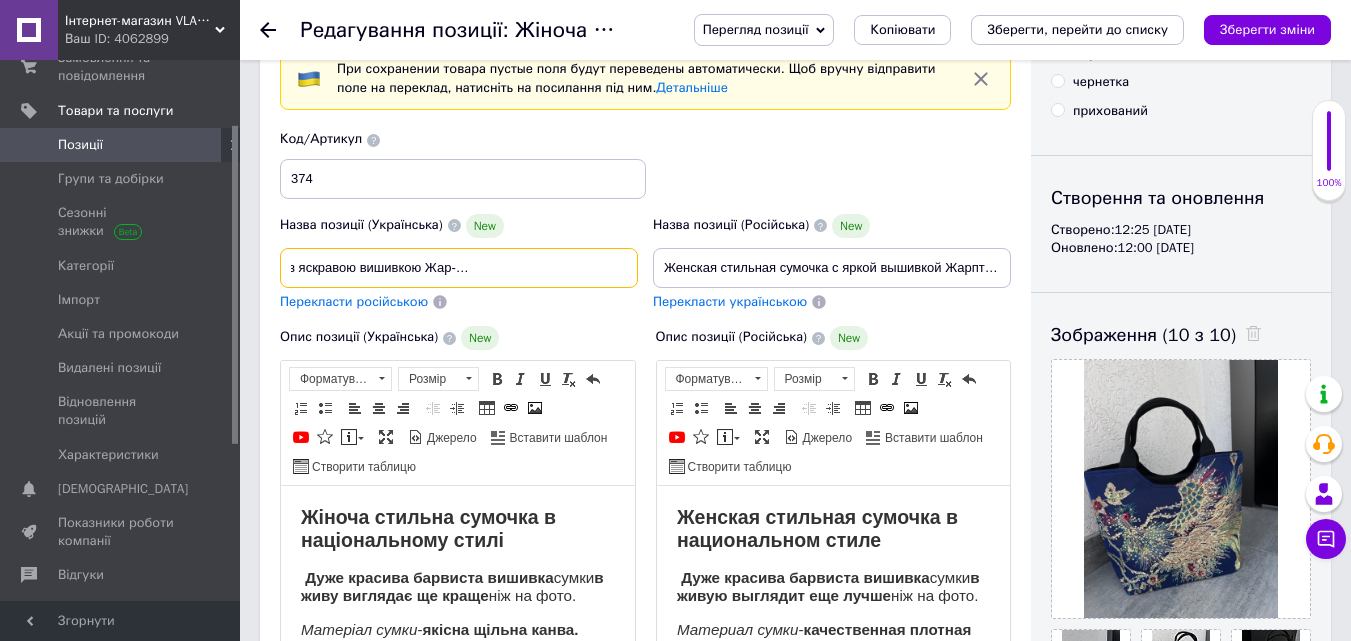 type on "Жіноча стильна сумочка з яскравою вишивкою Жар-птиці в національному стилі" 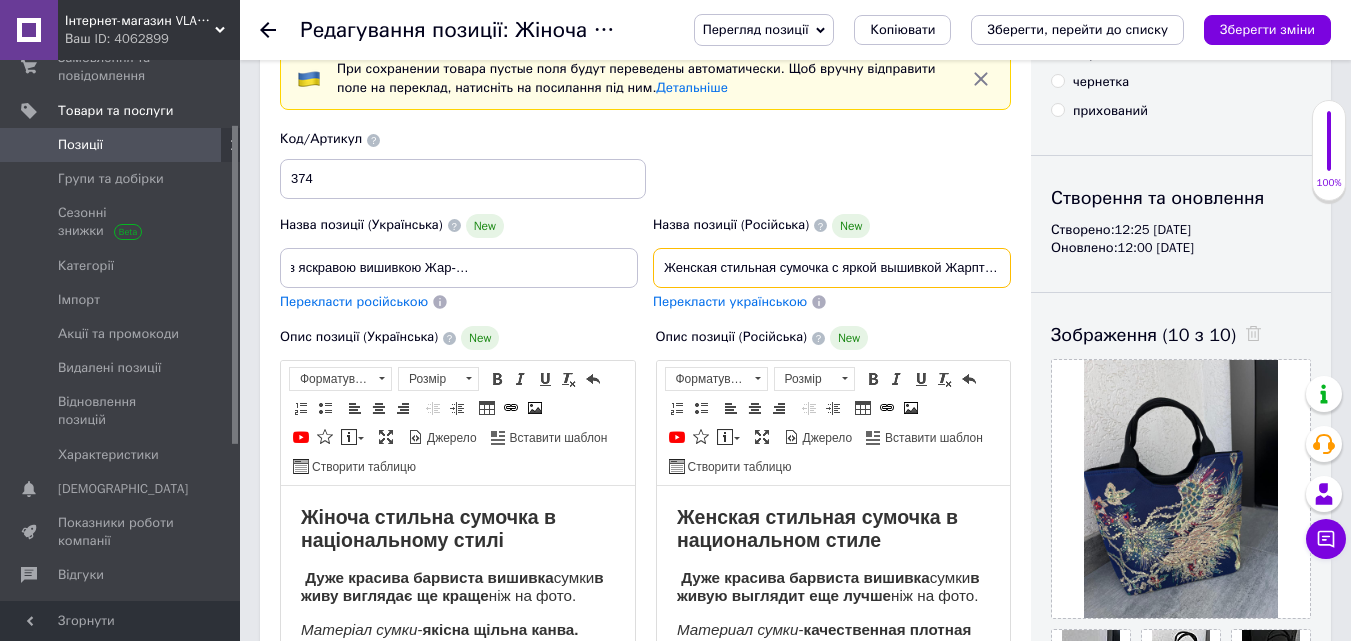 scroll, scrollTop: 0, scrollLeft: 0, axis: both 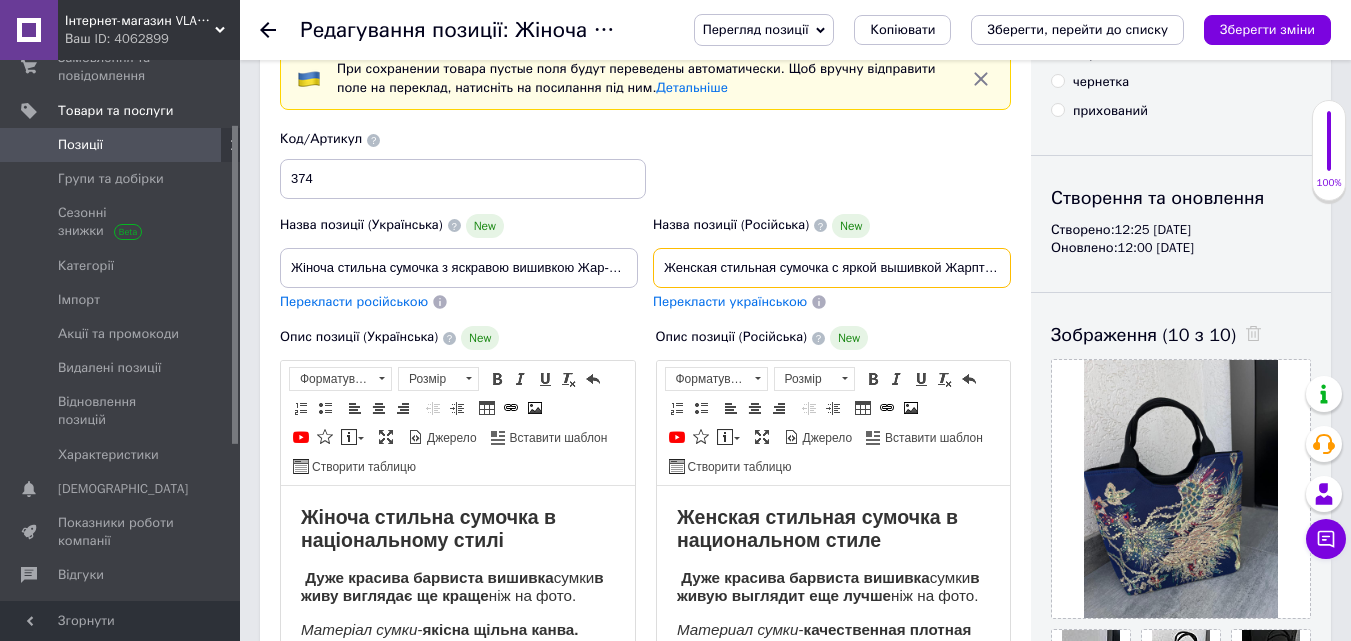 click on "Женская стильная сумочка с яркой вышивкой Жарптицы в национальном стиле" at bounding box center (832, 268) 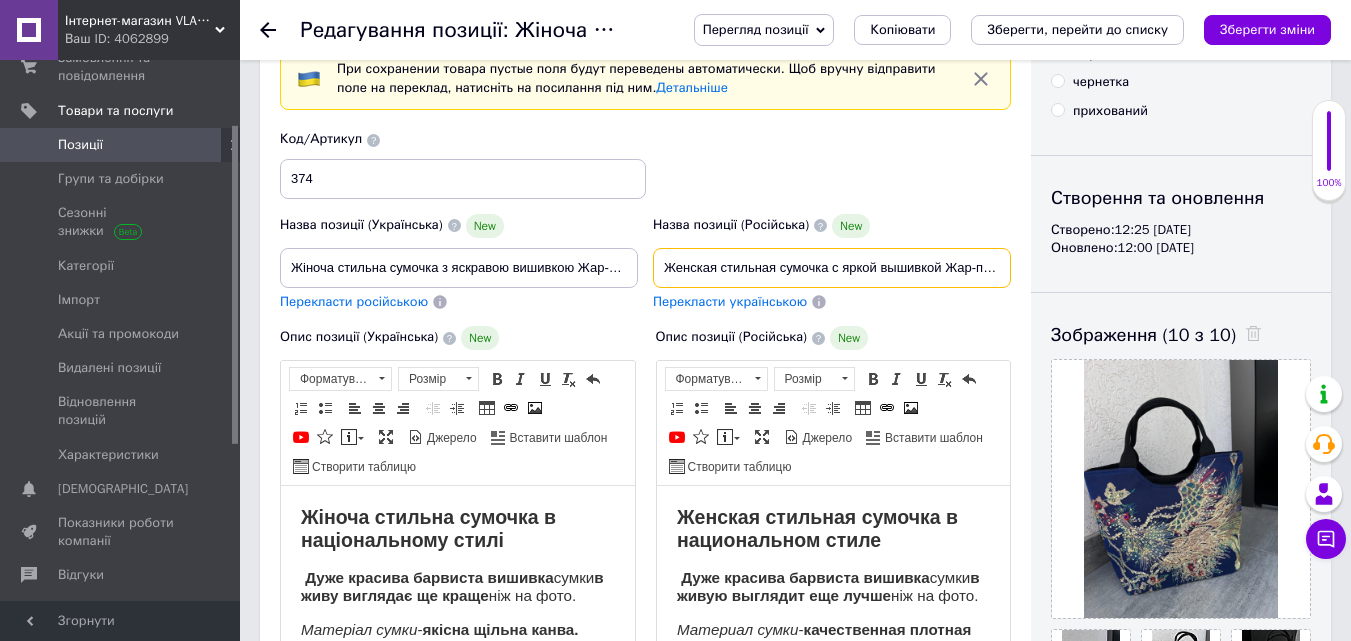 scroll, scrollTop: 0, scrollLeft: 156, axis: horizontal 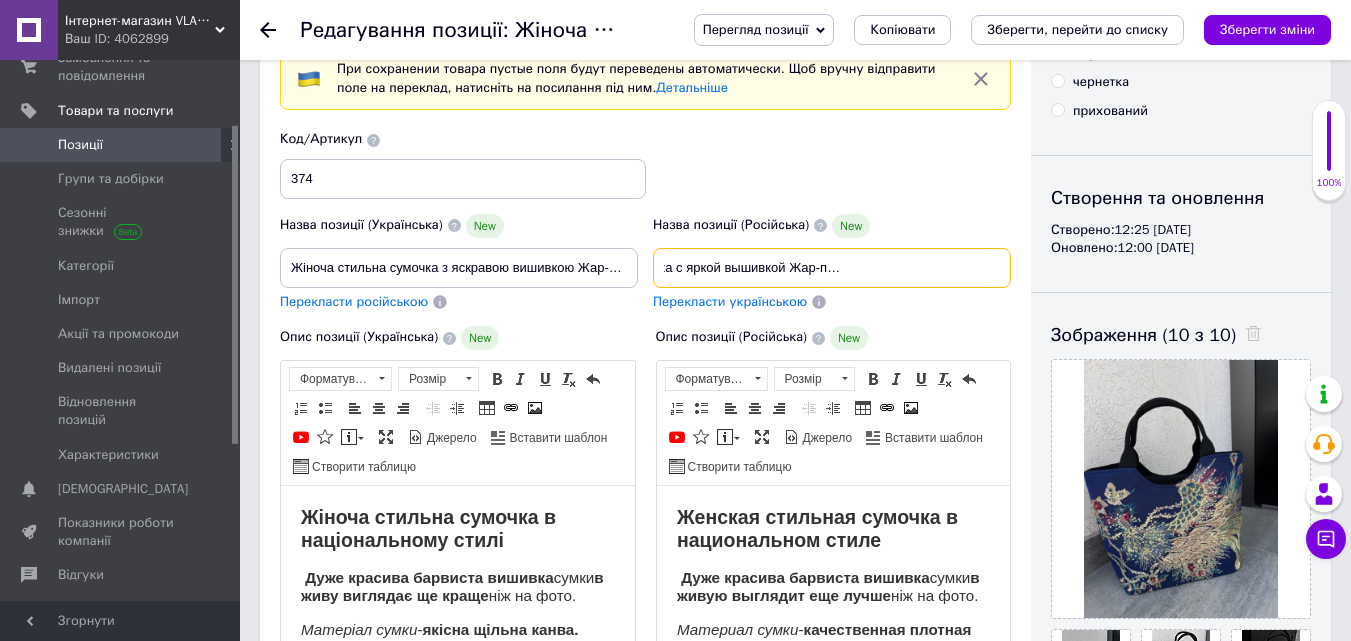 drag, startPoint x: 991, startPoint y: 265, endPoint x: 1009, endPoint y: 265, distance: 18 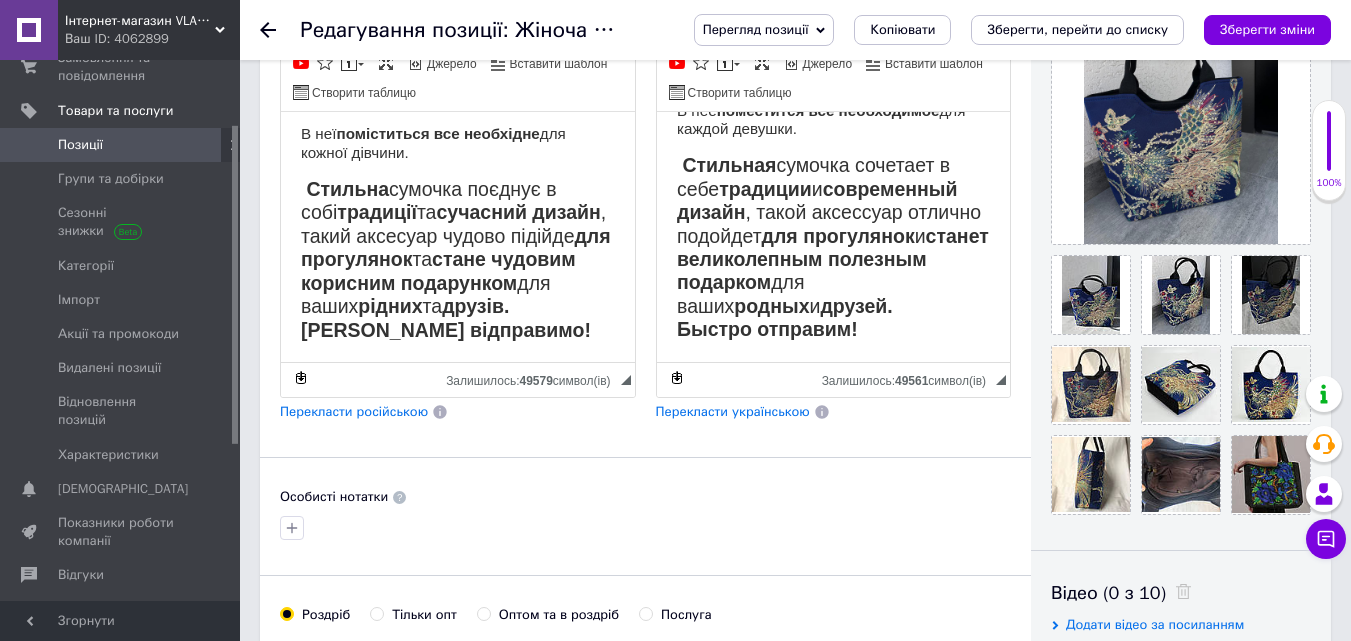 scroll, scrollTop: 500, scrollLeft: 0, axis: vertical 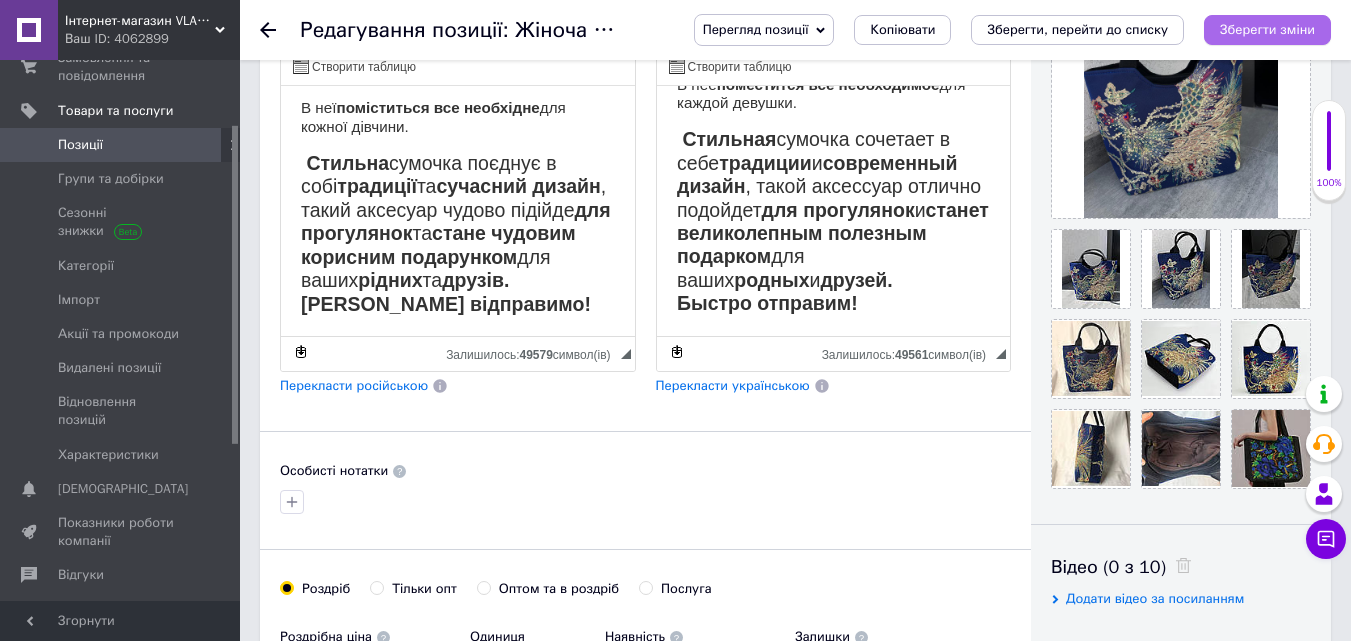 type on "Женская стильная сумочка с яркой вышивкой Жар-птицы в национальном стиле" 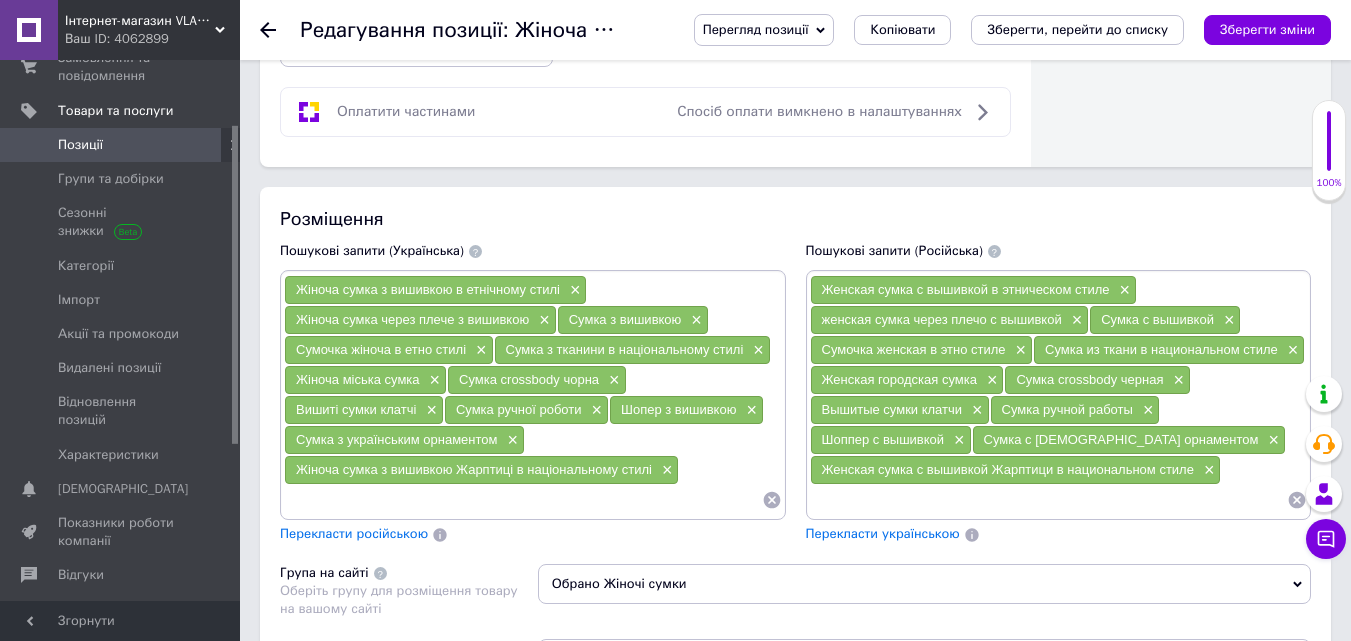 scroll, scrollTop: 1400, scrollLeft: 0, axis: vertical 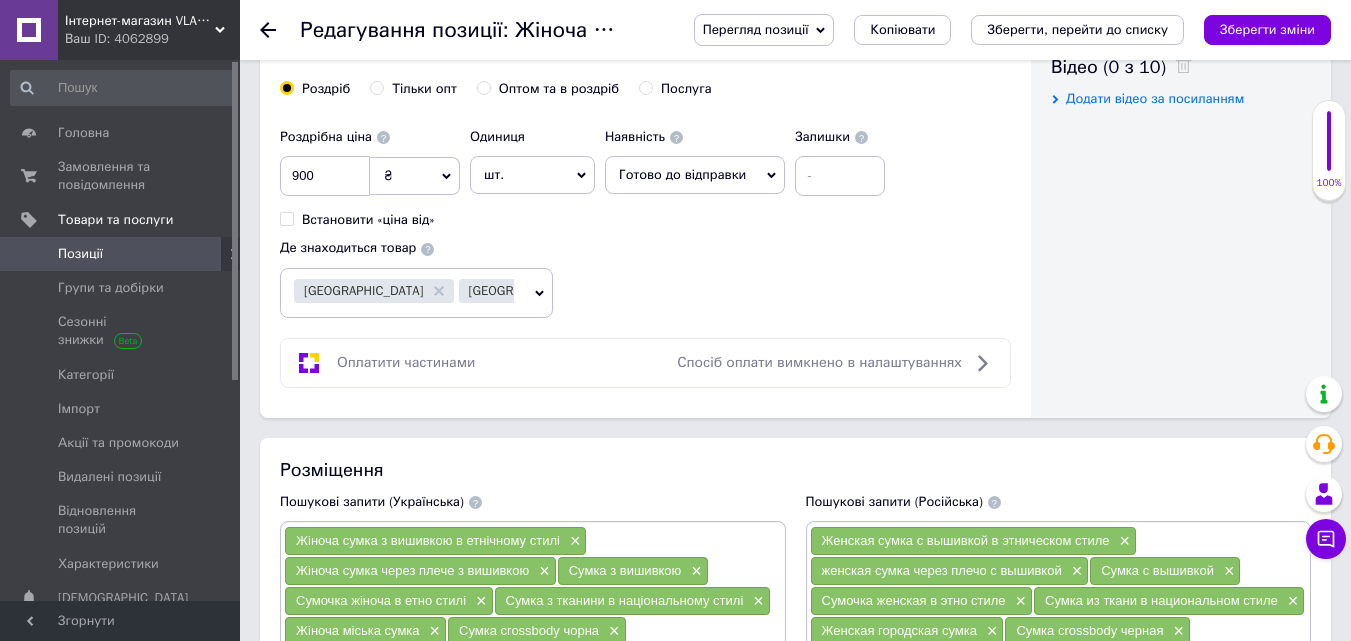 click 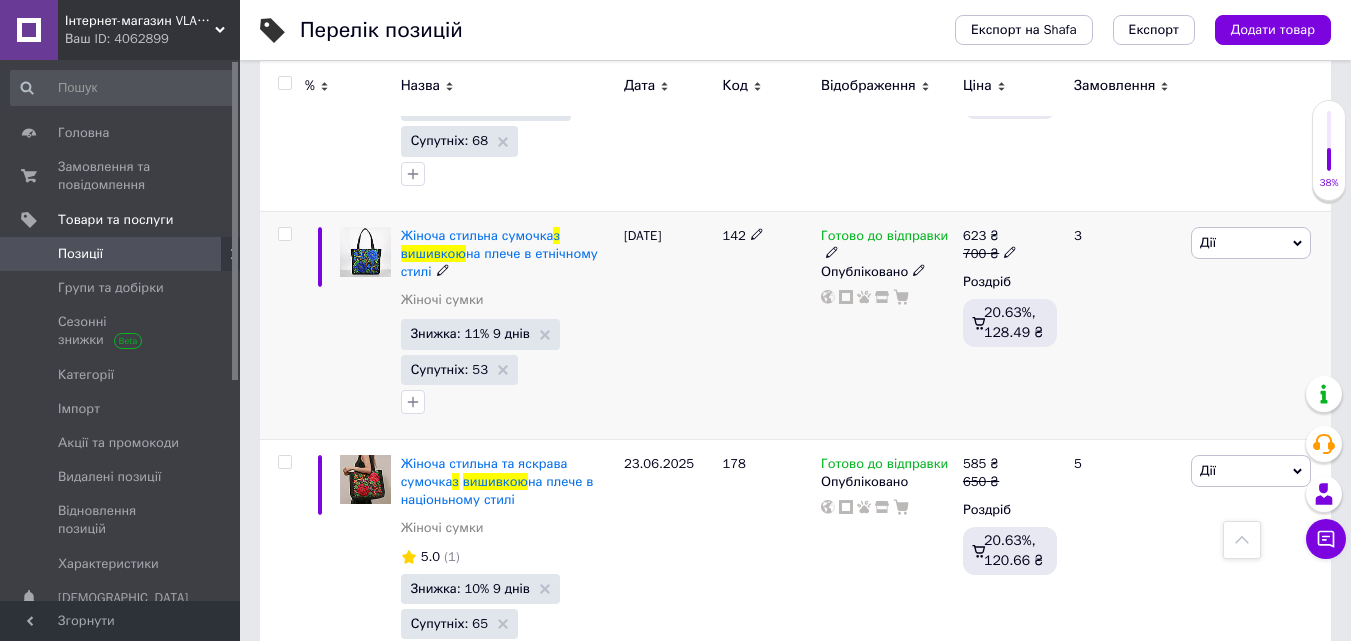 scroll, scrollTop: 900, scrollLeft: 0, axis: vertical 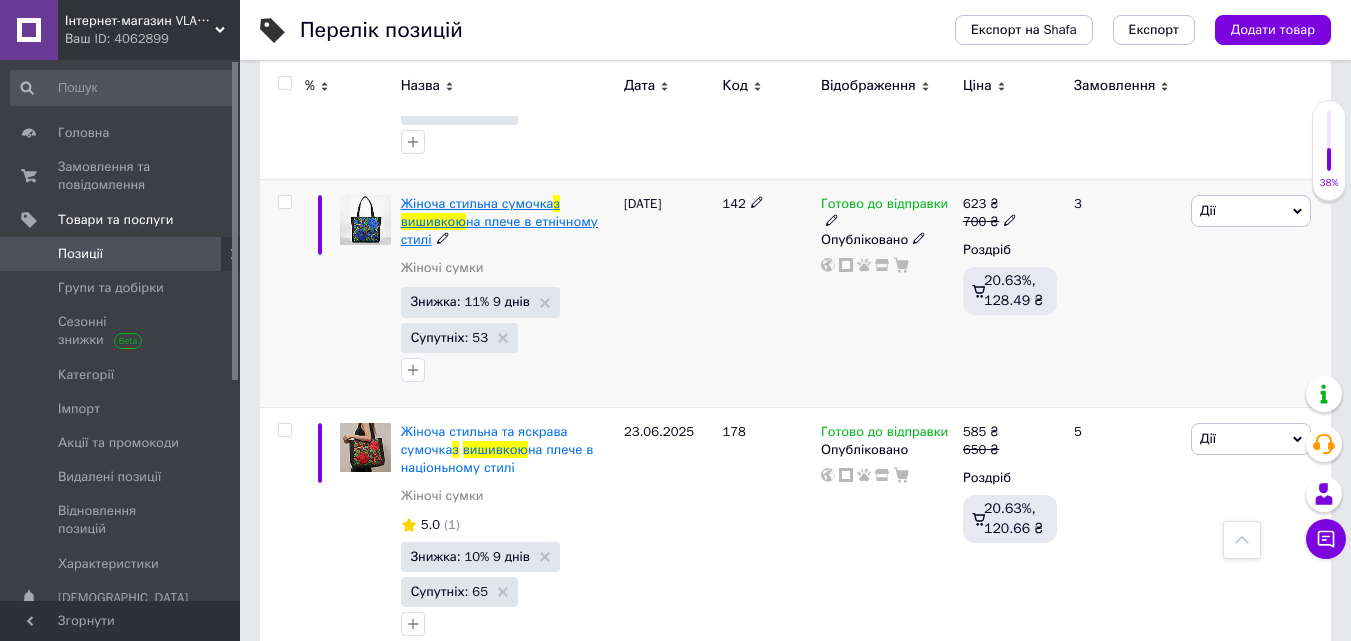 click on "Жіноча стильна сумочка" at bounding box center (477, 203) 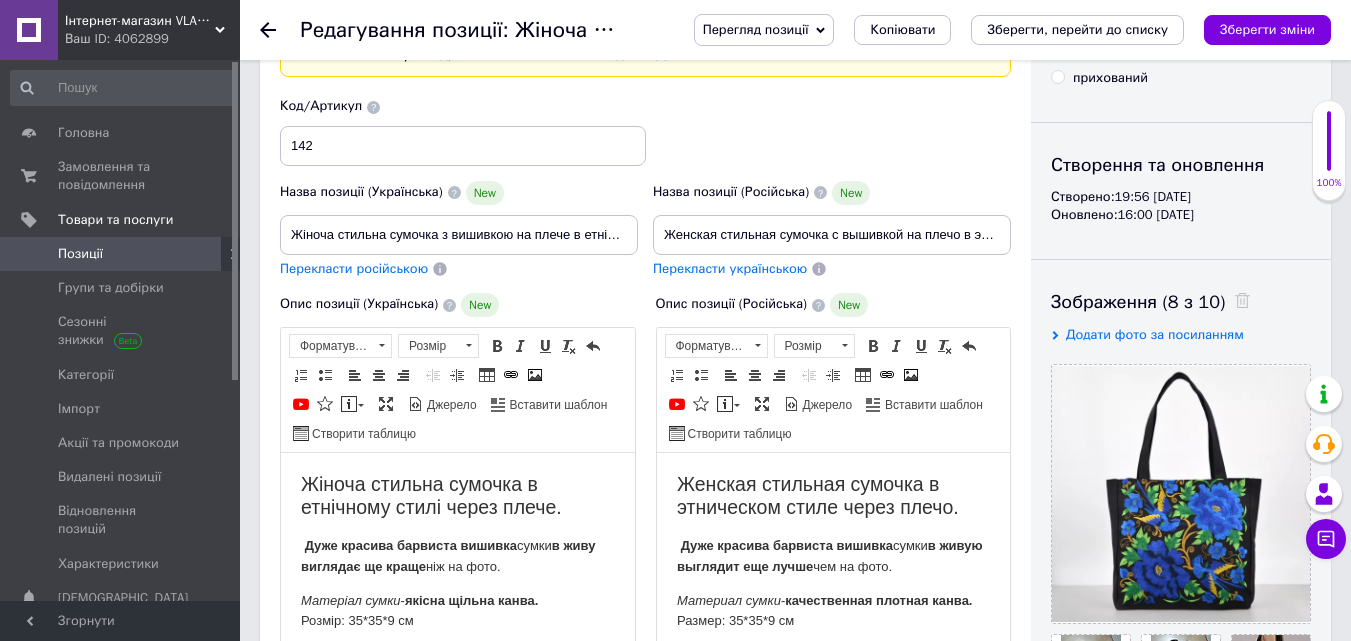 scroll, scrollTop: 100, scrollLeft: 0, axis: vertical 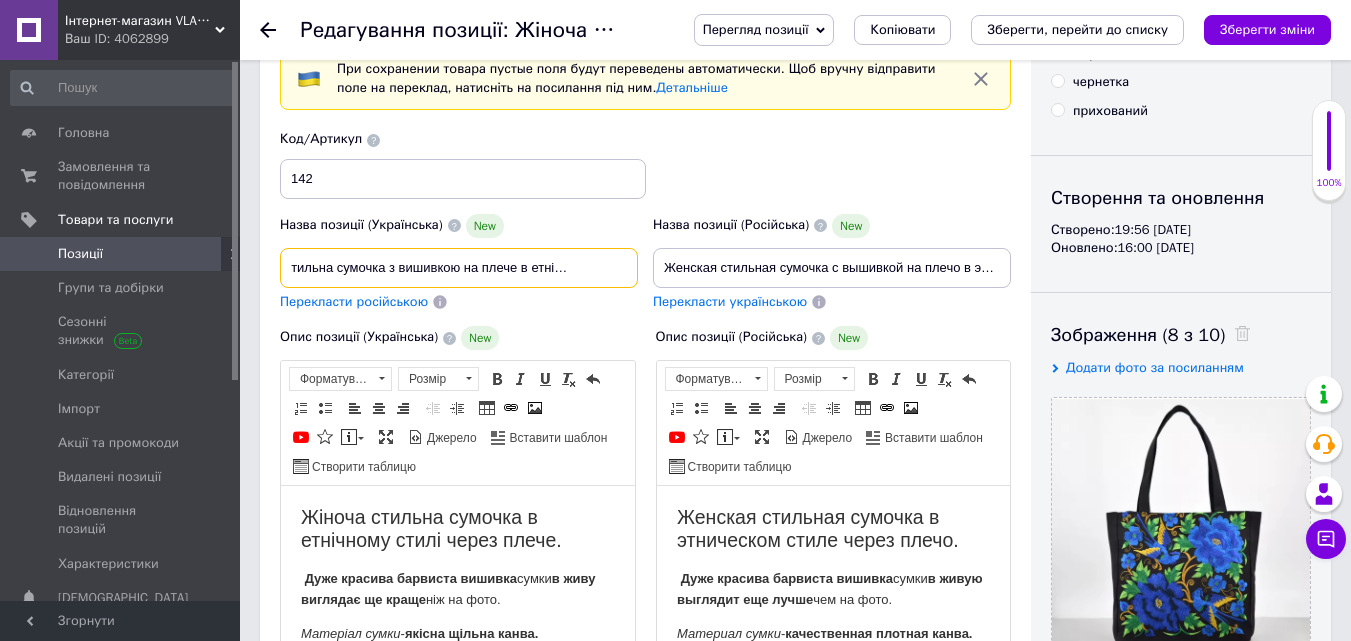 drag, startPoint x: 606, startPoint y: 270, endPoint x: 651, endPoint y: 282, distance: 46.572525 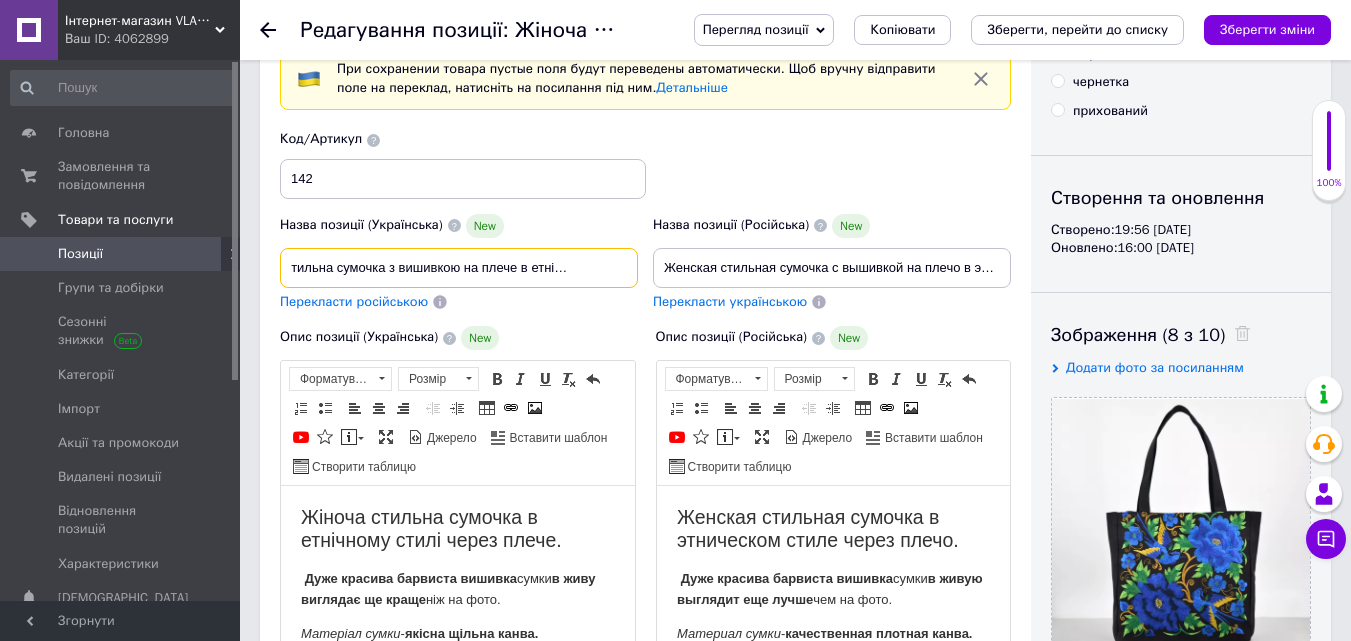 click on "Жіноча стильна сумочка з вишивкою на плече в етнічному стилі" at bounding box center (459, 268) 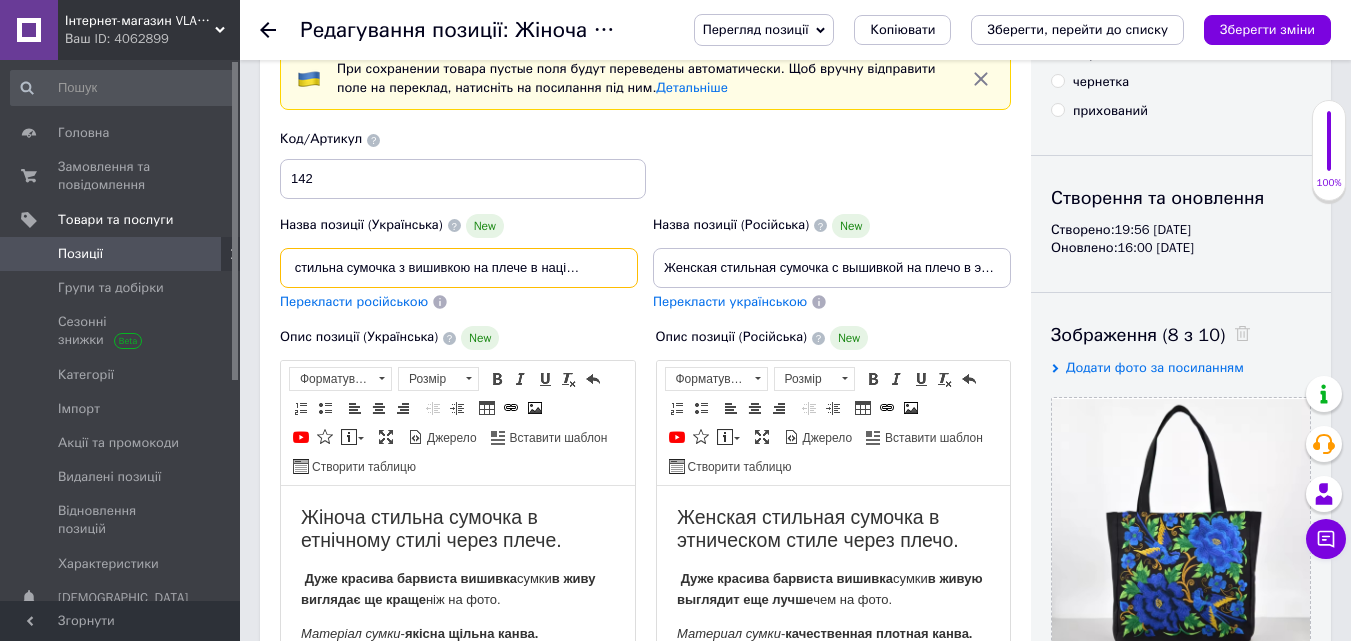 scroll, scrollTop: 0, scrollLeft: 50, axis: horizontal 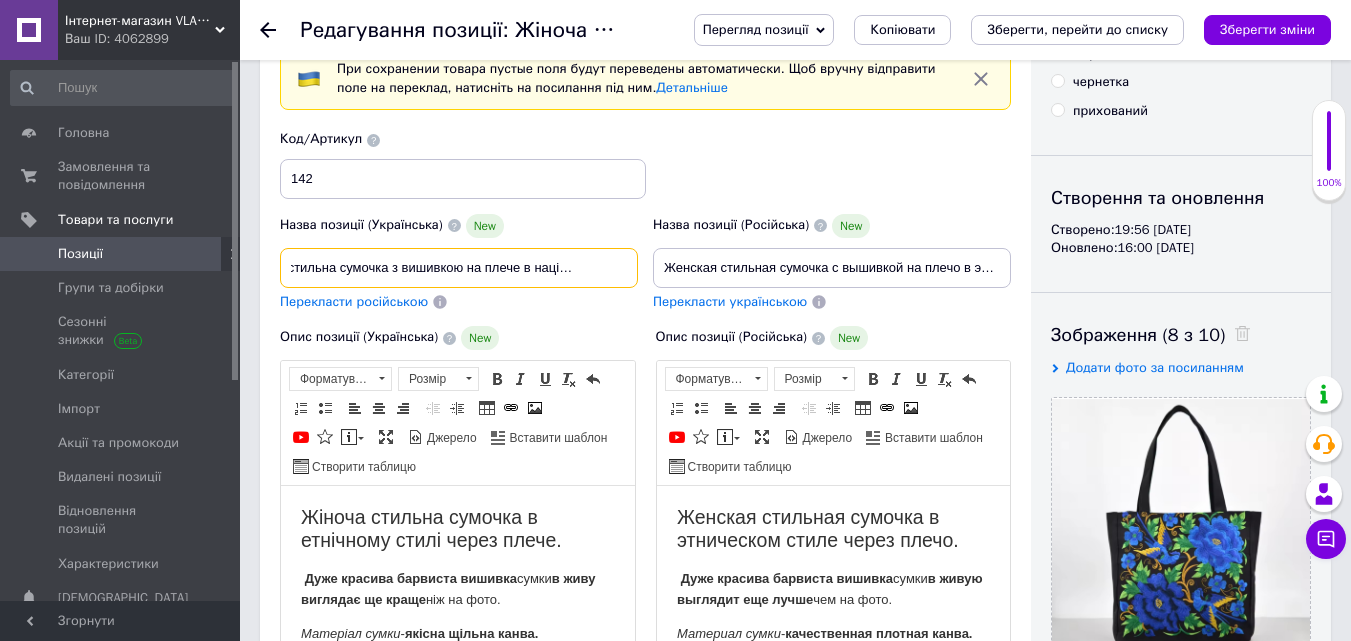 type on "Жіноча стильна сумочка з вишивкою на плече в національному" 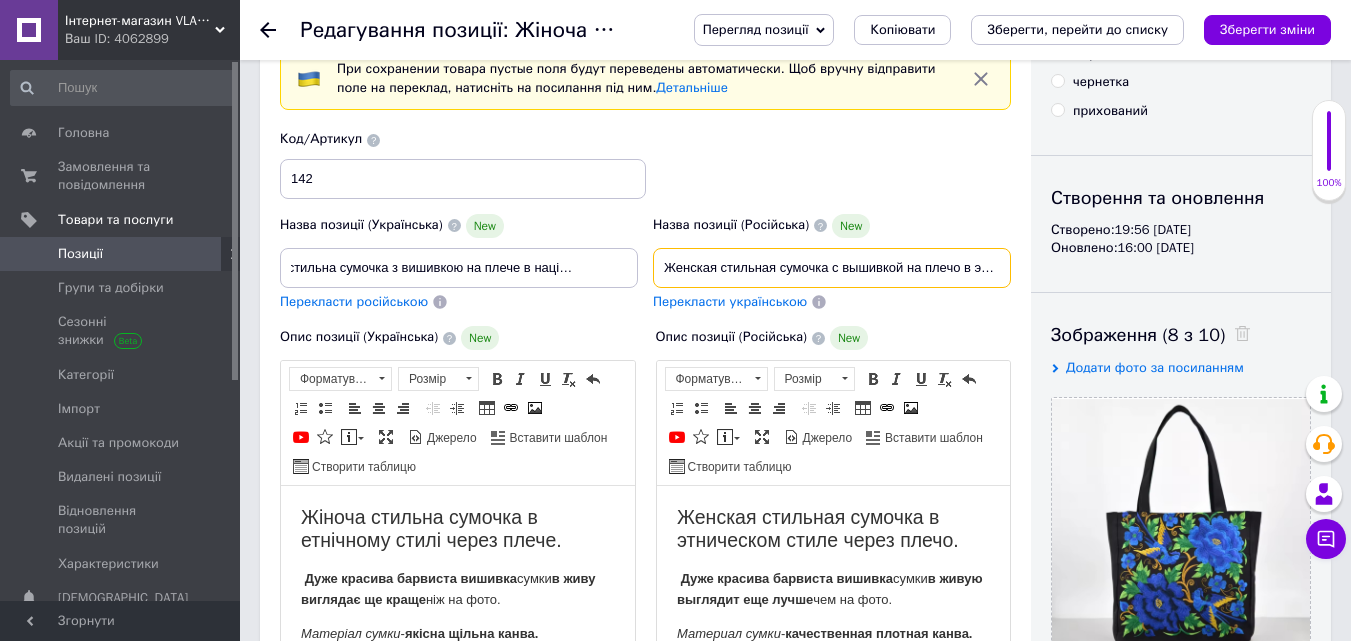 scroll, scrollTop: 0, scrollLeft: 0, axis: both 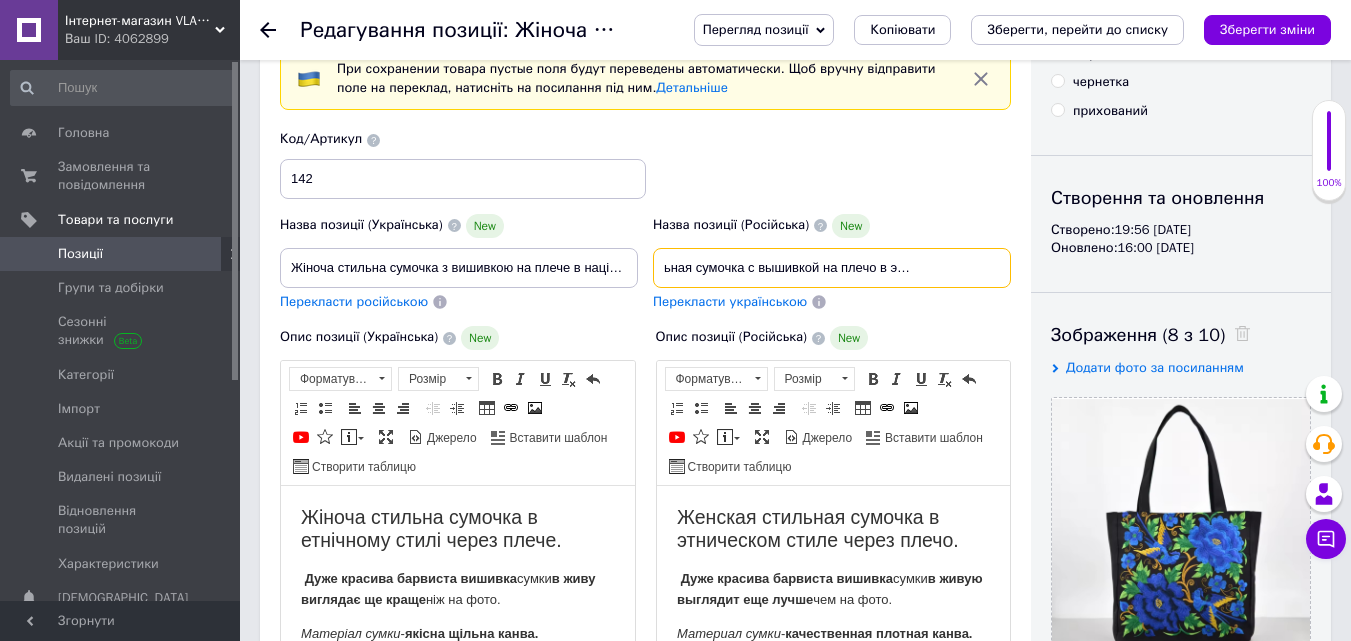 drag, startPoint x: 999, startPoint y: 268, endPoint x: 1017, endPoint y: 269, distance: 18.027756 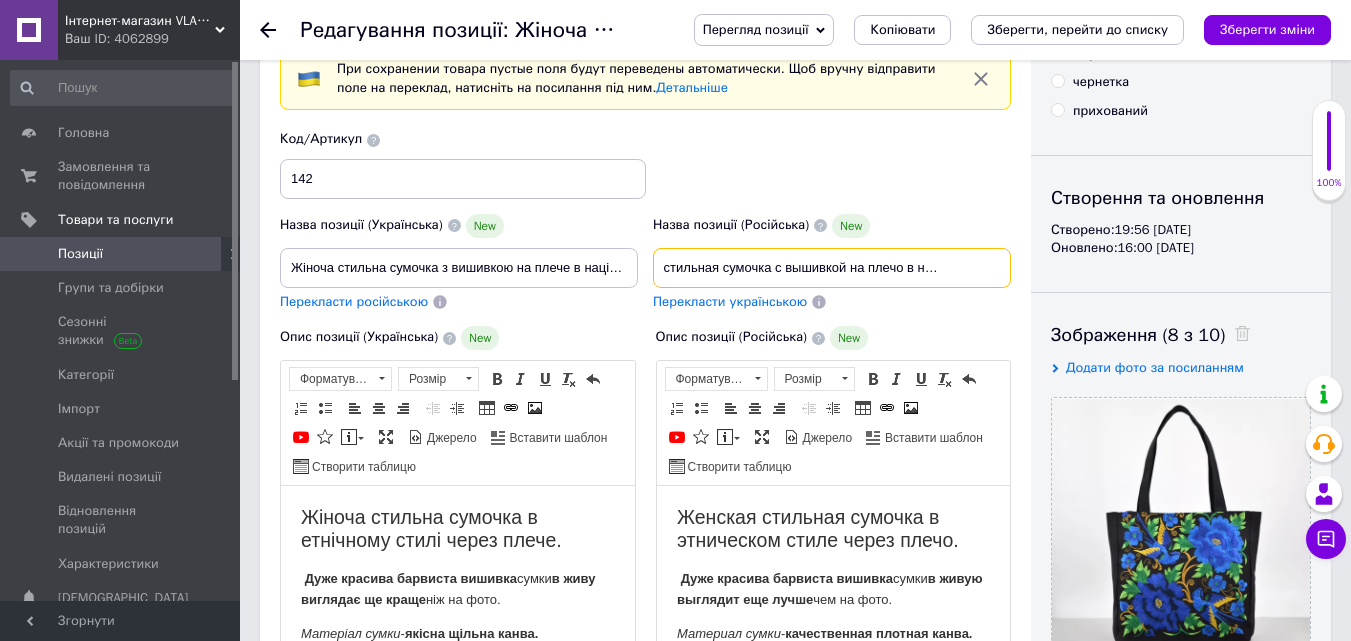 scroll, scrollTop: 0, scrollLeft: 66, axis: horizontal 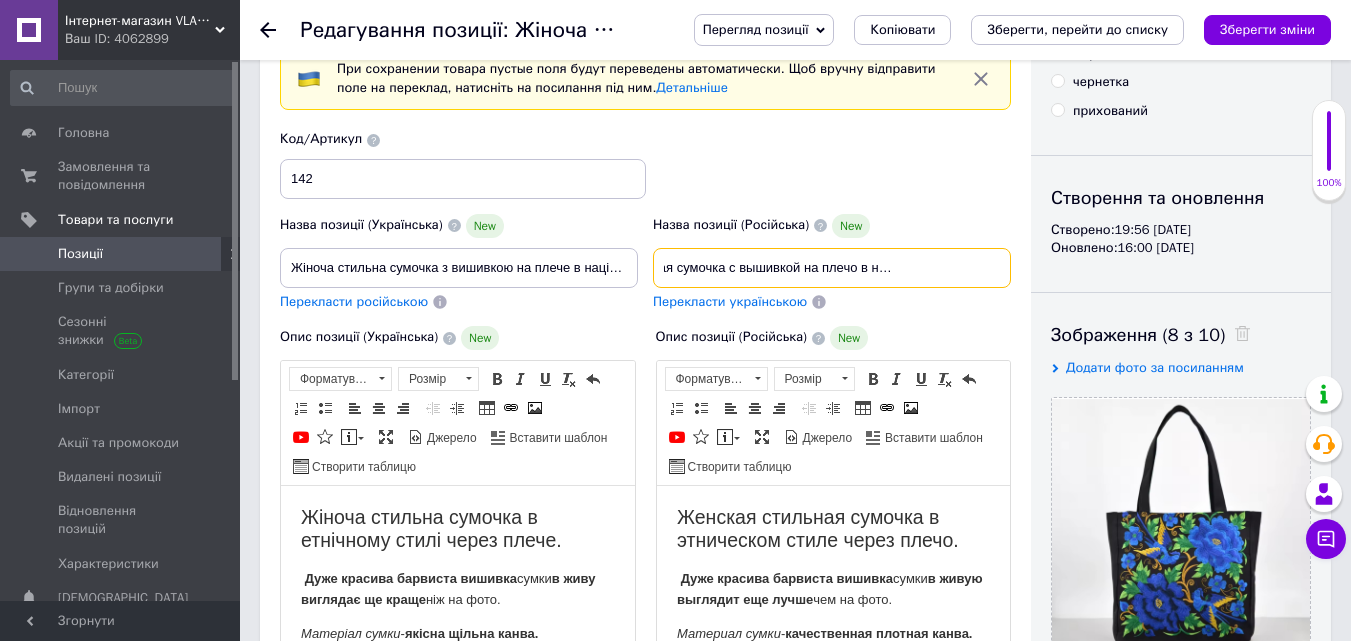 drag, startPoint x: 997, startPoint y: 272, endPoint x: 1010, endPoint y: 272, distance: 13 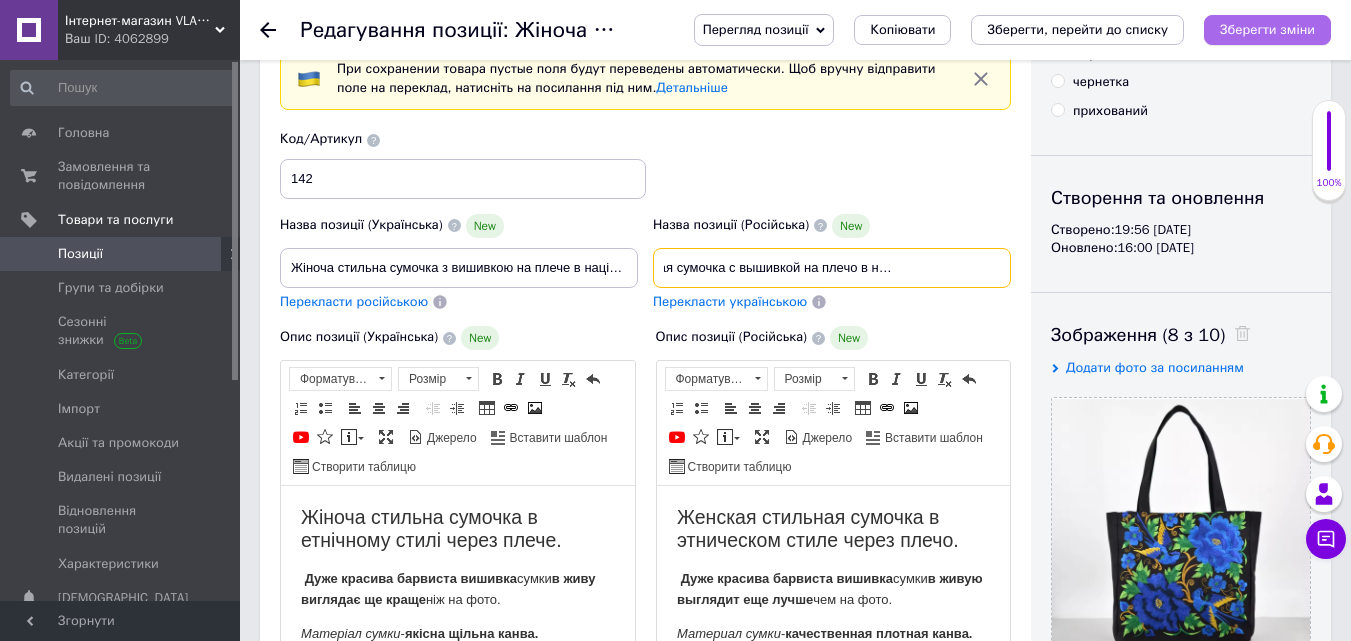 type on "Женская стильная сумочка с вышивкой на плечо в национальном стиле" 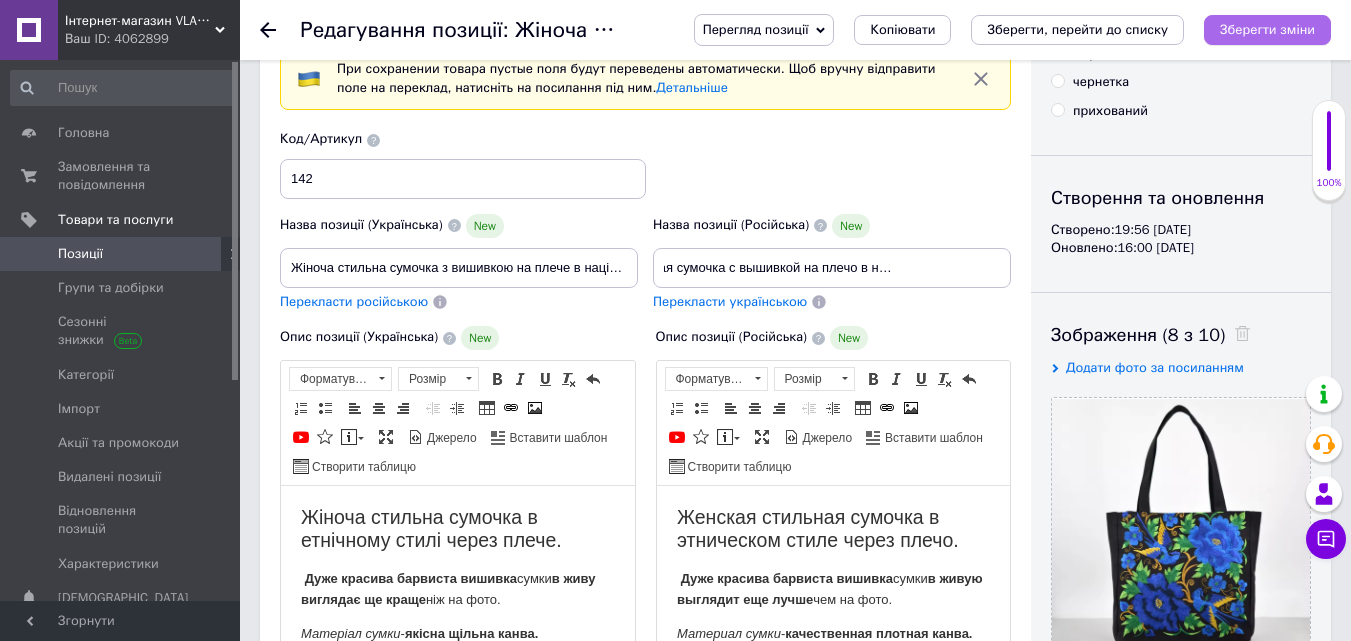 click on "Зберегти зміни" at bounding box center [1267, 29] 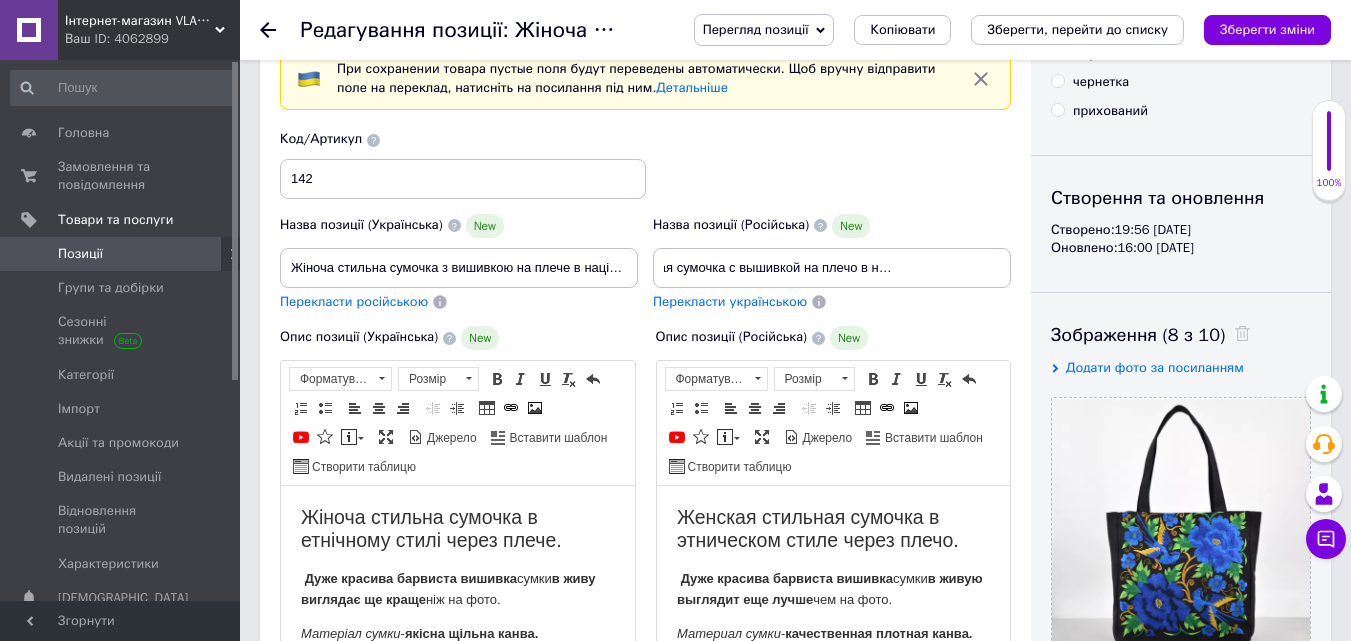 scroll, scrollTop: 0, scrollLeft: 0, axis: both 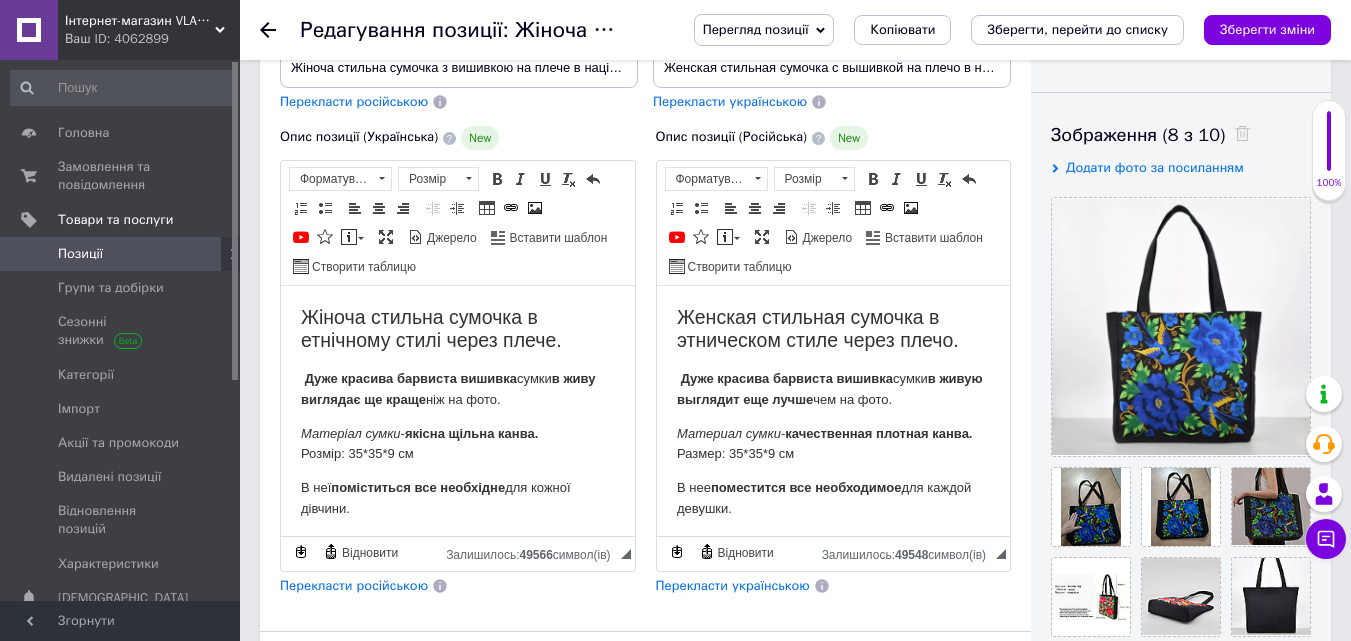 click on "Дуже красива барвиста вишивка" at bounding box center (786, 378) 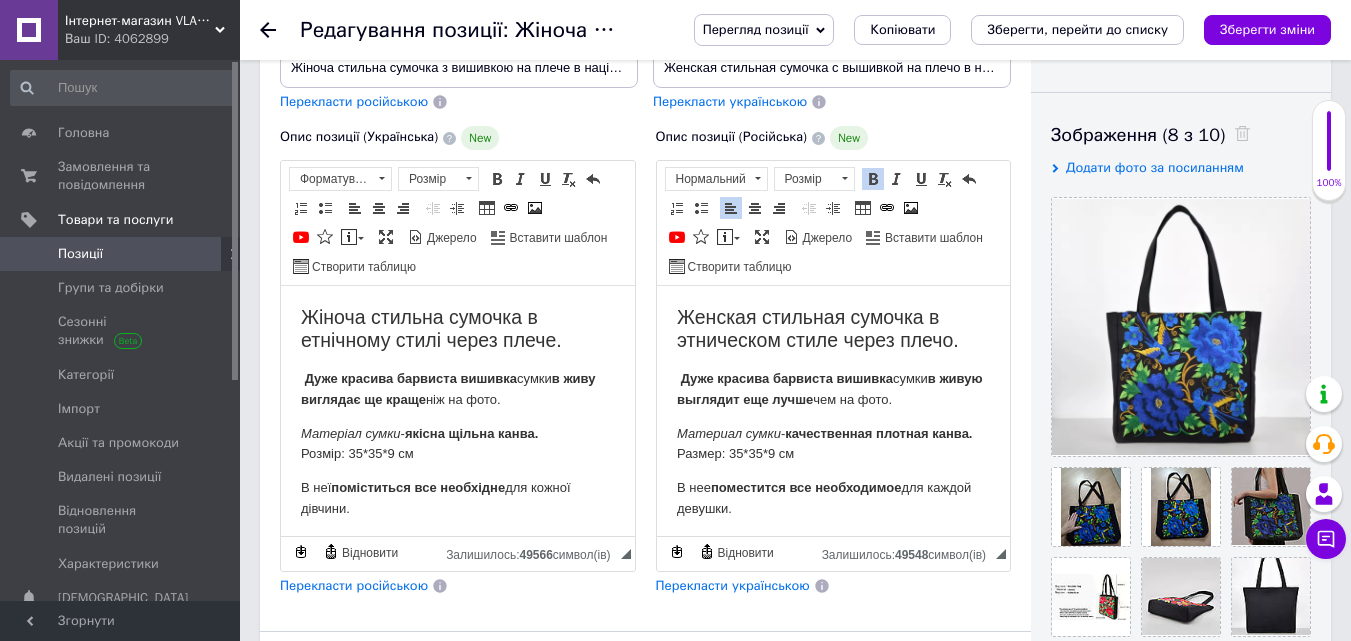 type 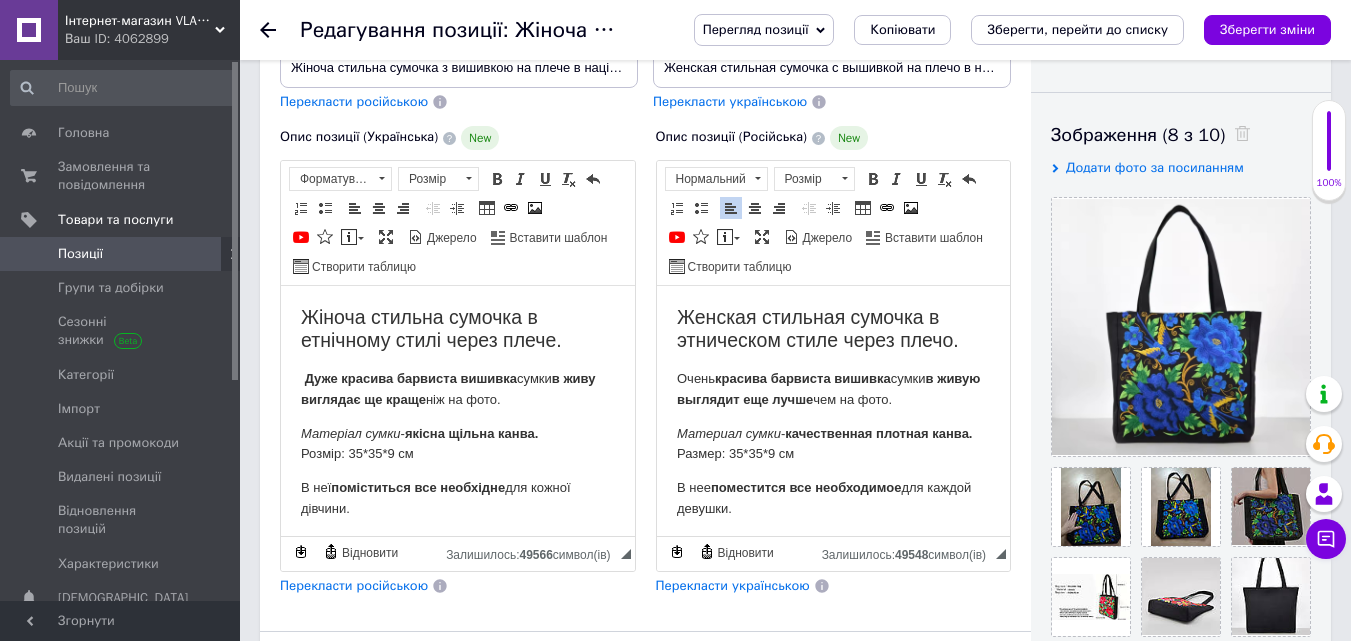 click on "красива барвиста вишивка" at bounding box center (802, 378) 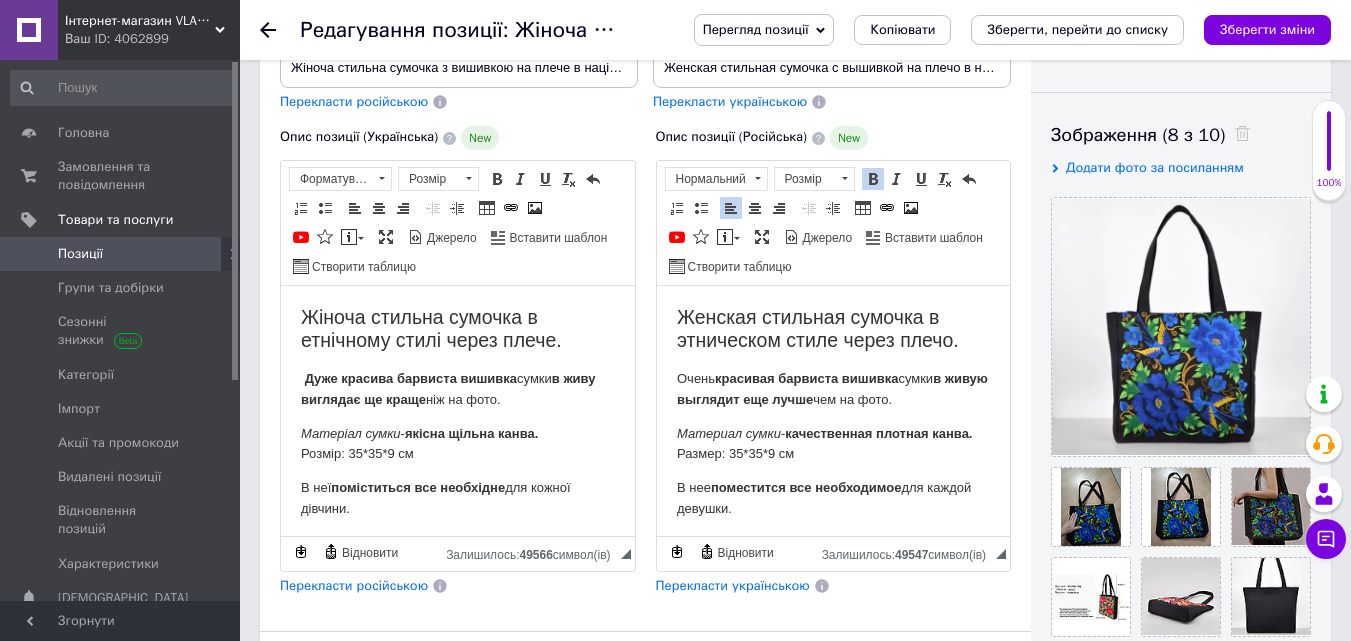 click on "красивая барвиста вишивка" at bounding box center (805, 378) 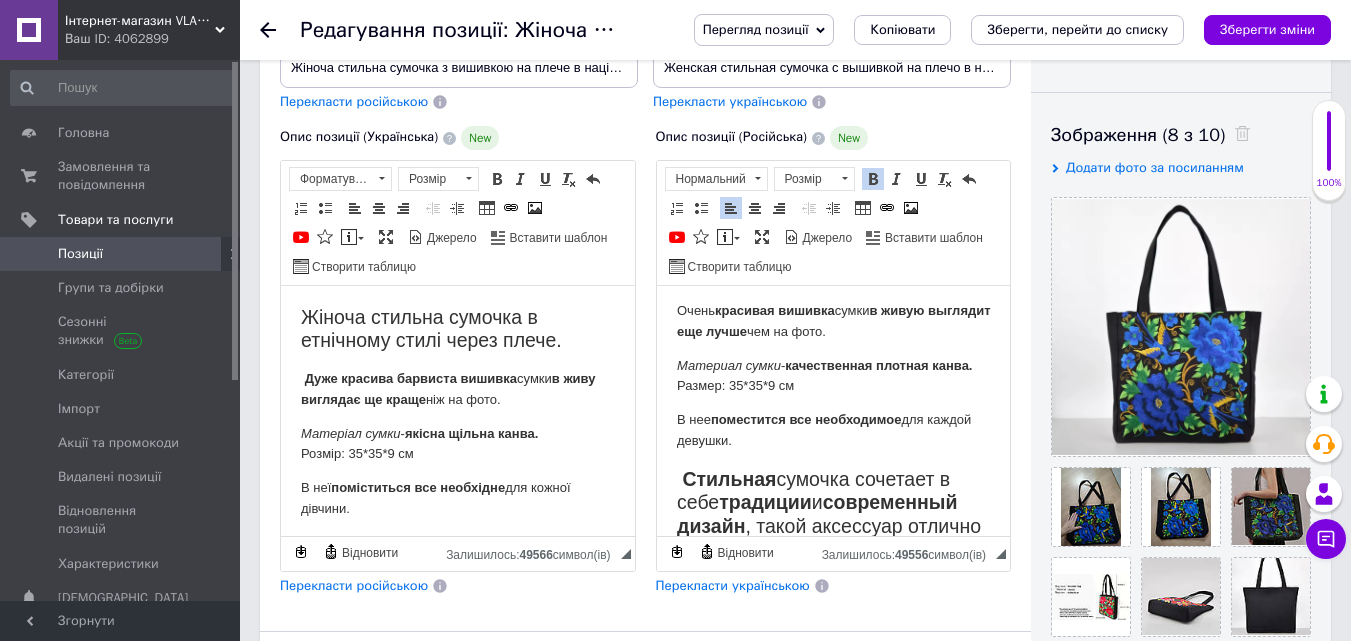 scroll, scrollTop: 100, scrollLeft: 0, axis: vertical 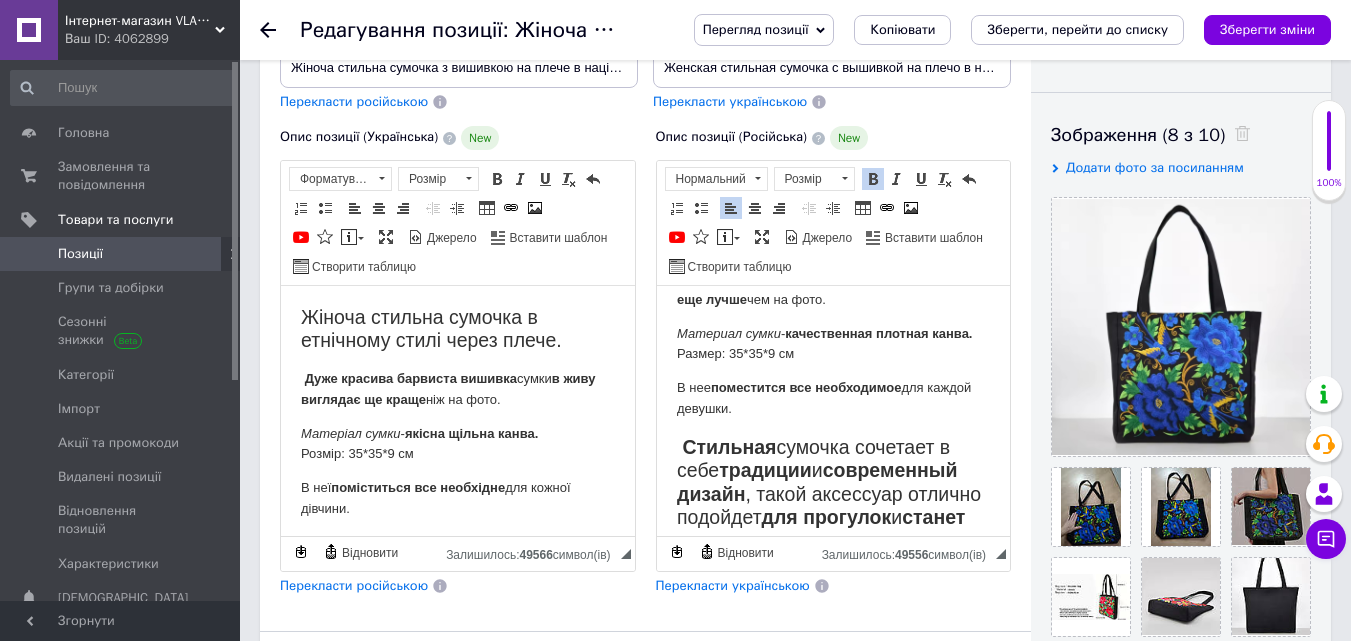 click on "В нее  поместится все необходимое  для каждой девушки." at bounding box center [833, 399] 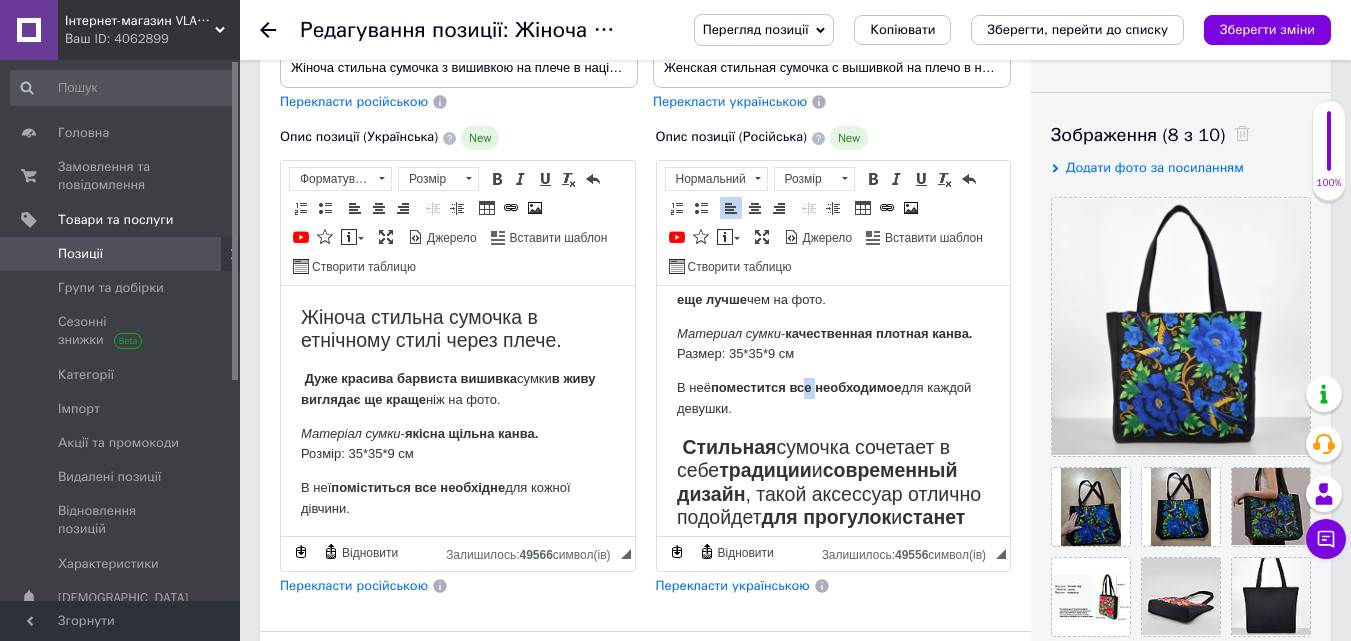 drag, startPoint x: 810, startPoint y: 409, endPoint x: 822, endPoint y: 407, distance: 12.165525 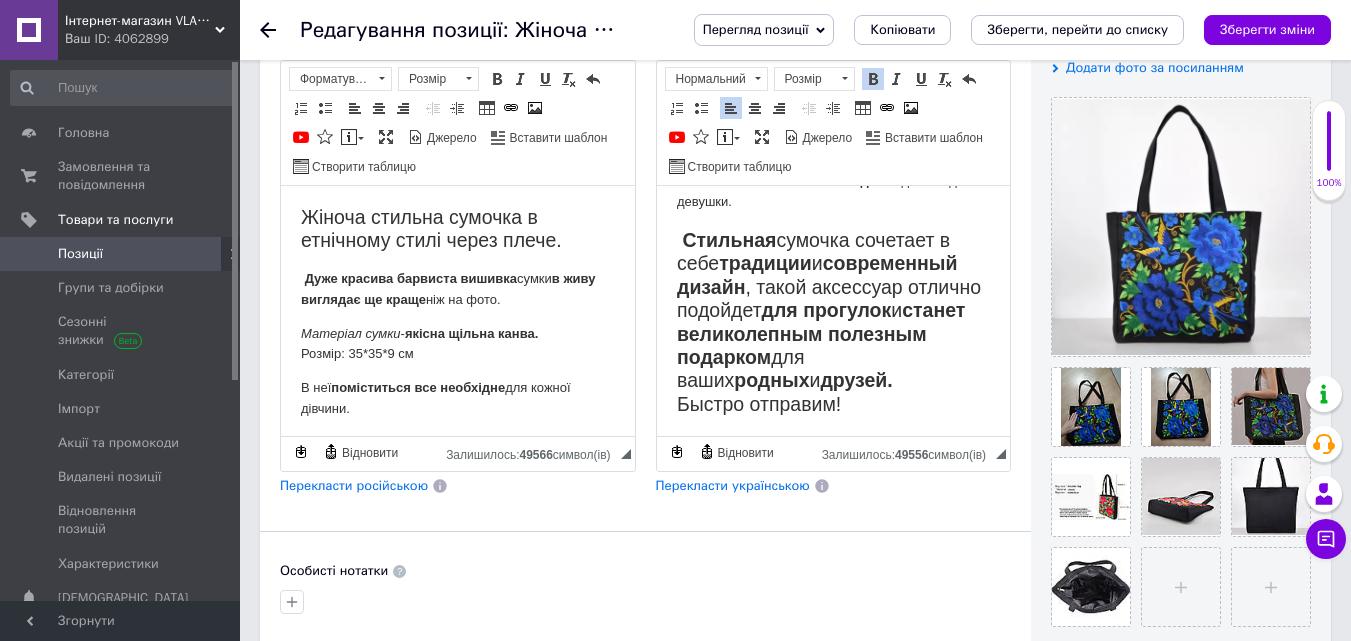 scroll, scrollTop: 500, scrollLeft: 0, axis: vertical 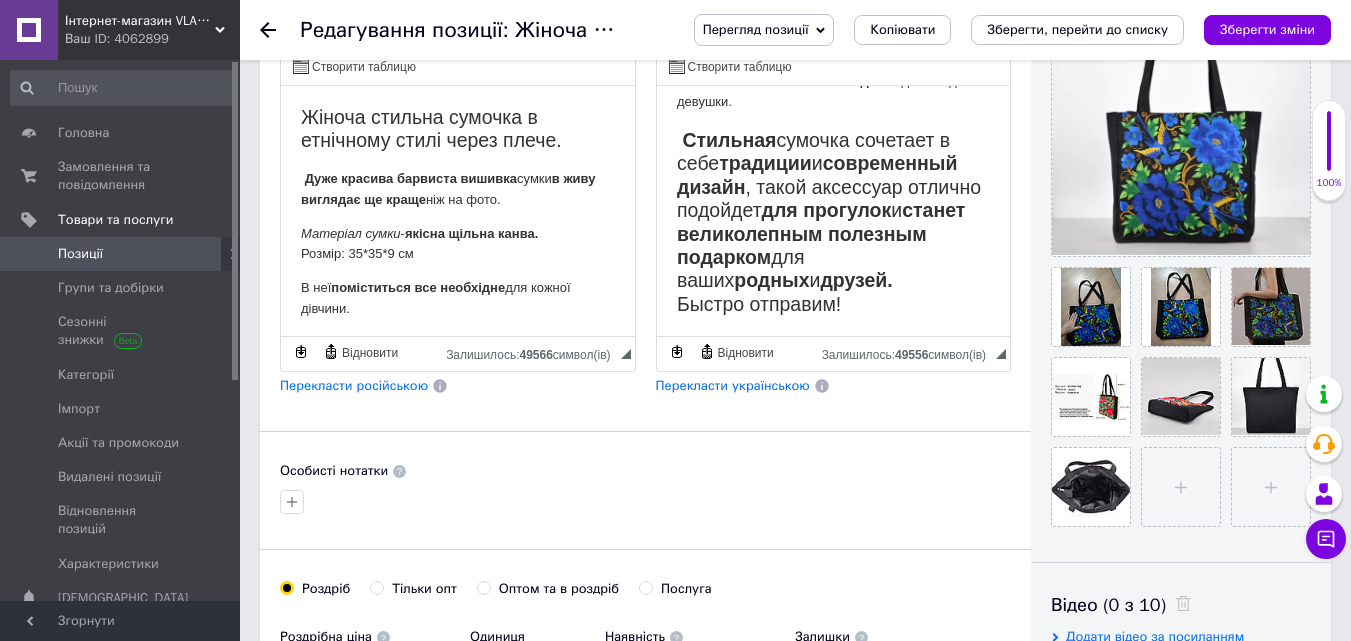 drag, startPoint x: 679, startPoint y: 304, endPoint x: 867, endPoint y: 318, distance: 188.52055 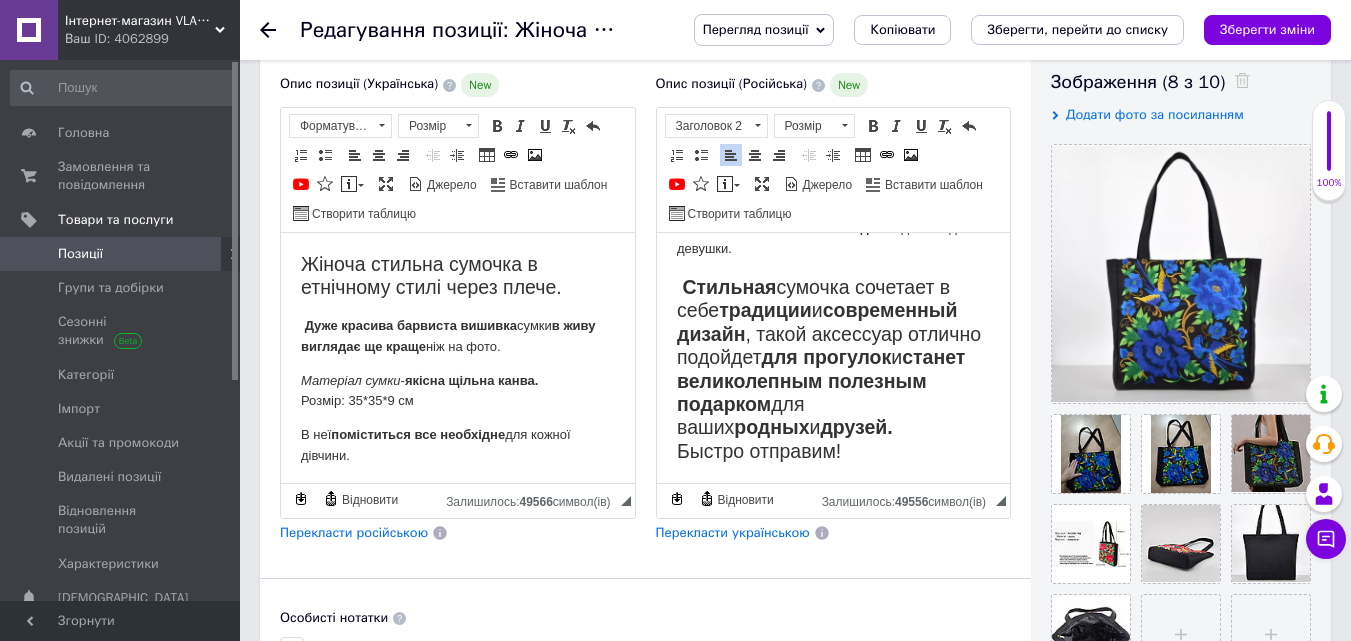 scroll, scrollTop: 200, scrollLeft: 0, axis: vertical 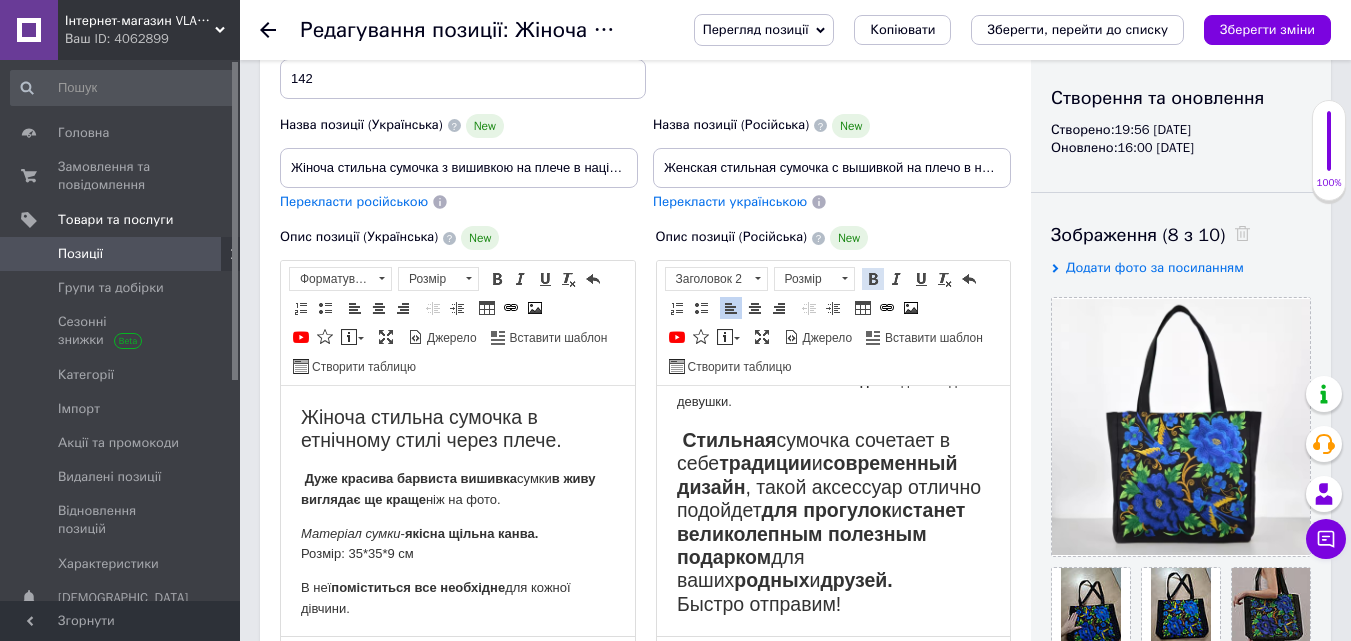 click at bounding box center (873, 279) 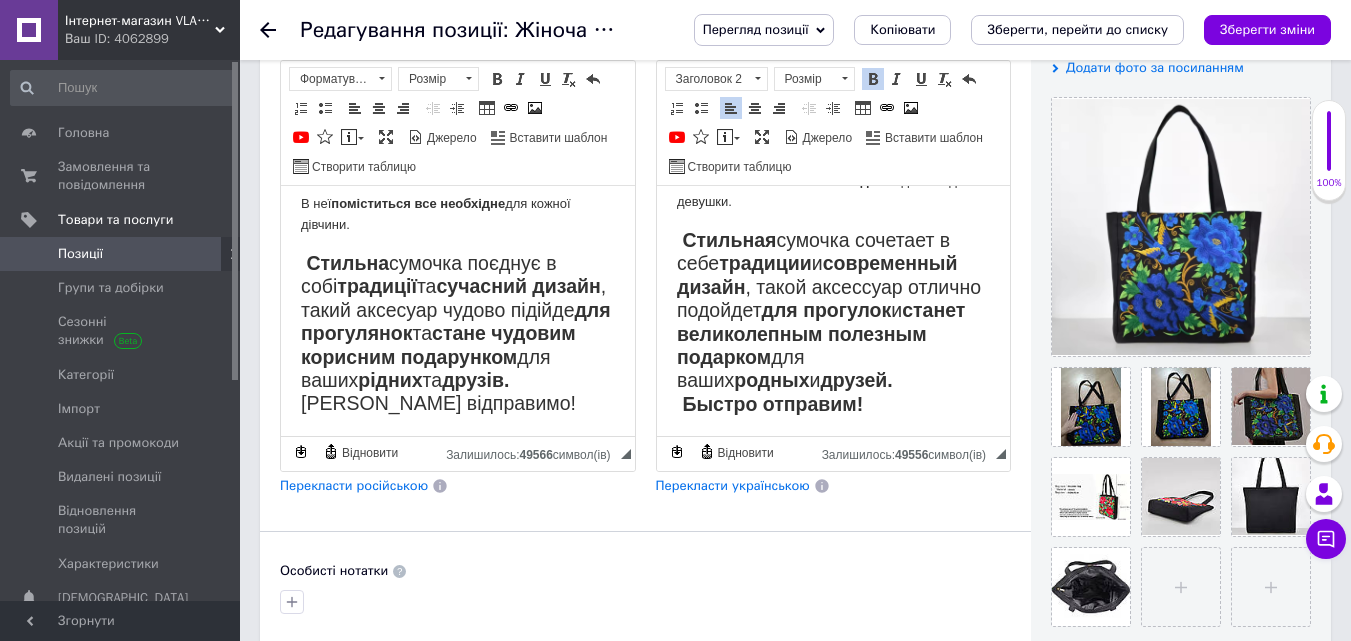 scroll, scrollTop: 207, scrollLeft: 0, axis: vertical 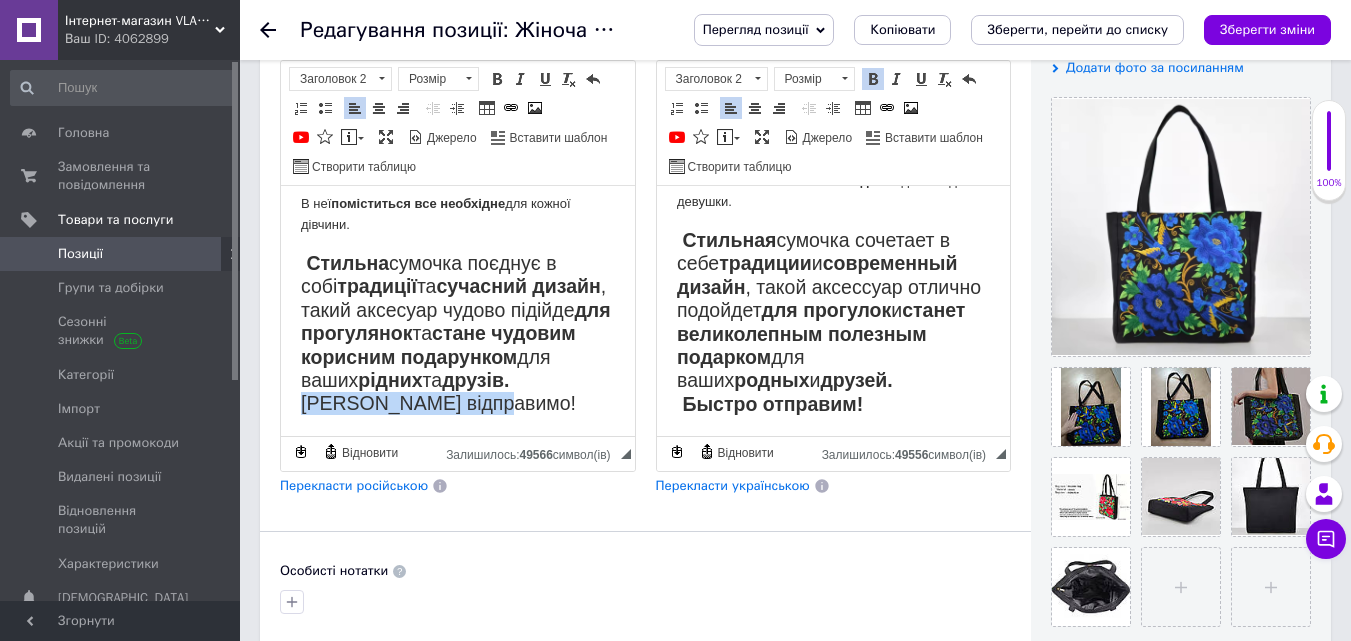 drag, startPoint x: 303, startPoint y: 404, endPoint x: 528, endPoint y: 417, distance: 225.37524 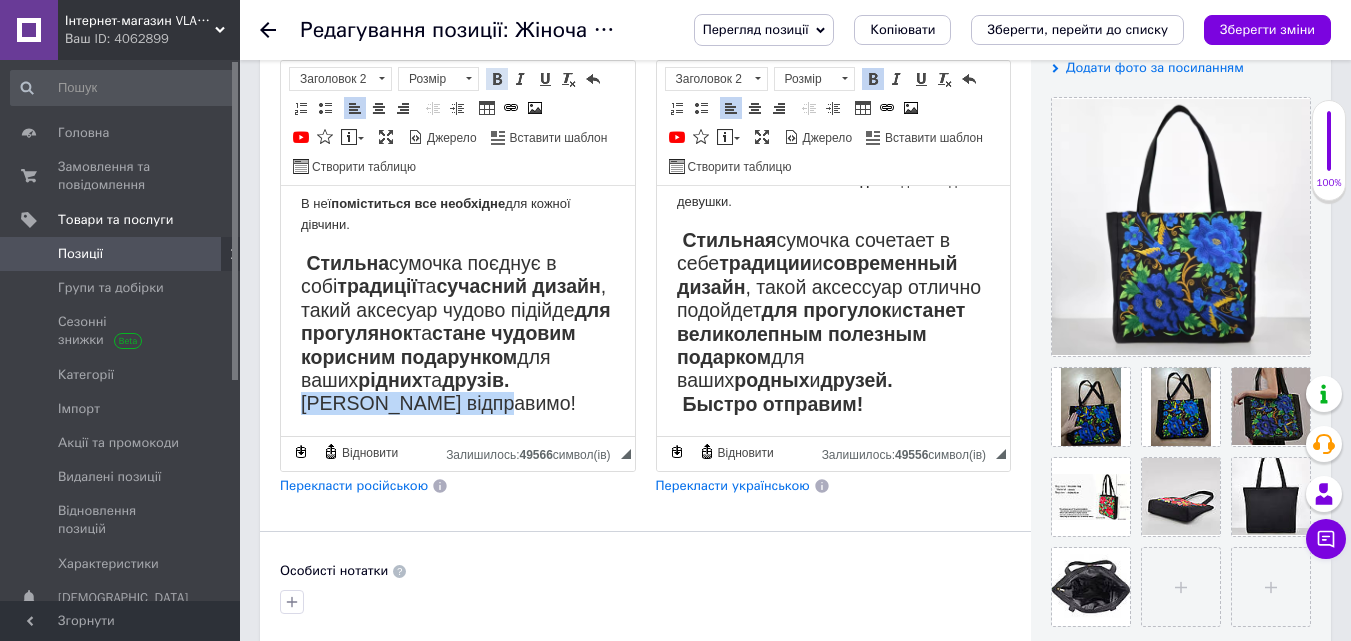 click at bounding box center [497, 79] 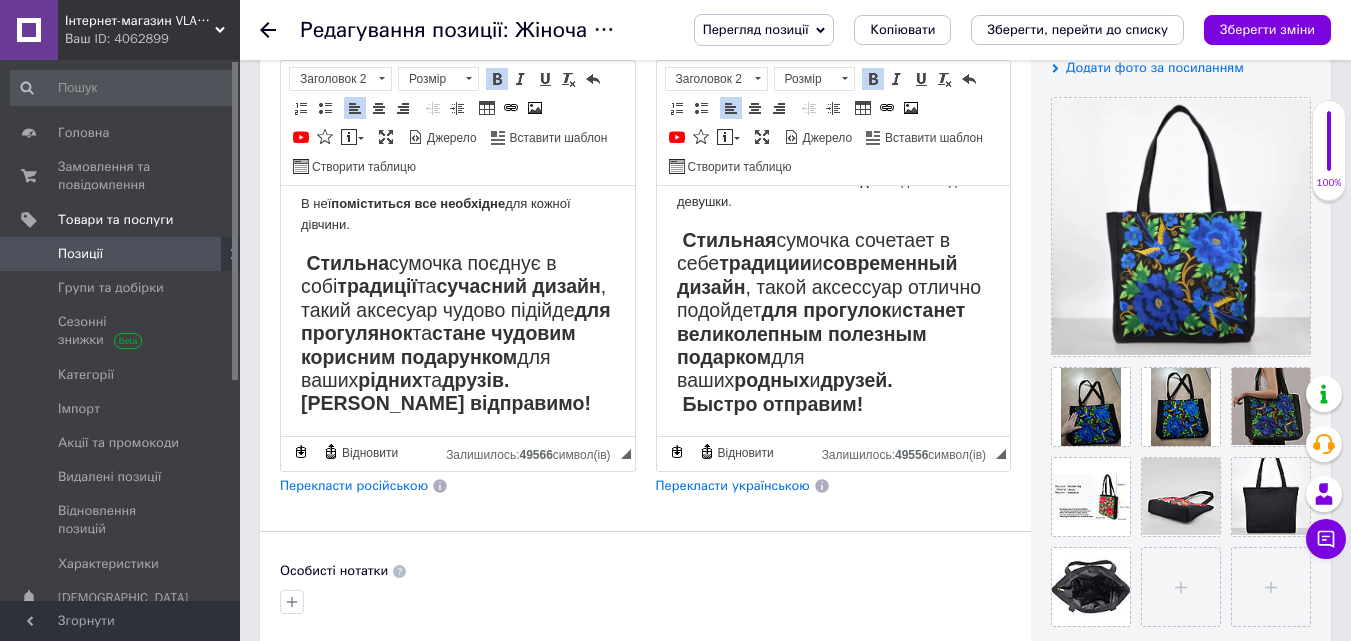 click on "Жіноча стильна сумочка в етнічному стилі через плече.   Дуже красива барвиста вишивка  сумки  в живу виглядає ще краще  ніж на фото. Матеріал сумки  -  якісна щільна канва. Розмір: 35*35*9 см  В неї  поміститься все необхідне  для кожної дівчини.   Стильна  сумочка поєднує в собі  традиції  та  сучасний дизайн , такий аксесуар чудово підійде  для прогулянок  та  стане чудовим   корисним подарунком  для ваших  рідних  та  друзів.  [PERSON_NAME] відправимо!" at bounding box center (458, 219) 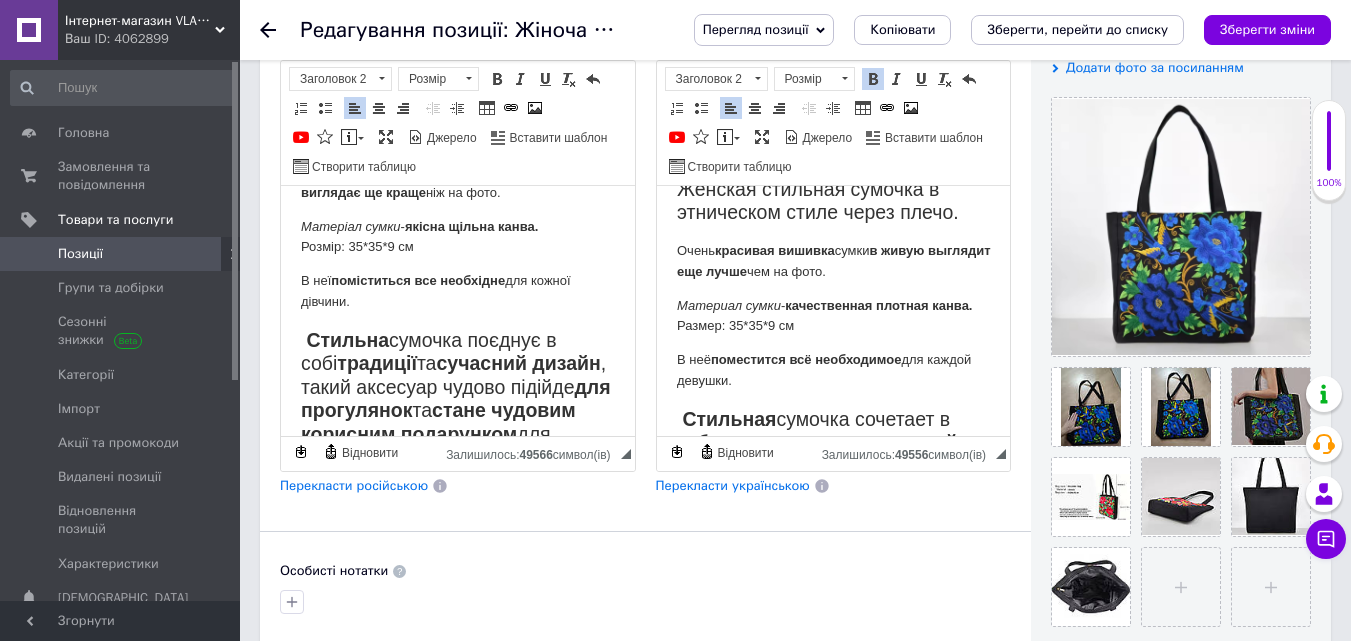 scroll, scrollTop: 7, scrollLeft: 0, axis: vertical 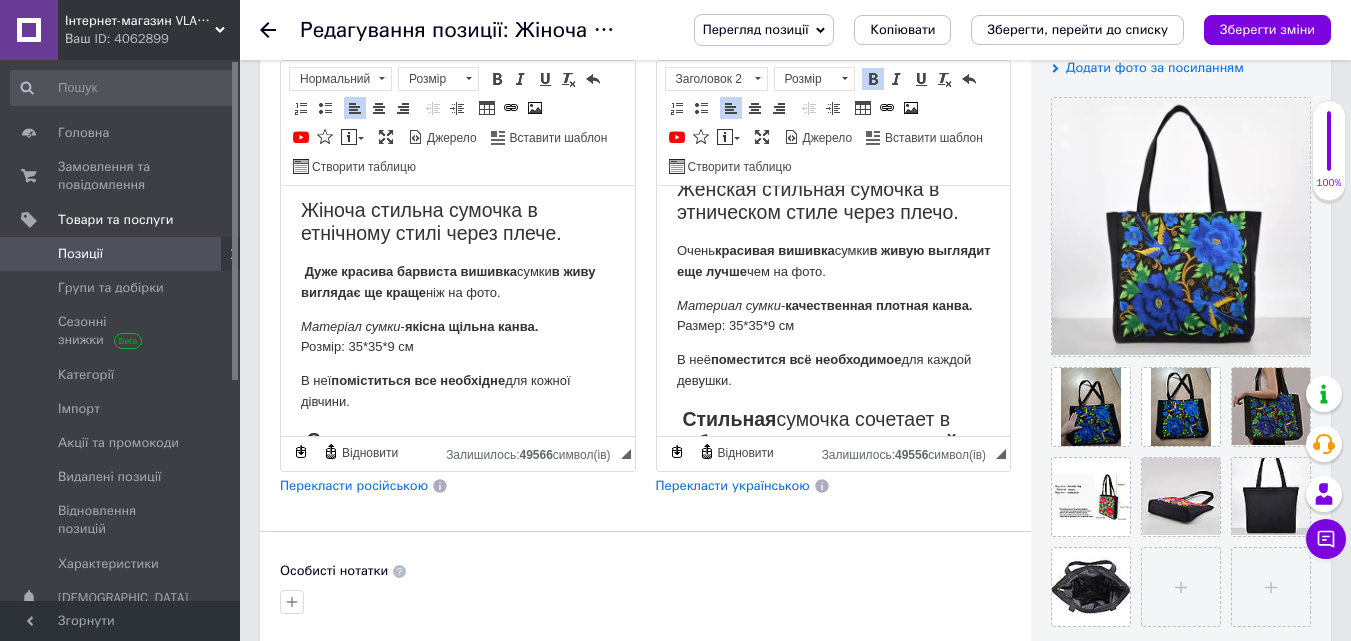 drag, startPoint x: 299, startPoint y: 271, endPoint x: 594, endPoint y: 392, distance: 318.85107 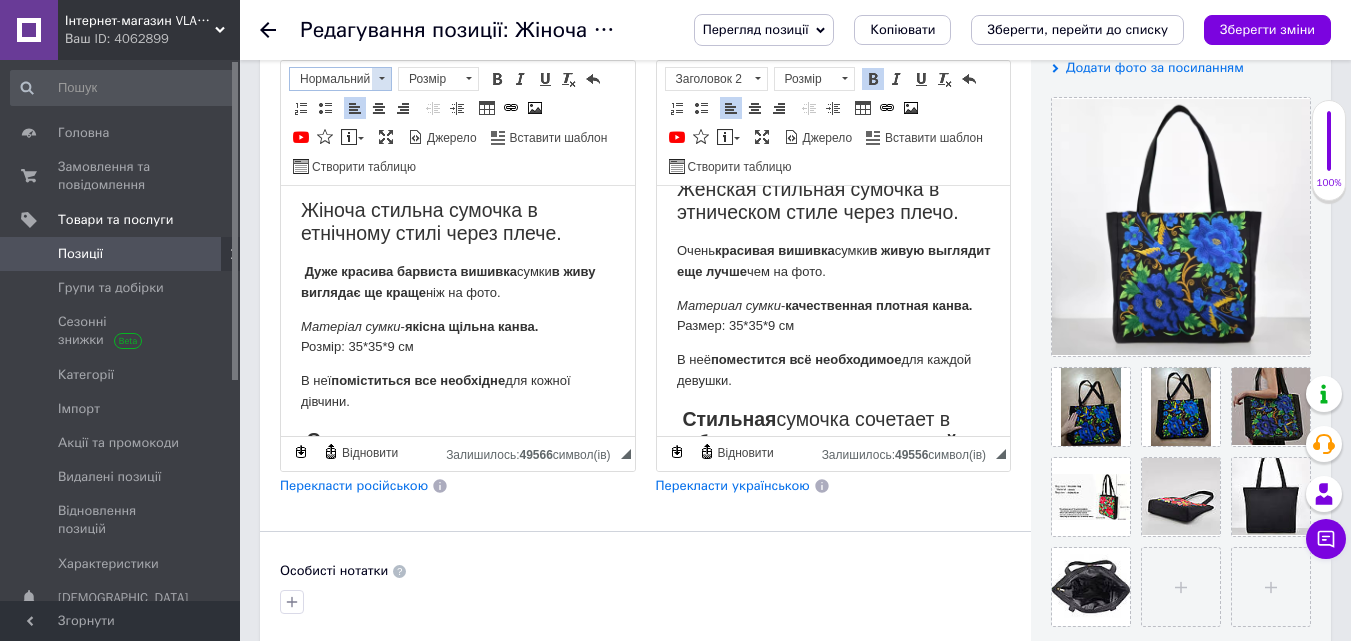 click on "Нормальний" at bounding box center [331, 79] 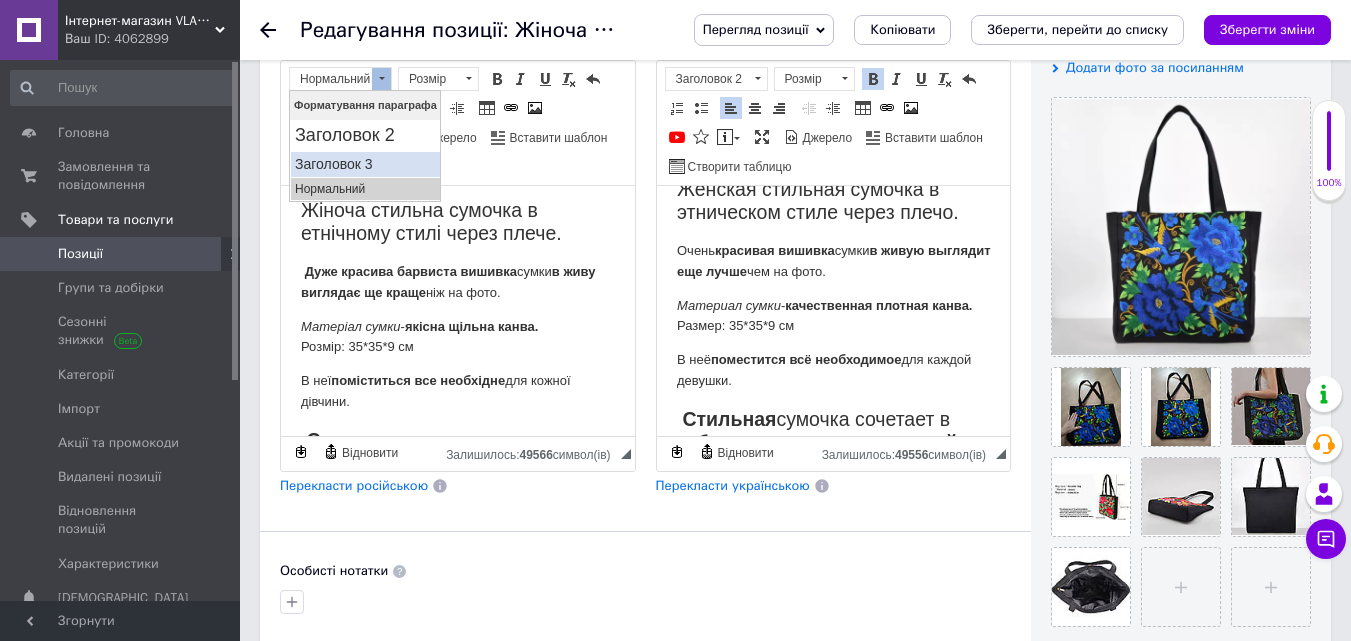 scroll, scrollTop: 0, scrollLeft: 0, axis: both 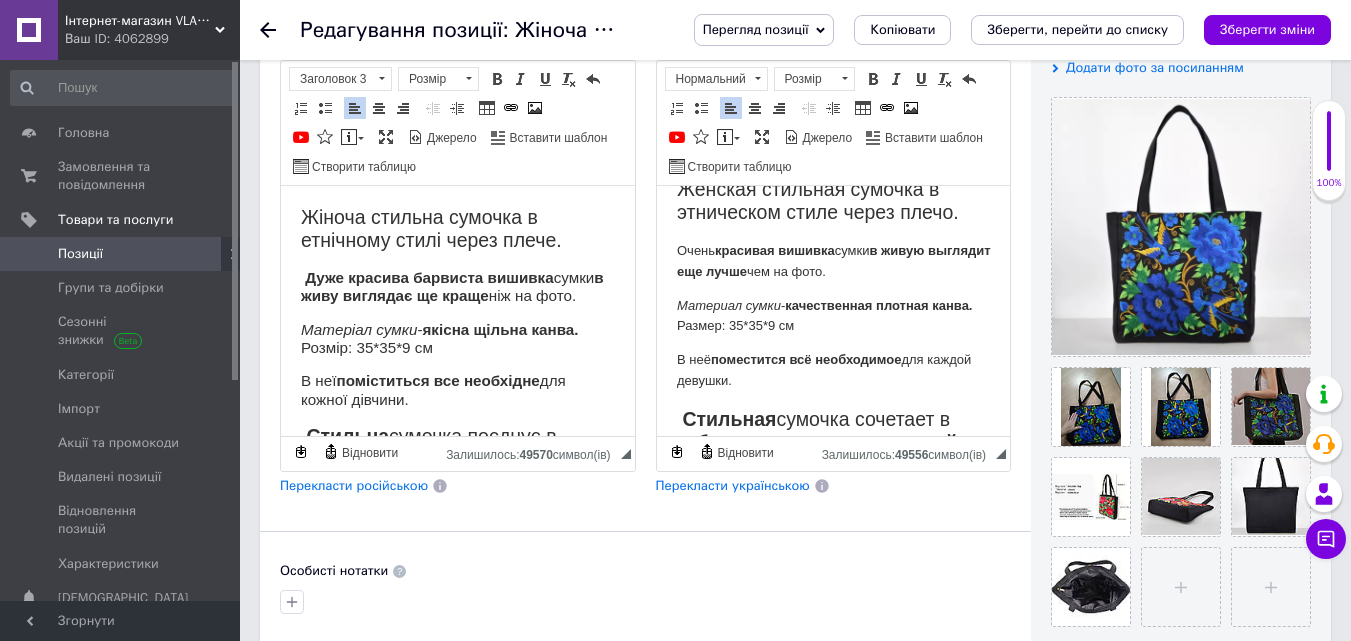 drag, startPoint x: 666, startPoint y: 244, endPoint x: 944, endPoint y: 397, distance: 317.3216 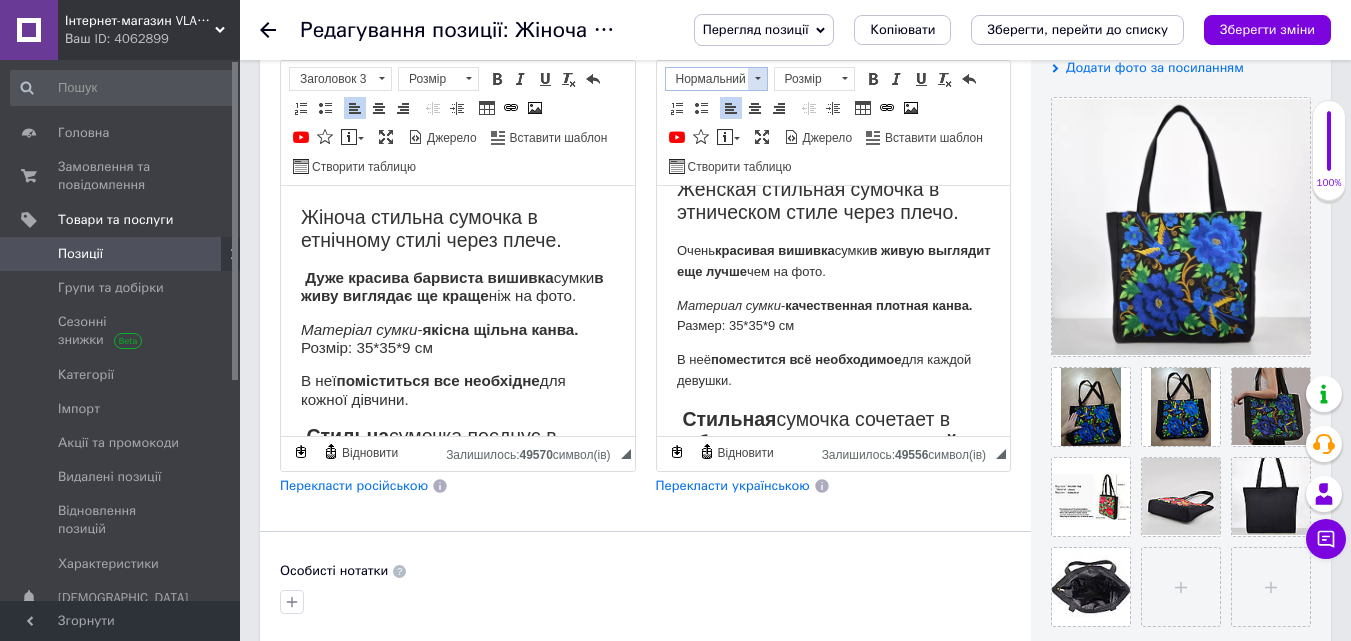 click on "Нормальний" at bounding box center (707, 79) 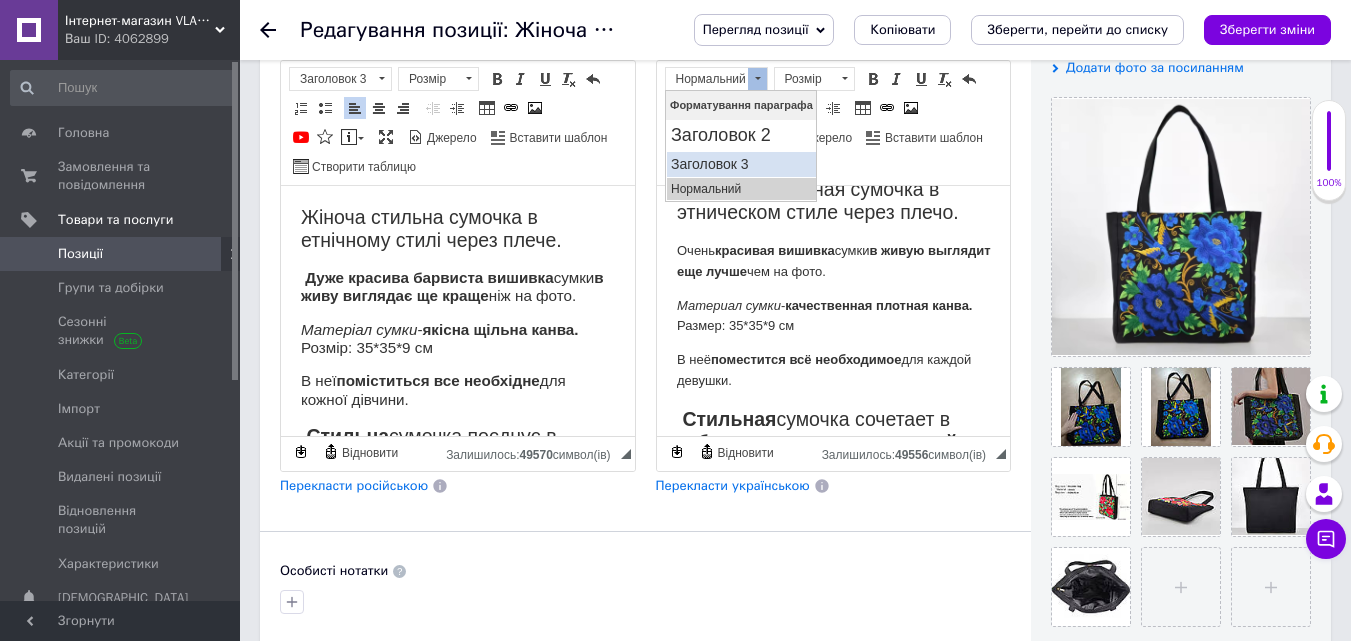 drag, startPoint x: 730, startPoint y: 159, endPoint x: 1397, endPoint y: 252, distance: 673.4523 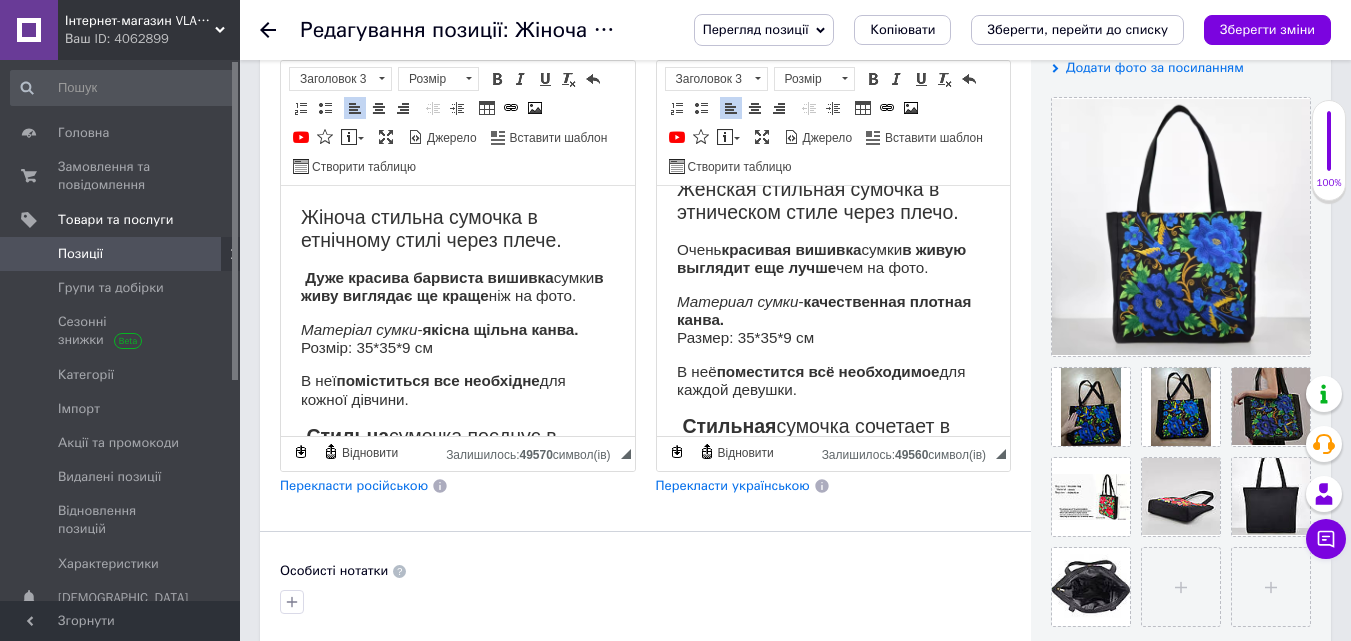 click on "Женская стильная сумочка в этническом стиле через плечо. Очень  красивая вишивка  сумки  в живую выглядит еще лучше  чем на фото. Материал сумки  -  качественная плотная канва. Размер: 35*35*9 см  В неё  поместится всё необходимое  для каждой девушки.   Стильная  сумочка сочетает в себе  традиции  и  современный дизайн , такой аксессуар отлично подойдет  для прогулок  и  станет великолепным   полезным подарком  для ваших  родных  и  друзей.   Быстро отправим!" at bounding box center (833, 390) 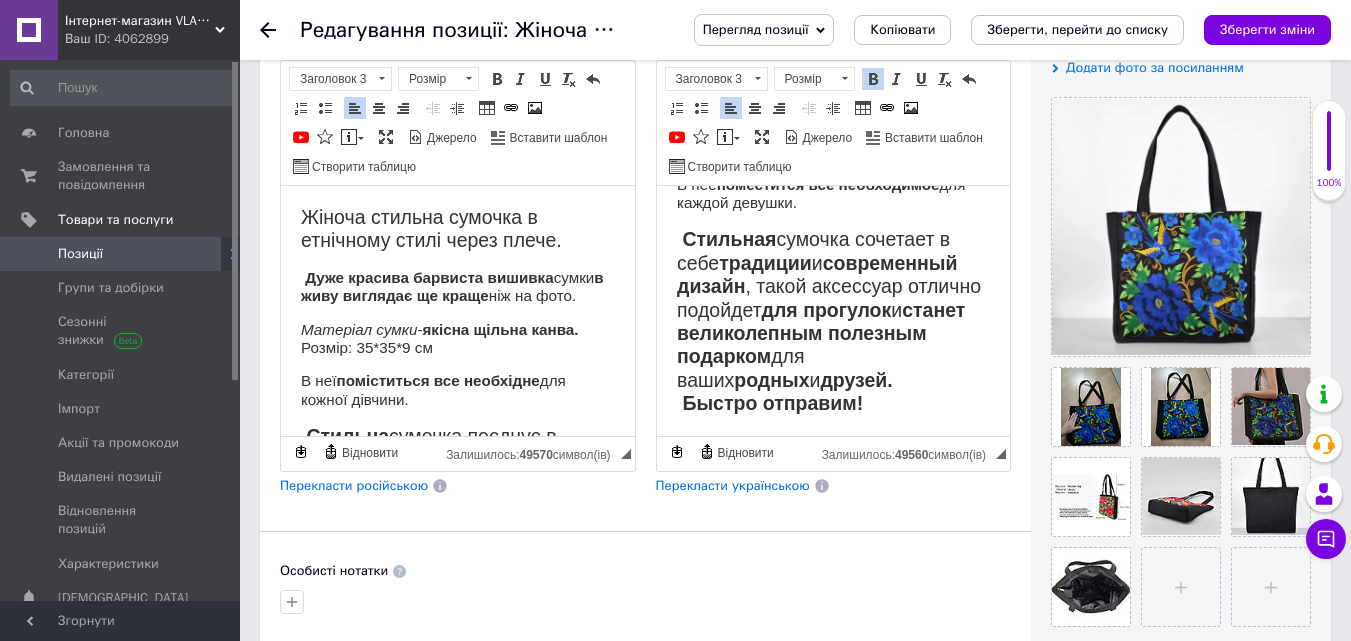 scroll, scrollTop: 228, scrollLeft: 0, axis: vertical 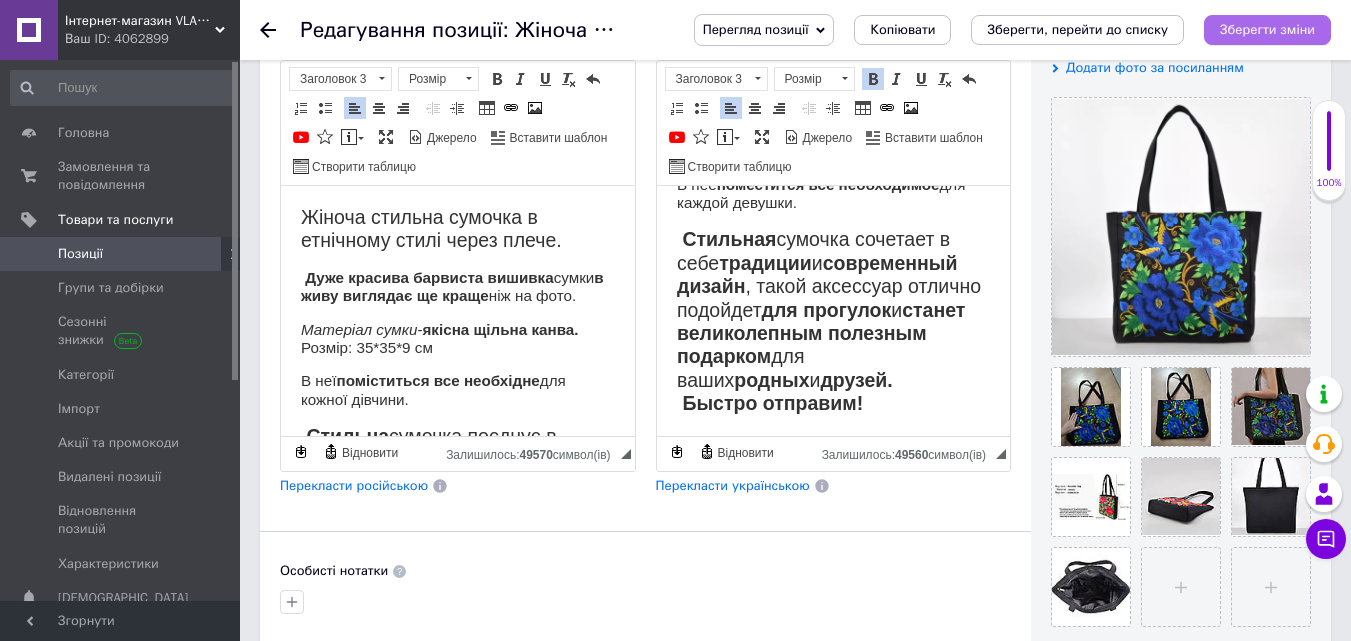 click on "Зберегти зміни" at bounding box center (1267, 30) 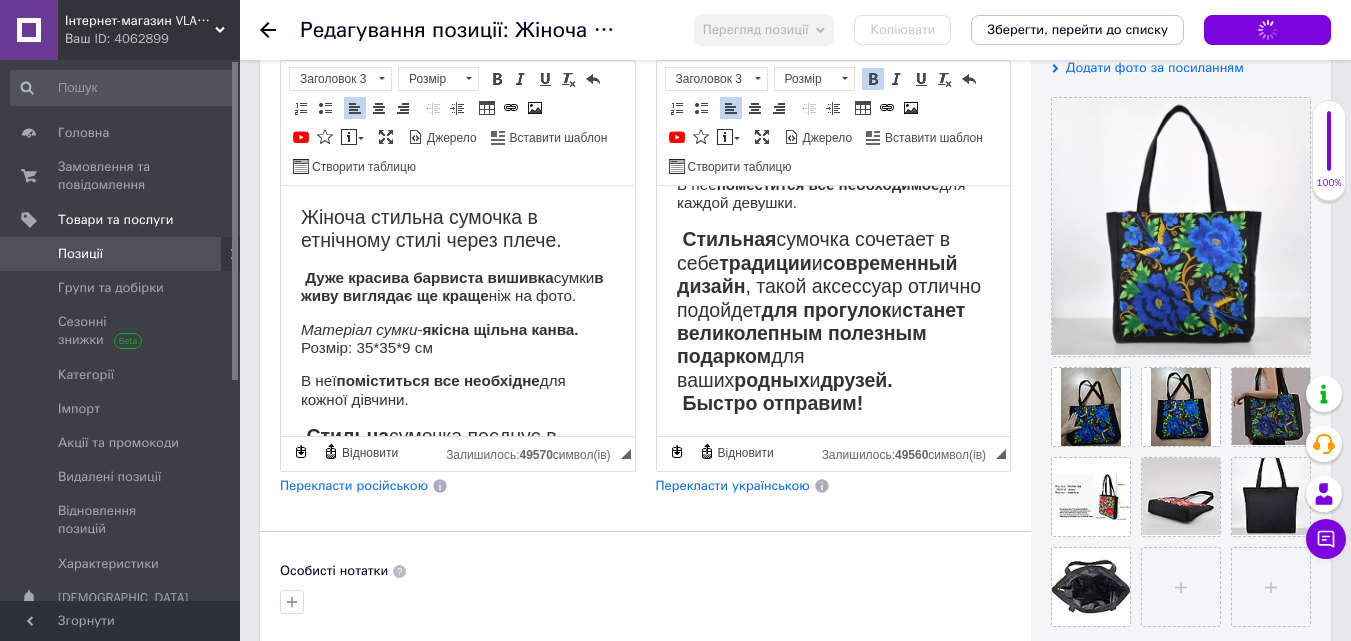 scroll, scrollTop: 233, scrollLeft: 0, axis: vertical 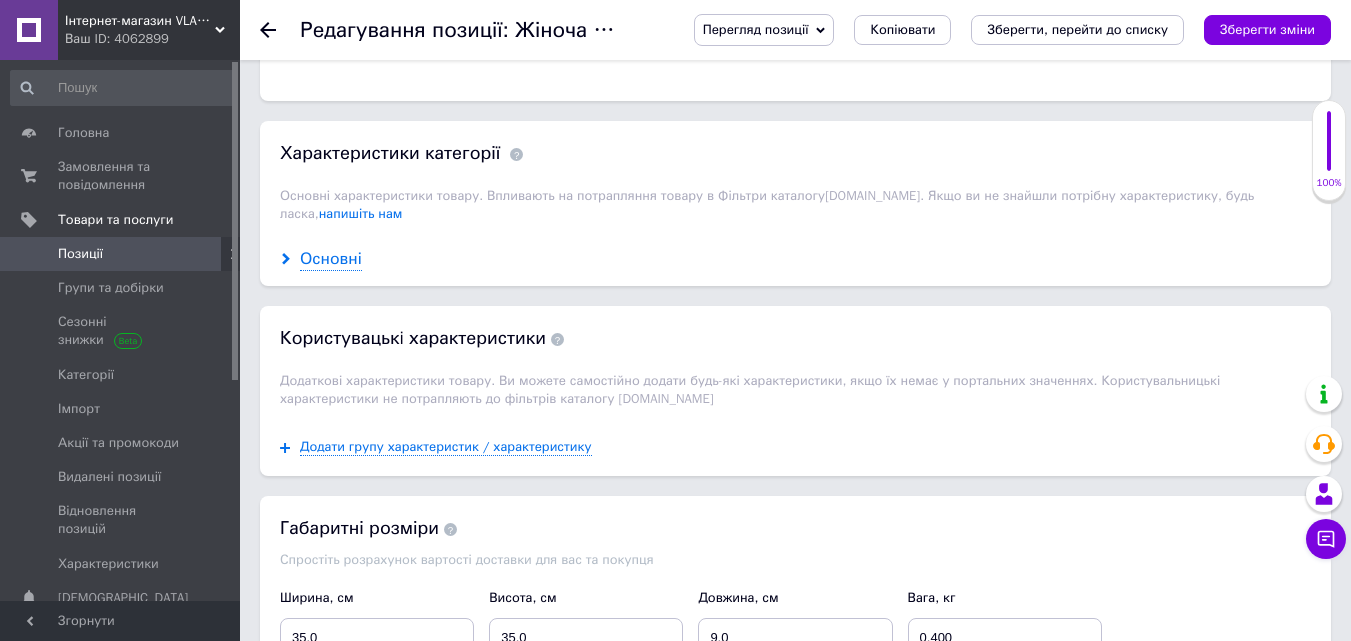 click on "Основні" at bounding box center (331, 259) 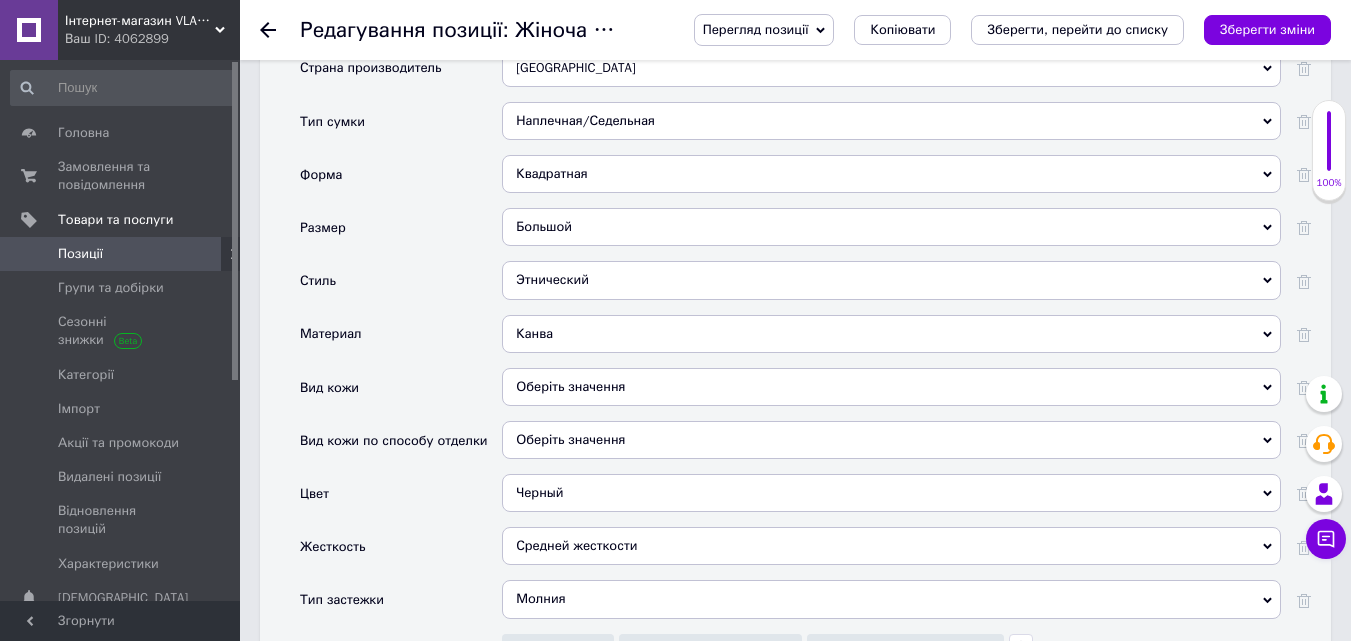 scroll, scrollTop: 2200, scrollLeft: 0, axis: vertical 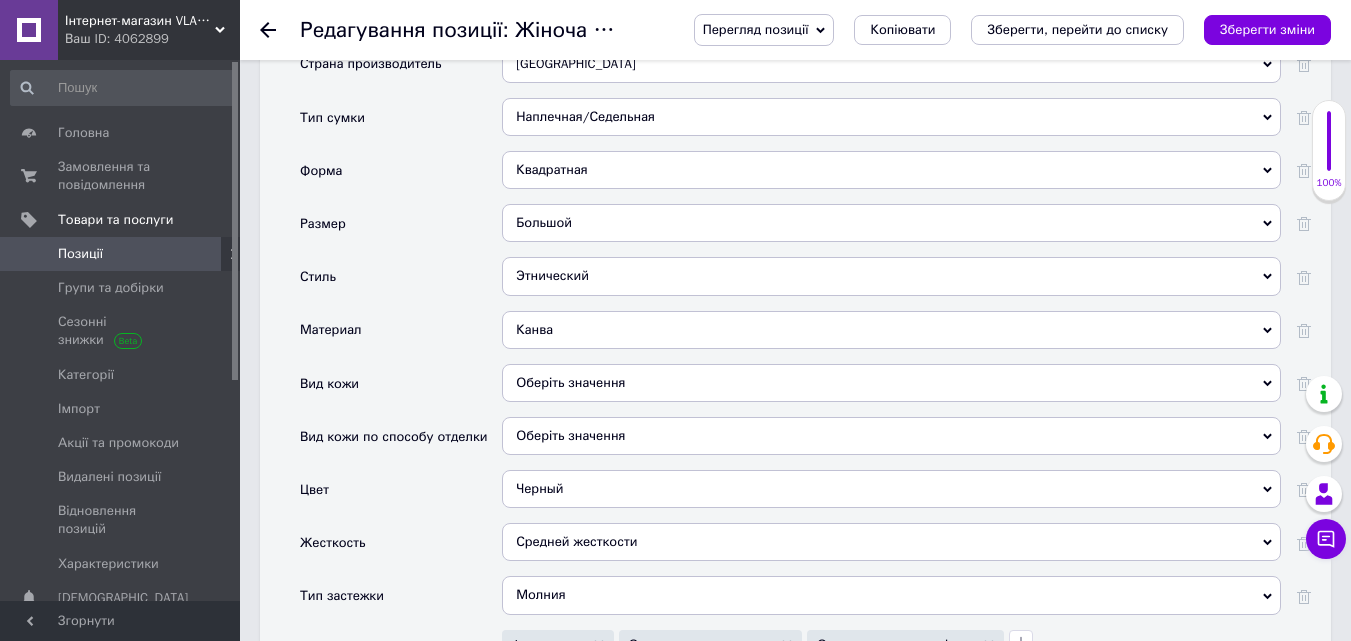 click 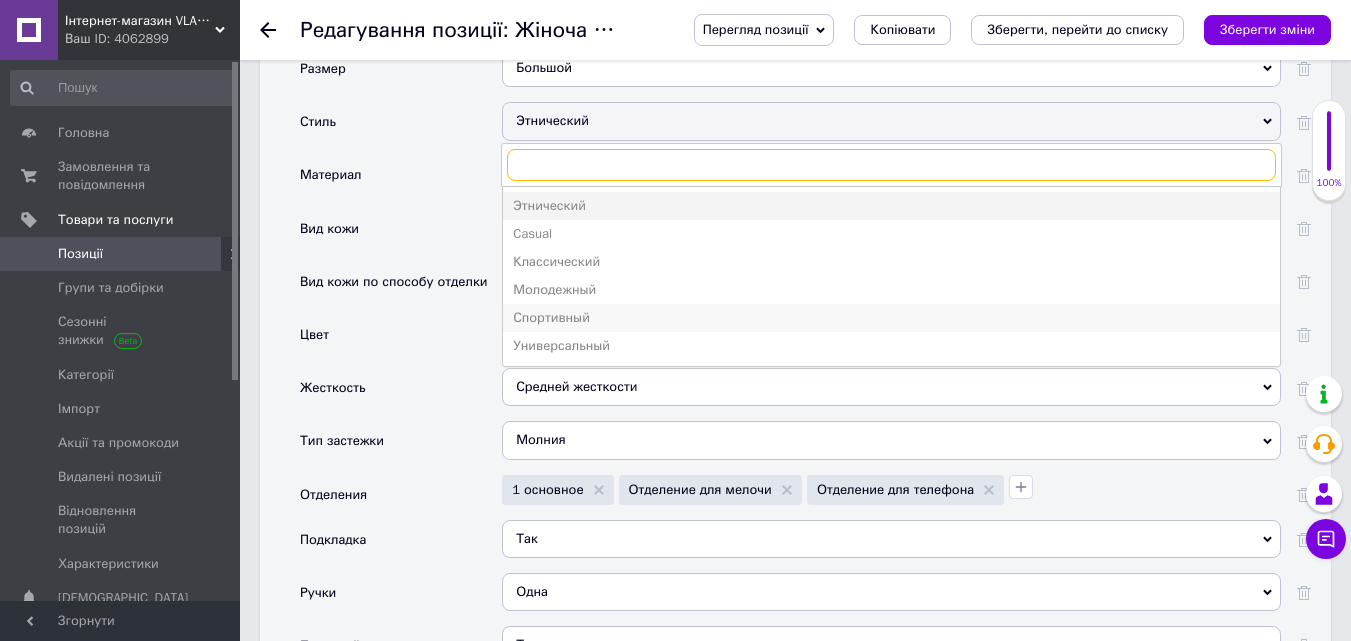 scroll, scrollTop: 2400, scrollLeft: 0, axis: vertical 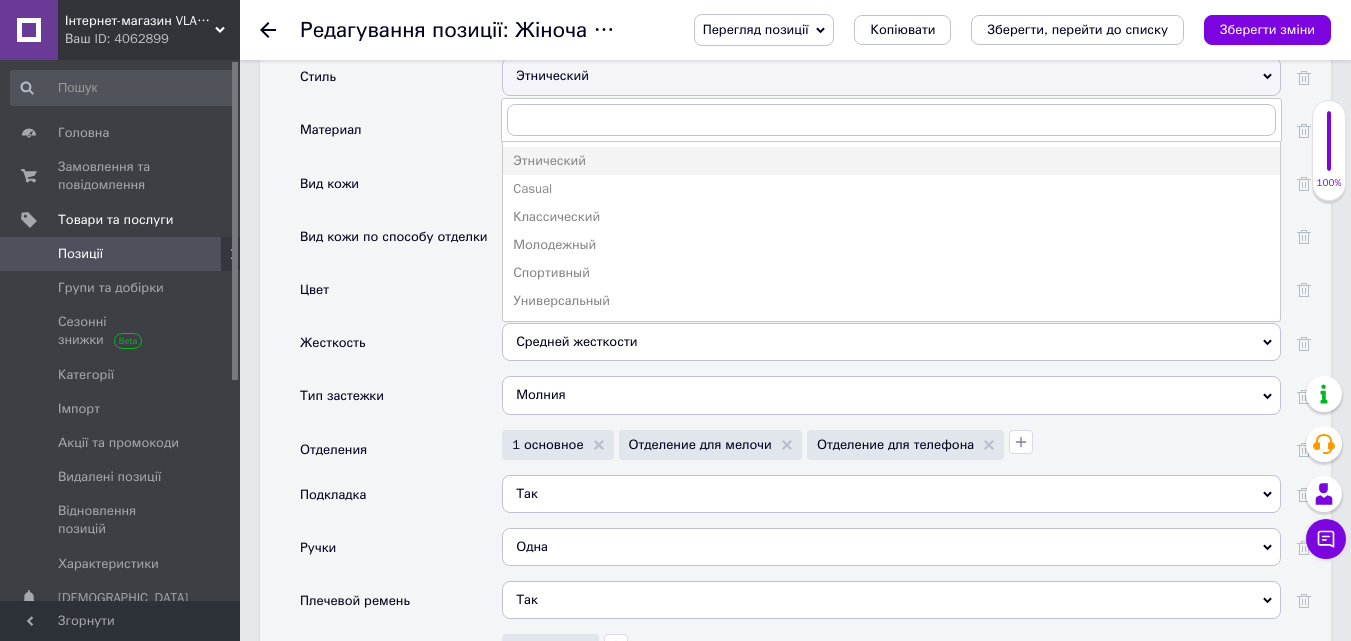 click on "Цвет" at bounding box center [401, 296] 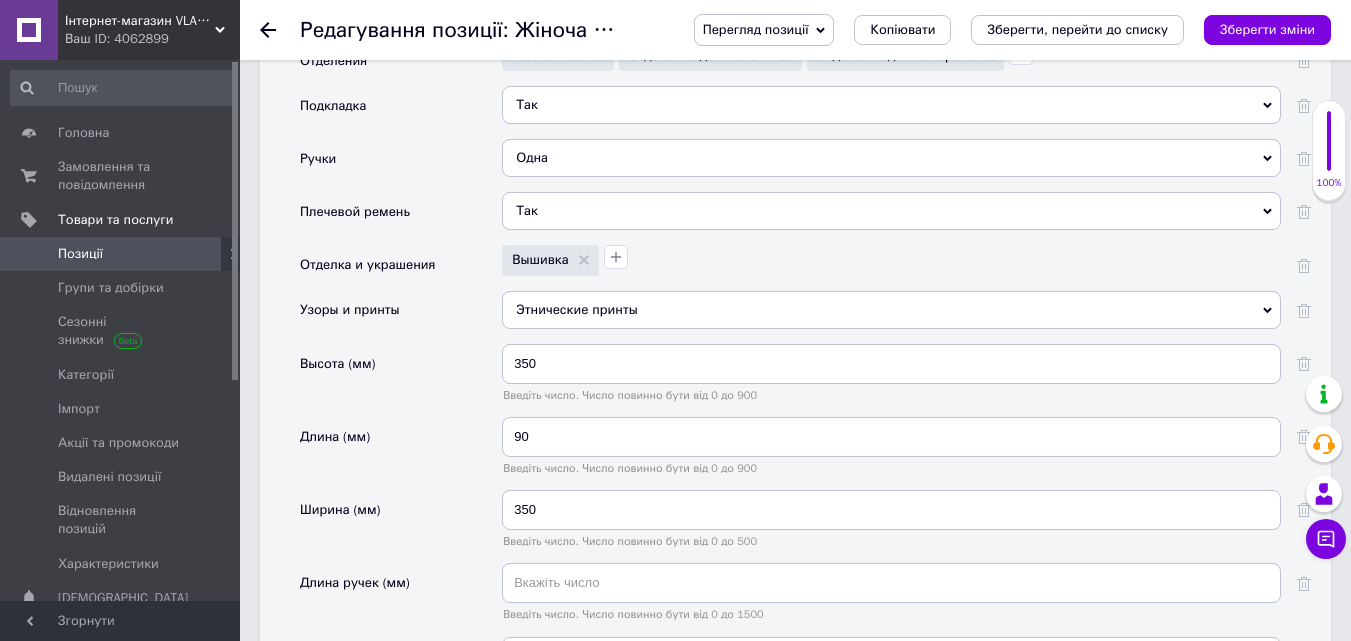 scroll, scrollTop: 2800, scrollLeft: 0, axis: vertical 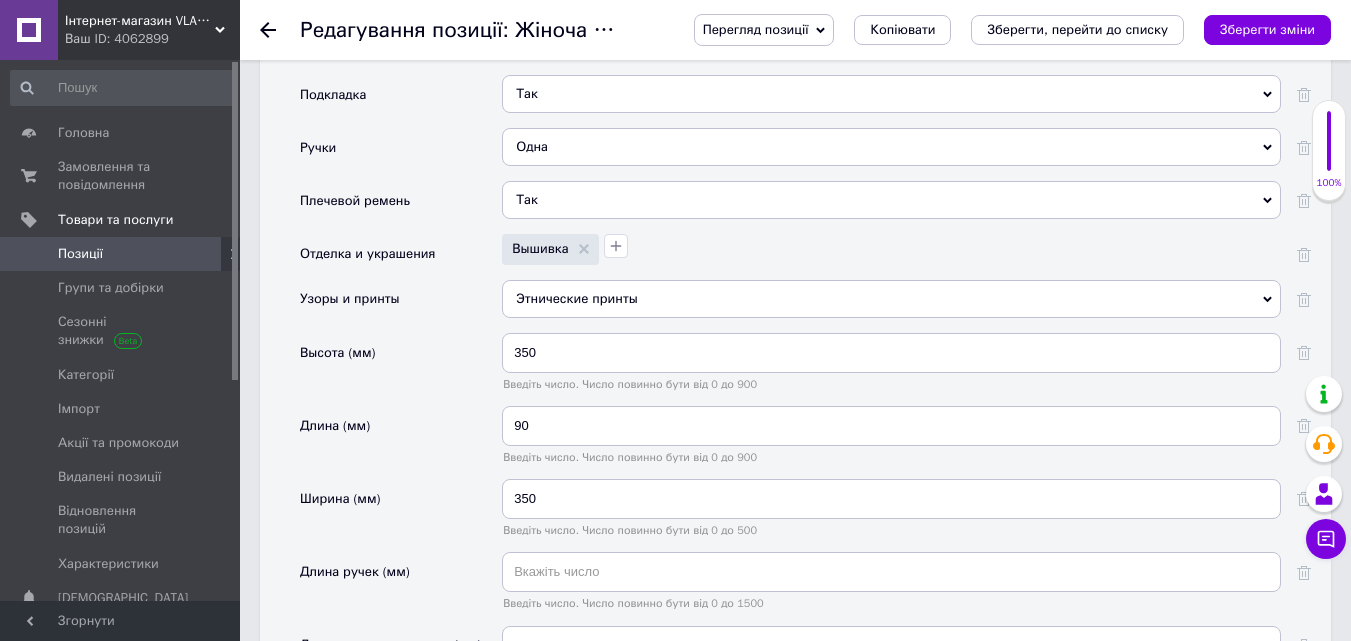 click on "Этнические принты" at bounding box center (891, 299) 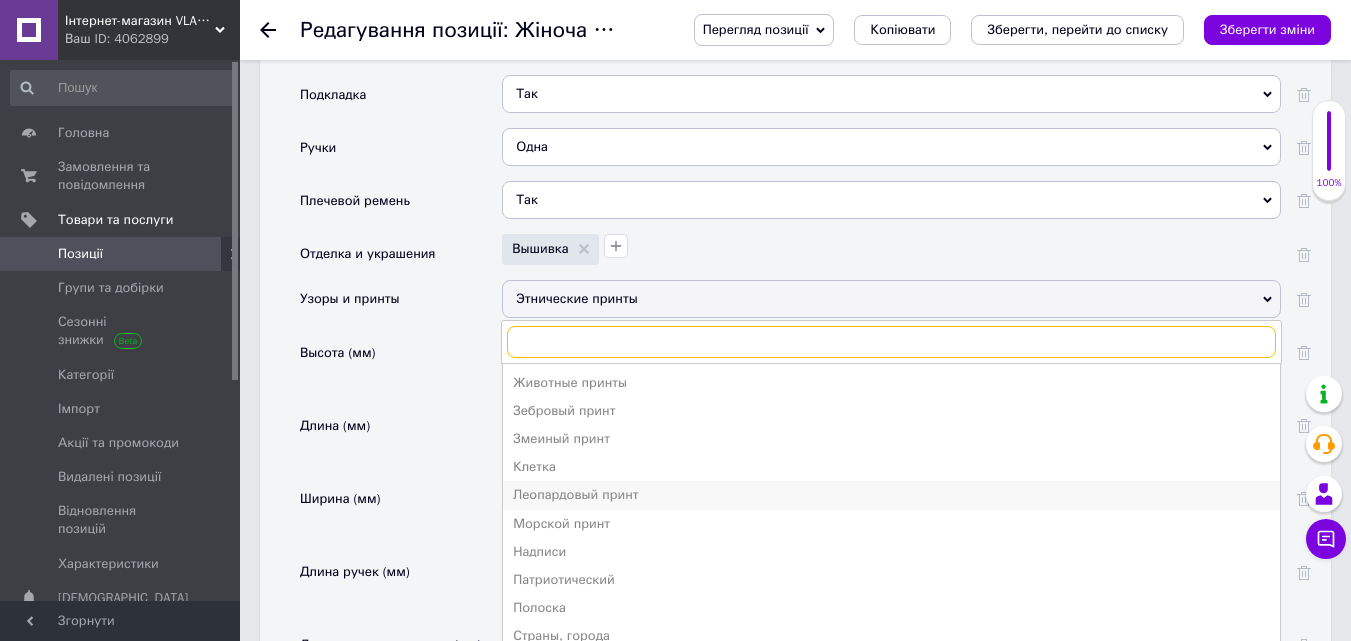 scroll, scrollTop: 163, scrollLeft: 0, axis: vertical 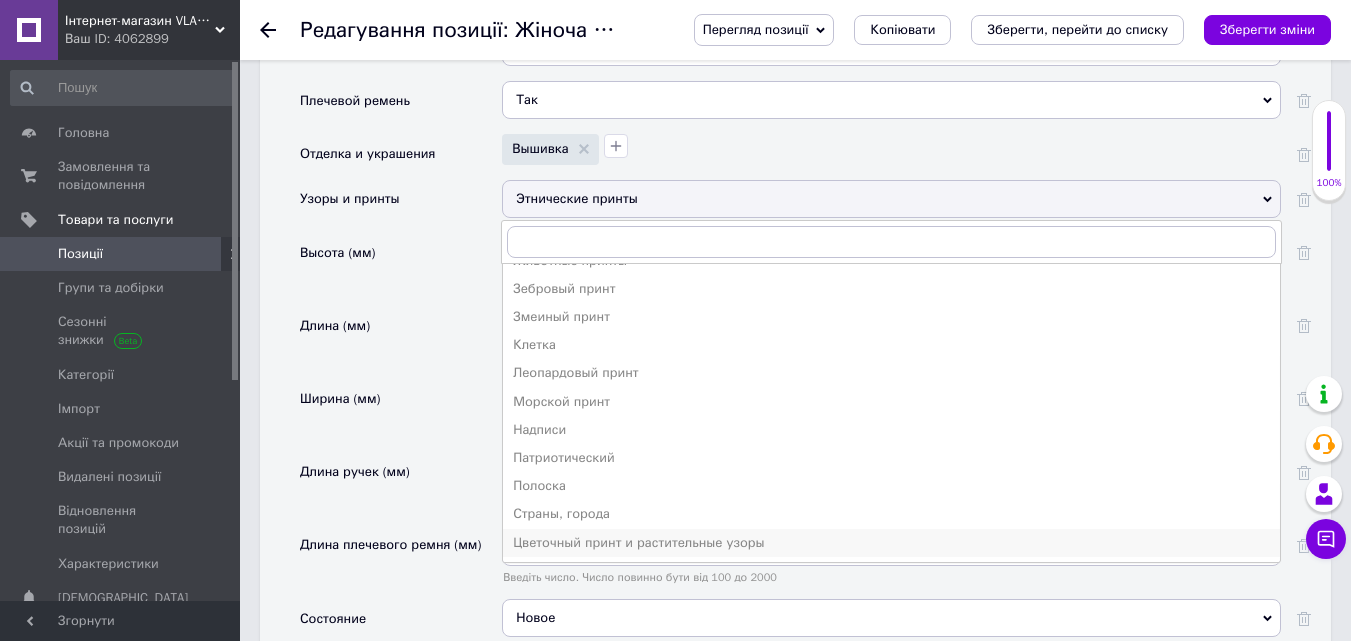 click on "Цветочный принт и растительные узоры" at bounding box center (891, 543) 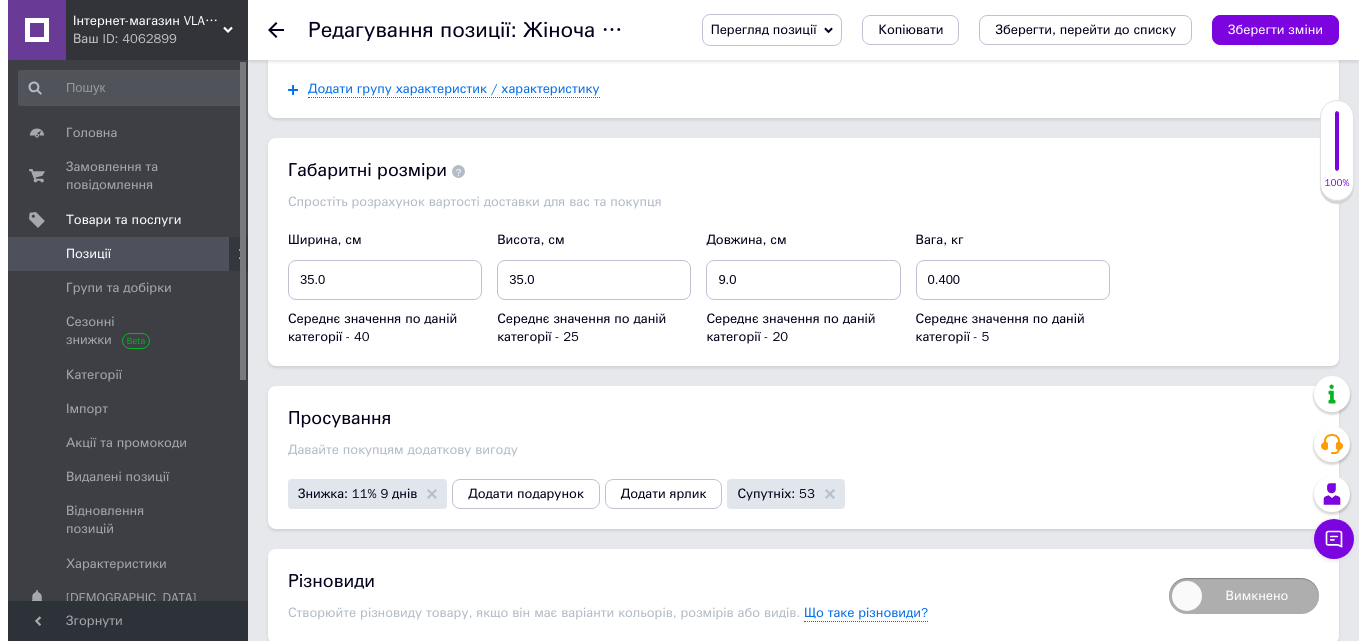 scroll, scrollTop: 3800, scrollLeft: 0, axis: vertical 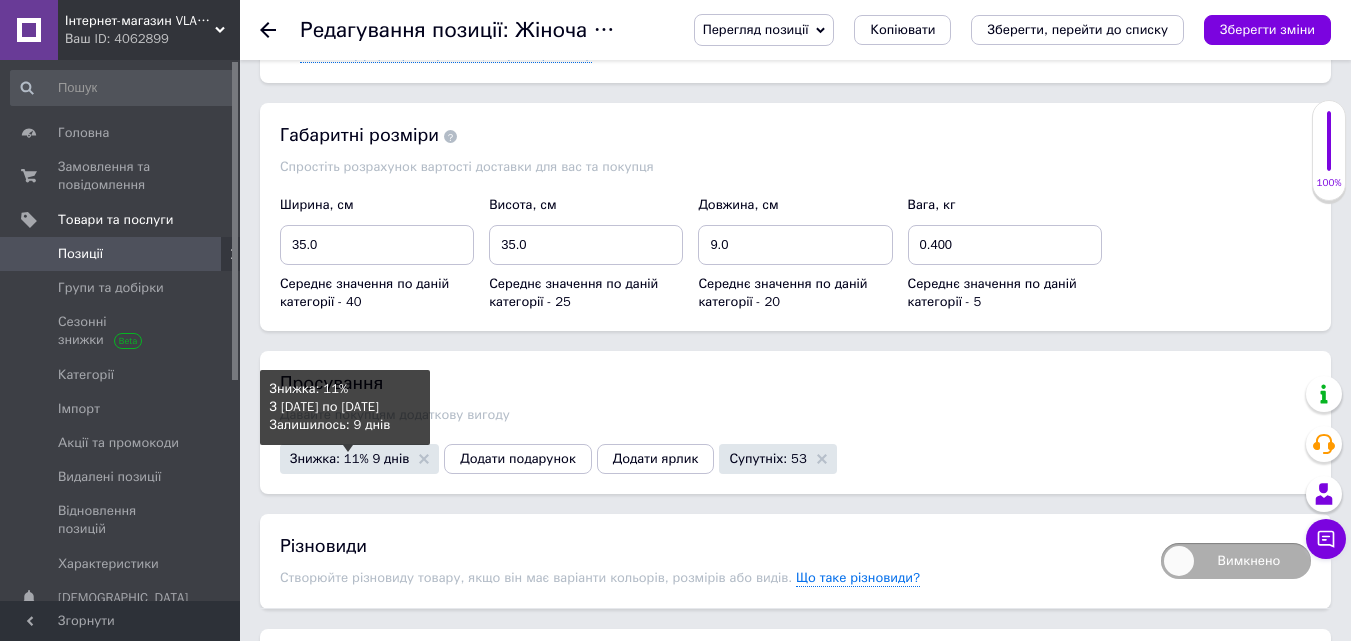 click on "Знижка: 11% 9 днів" at bounding box center [349, 458] 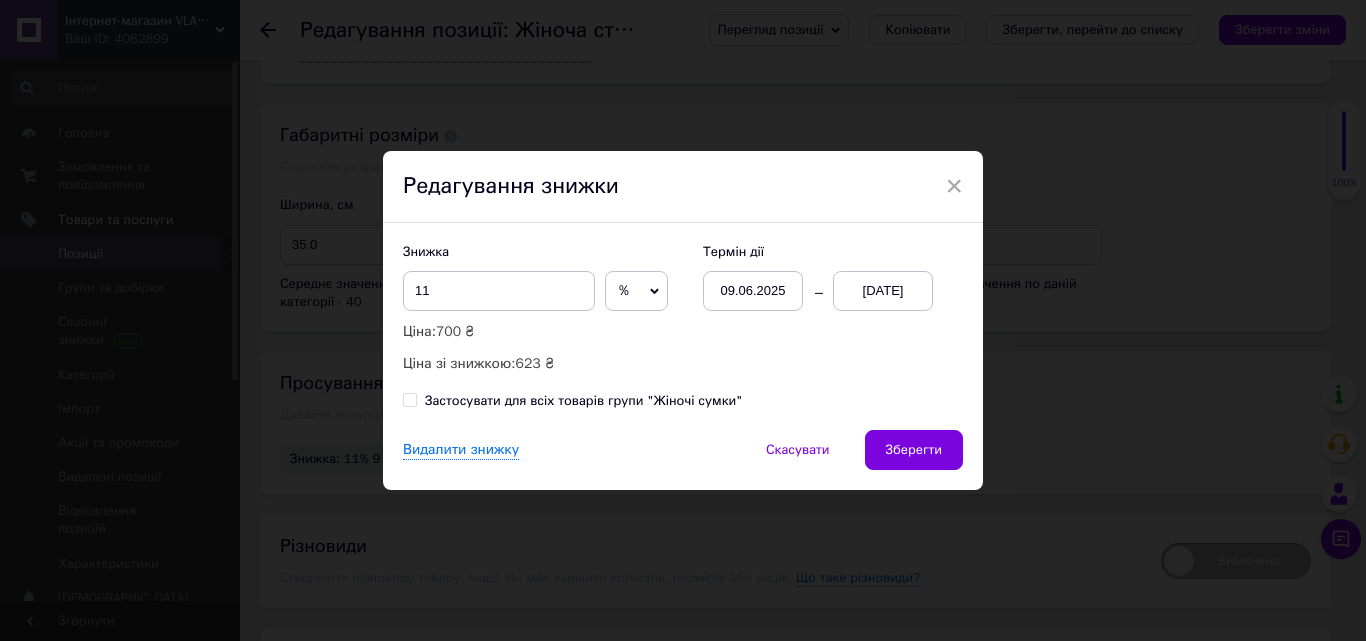 click on "Термін дії [DATE] [DATE]" at bounding box center (823, 277) 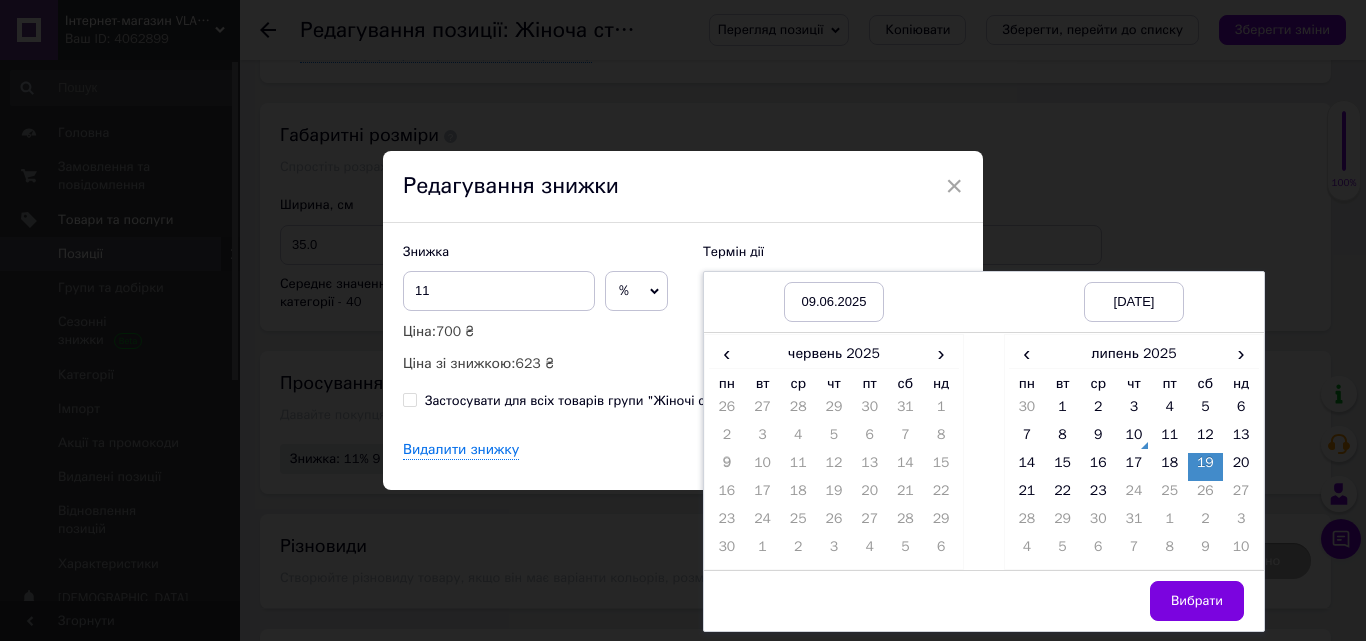 drag, startPoint x: 1100, startPoint y: 491, endPoint x: 1129, endPoint y: 535, distance: 52.69725 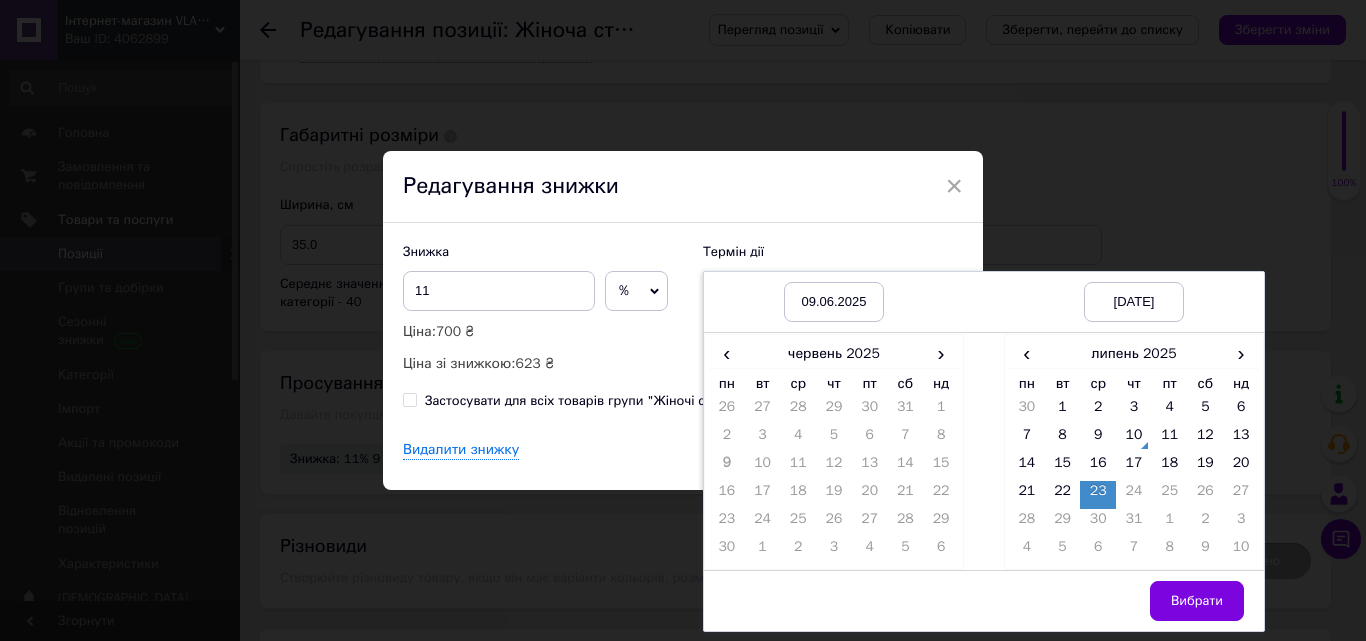 drag, startPoint x: 1190, startPoint y: 595, endPoint x: 1142, endPoint y: 574, distance: 52.392746 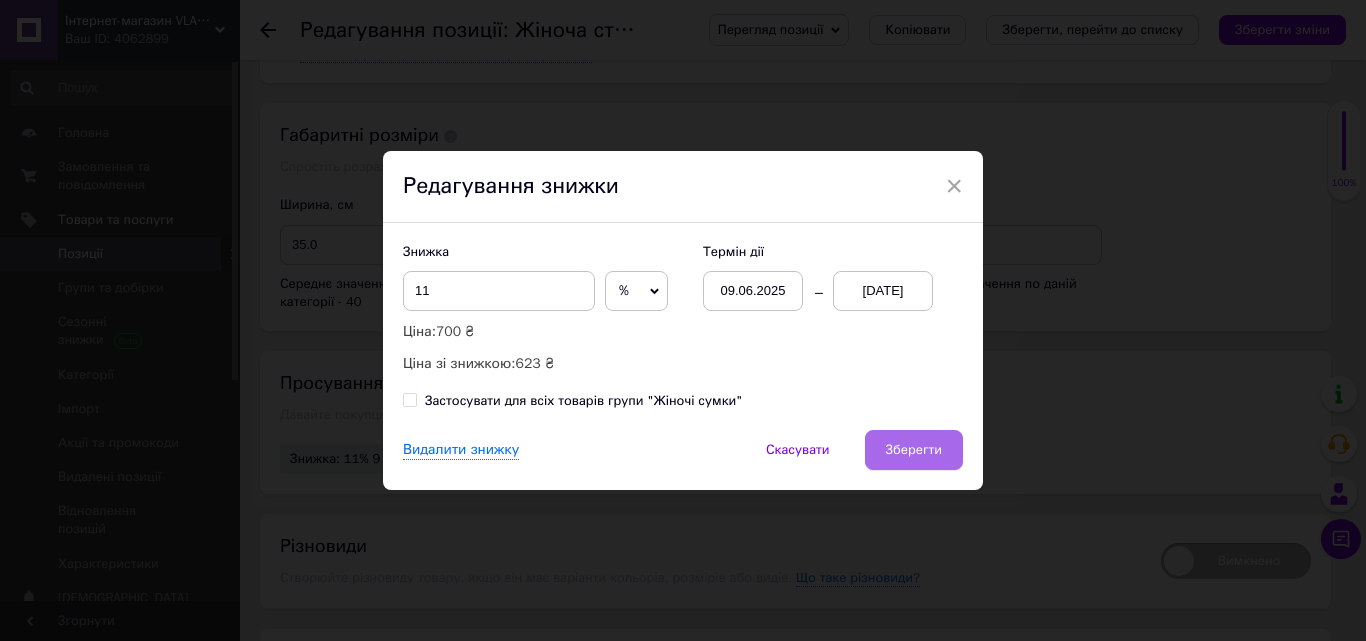 click on "Зберегти" at bounding box center (914, 450) 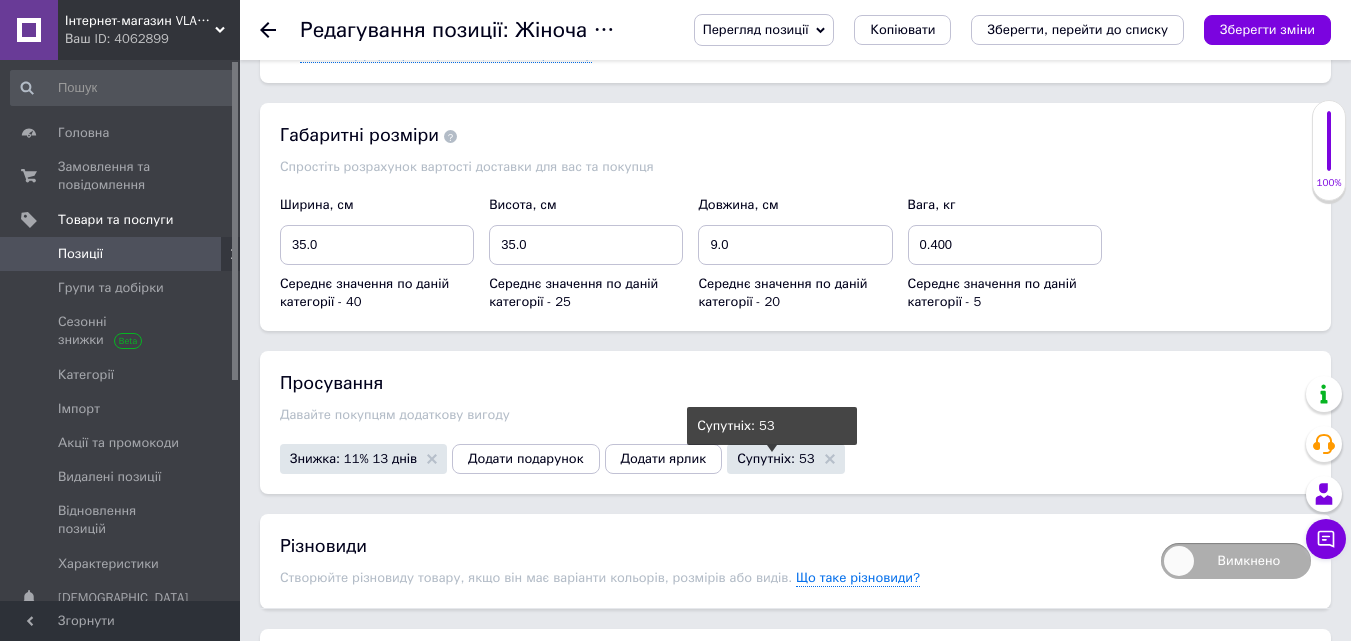 click on "Супутніх: 53" at bounding box center [775, 458] 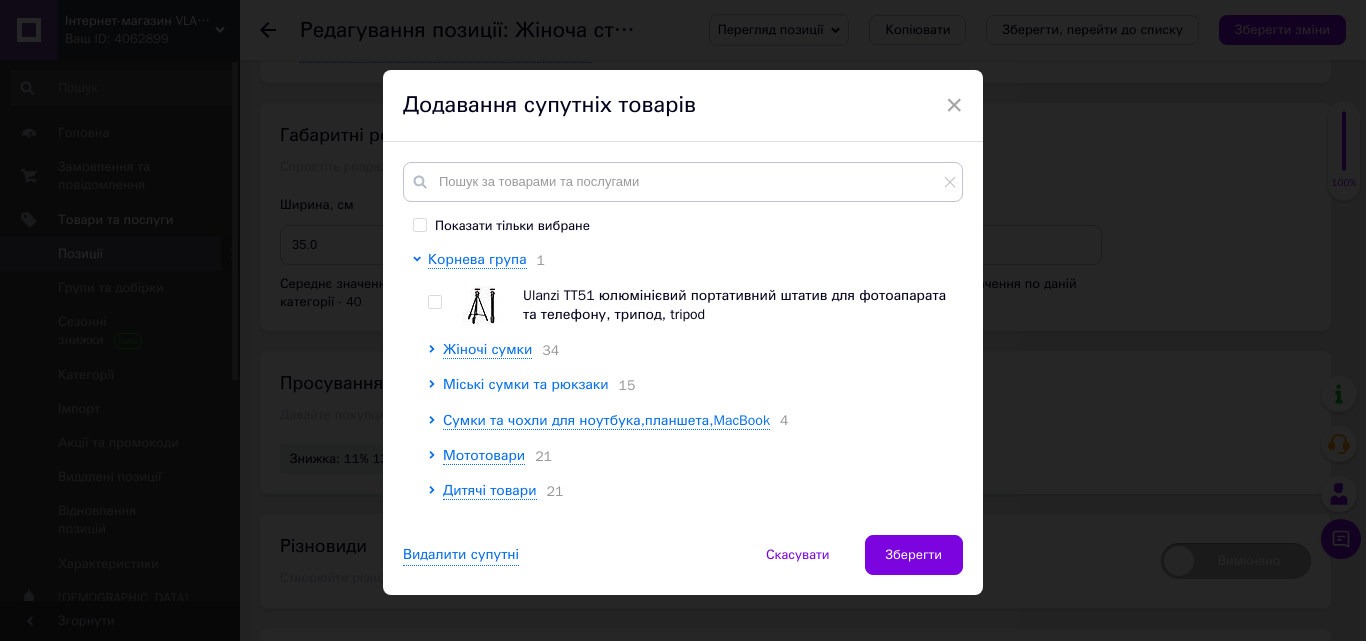 click on "Міські сумки та рюкзаки" at bounding box center [526, 384] 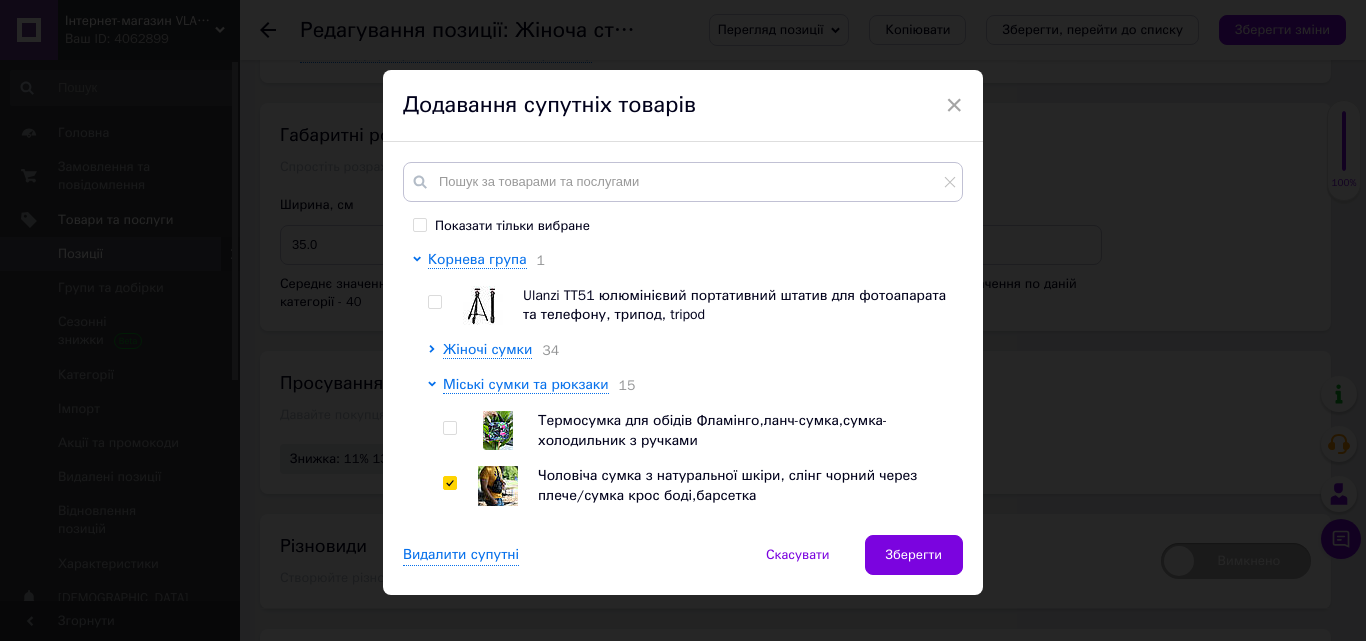 scroll, scrollTop: 100, scrollLeft: 0, axis: vertical 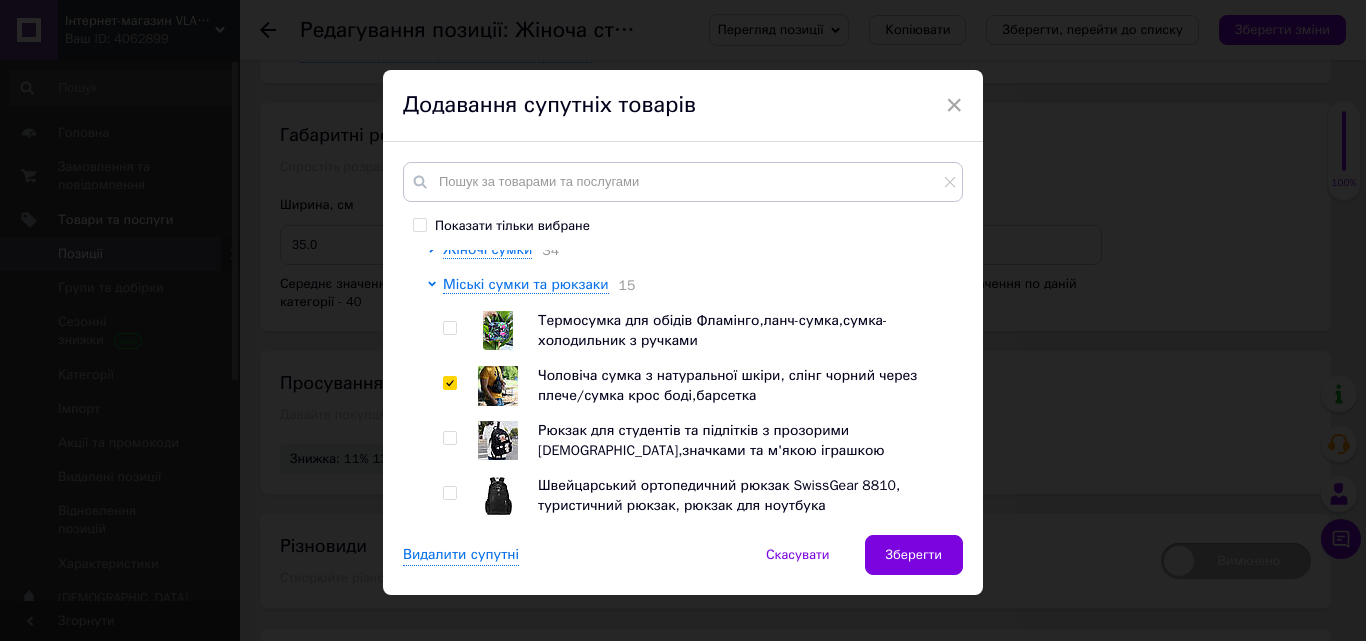 click at bounding box center [449, 328] 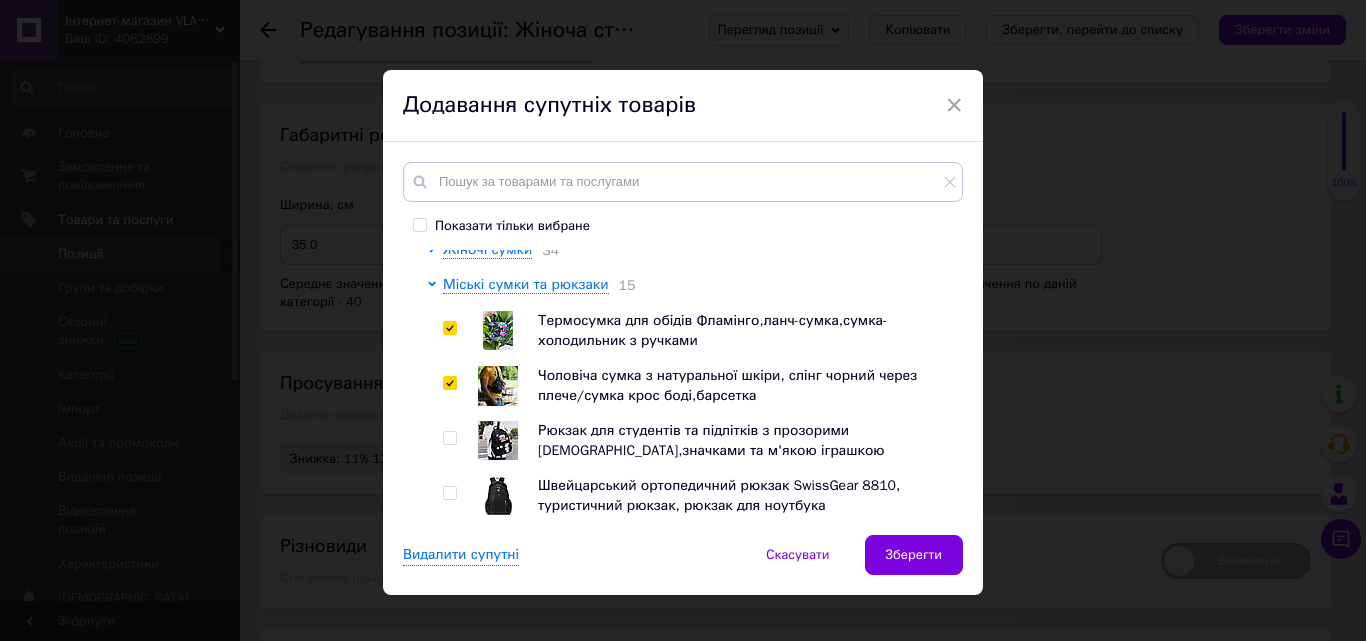 checkbox on "true" 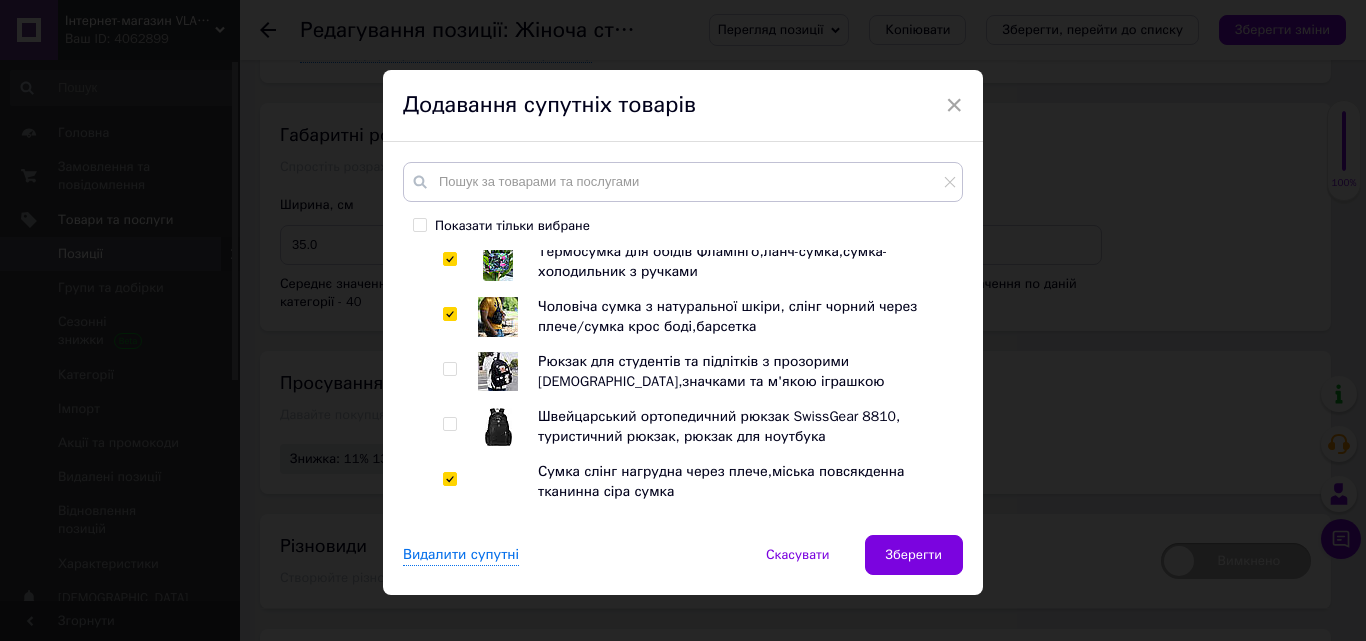 scroll, scrollTop: 200, scrollLeft: 0, axis: vertical 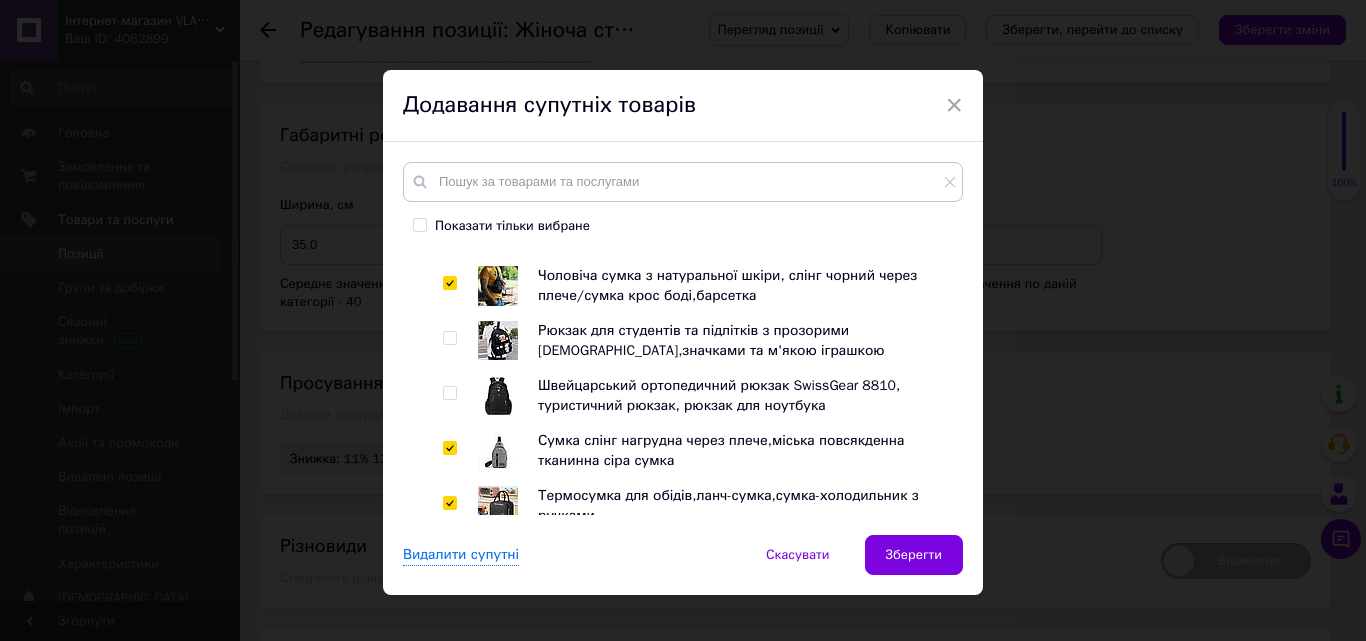 click at bounding box center (449, 338) 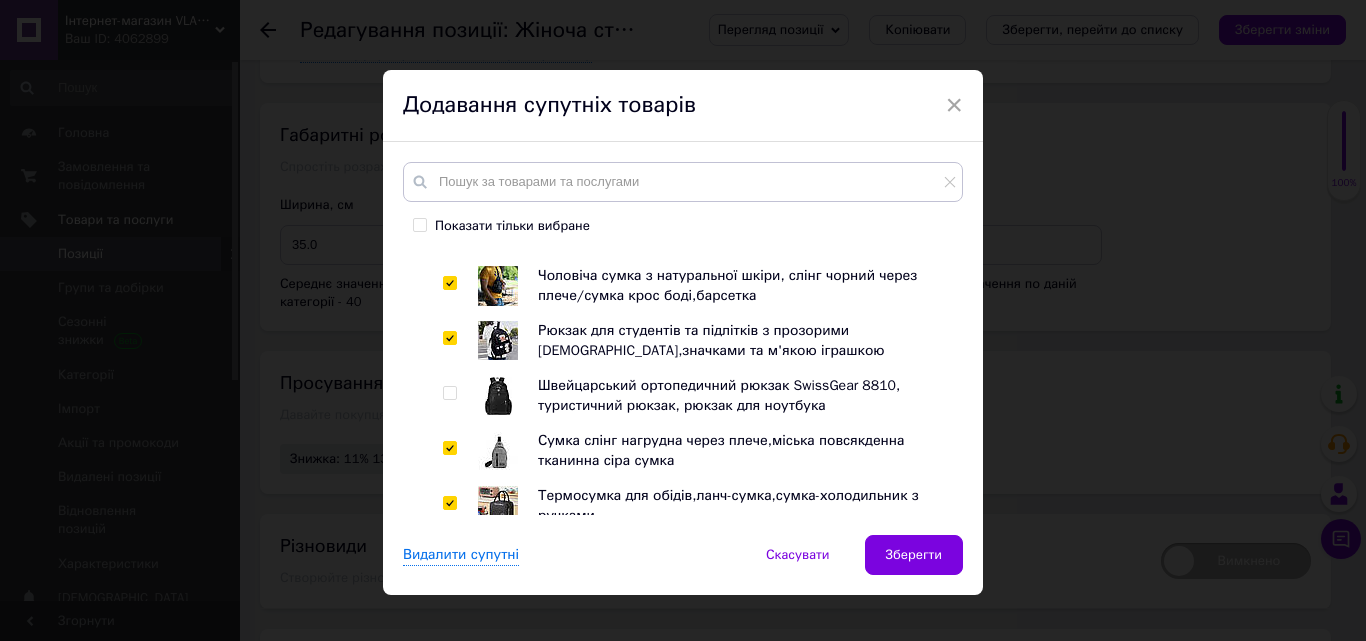 checkbox on "true" 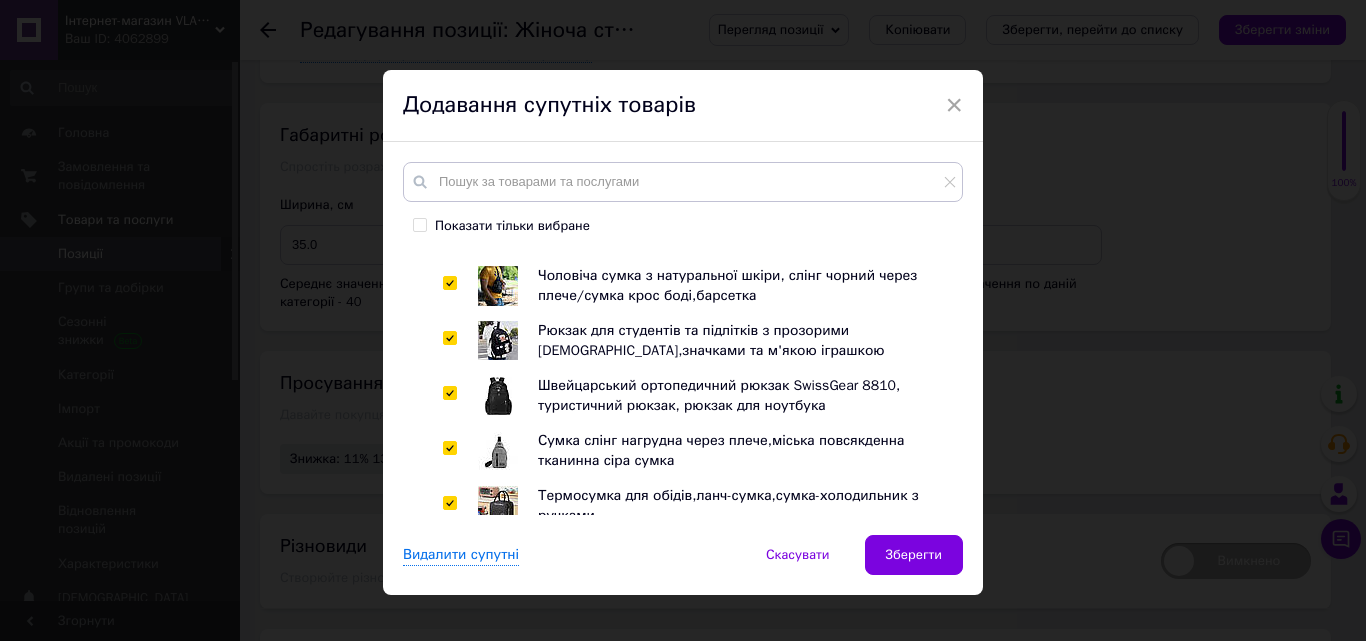 checkbox on "true" 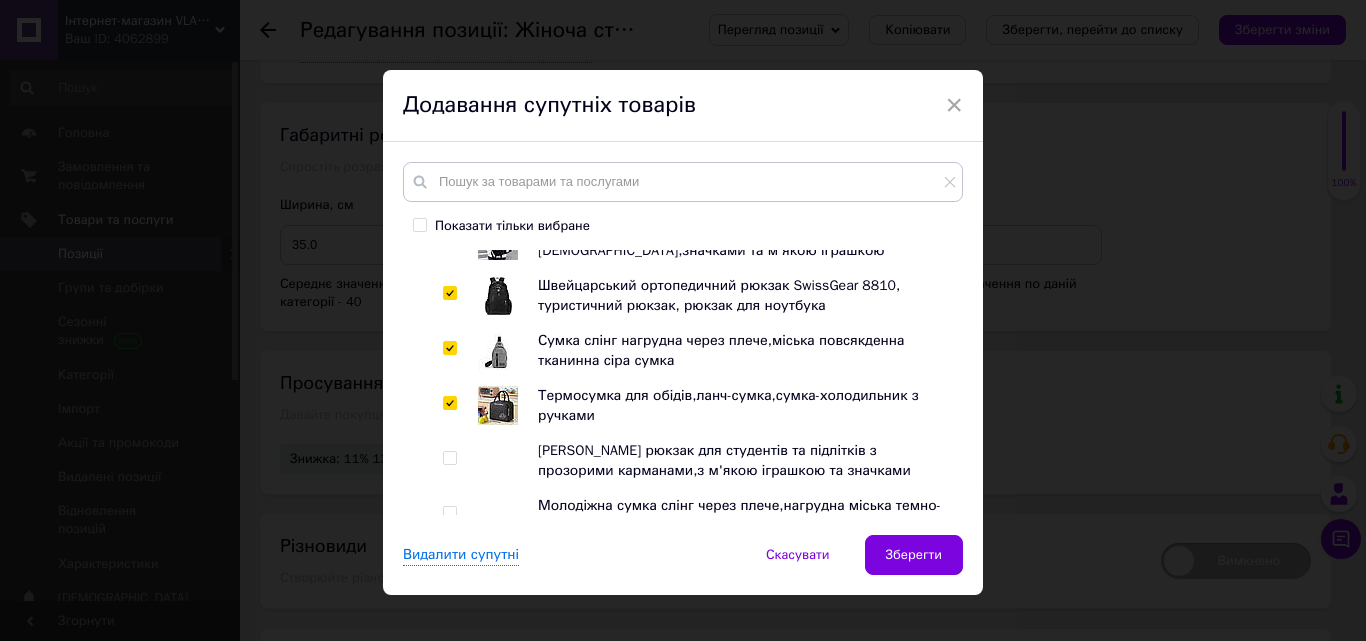 scroll, scrollTop: 400, scrollLeft: 0, axis: vertical 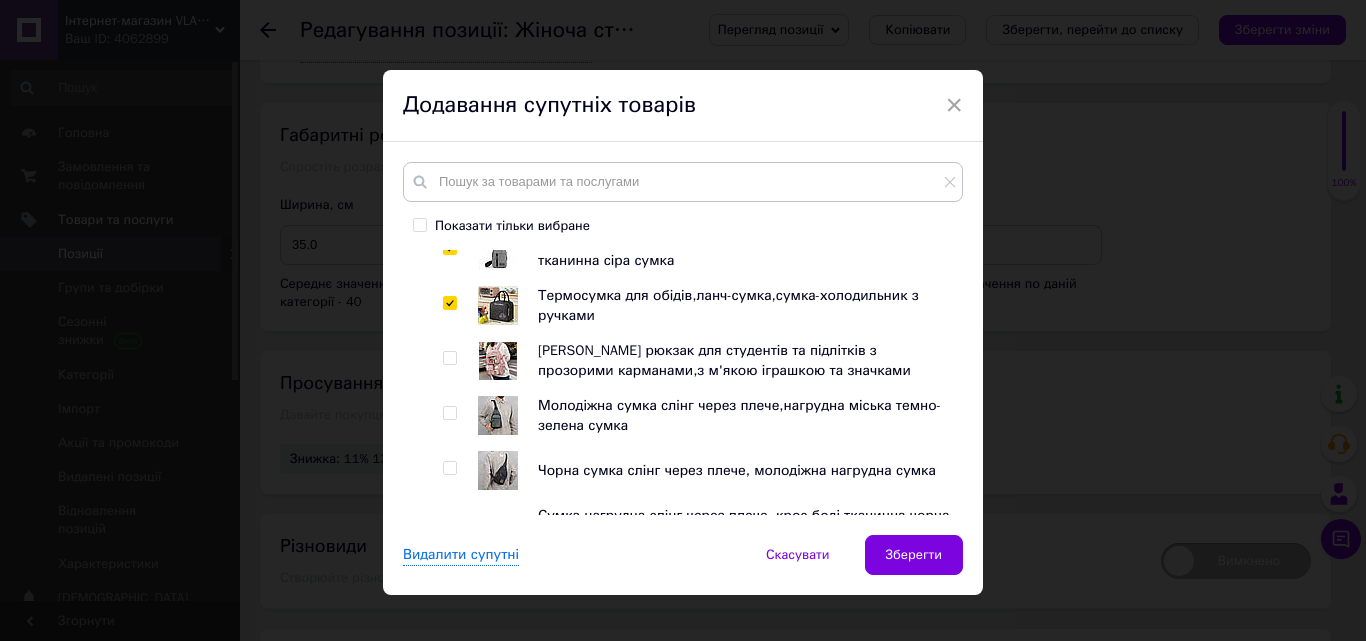 click at bounding box center [449, 358] 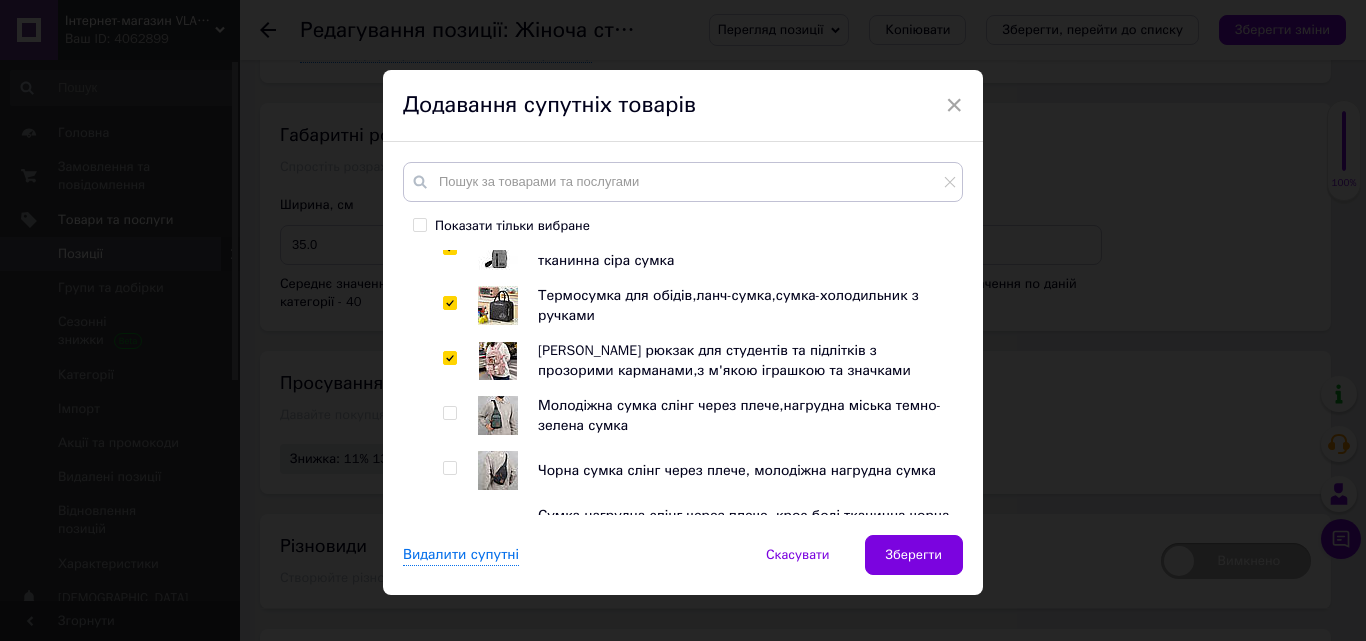 checkbox on "true" 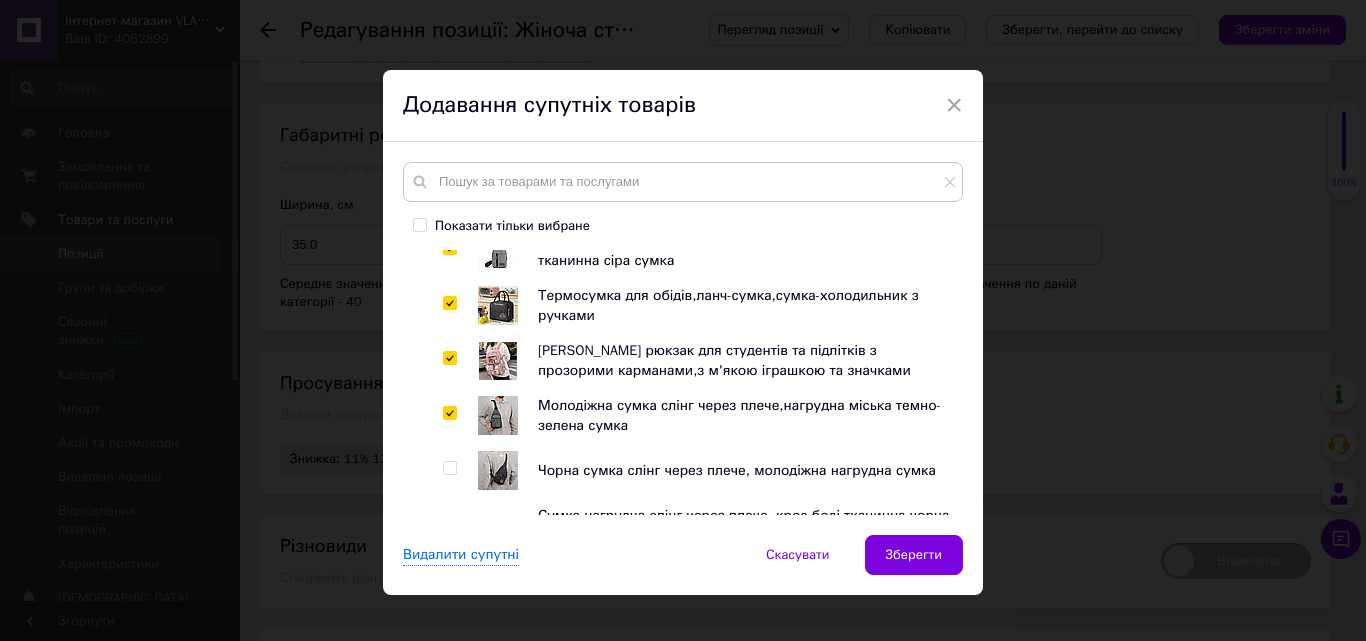 checkbox on "true" 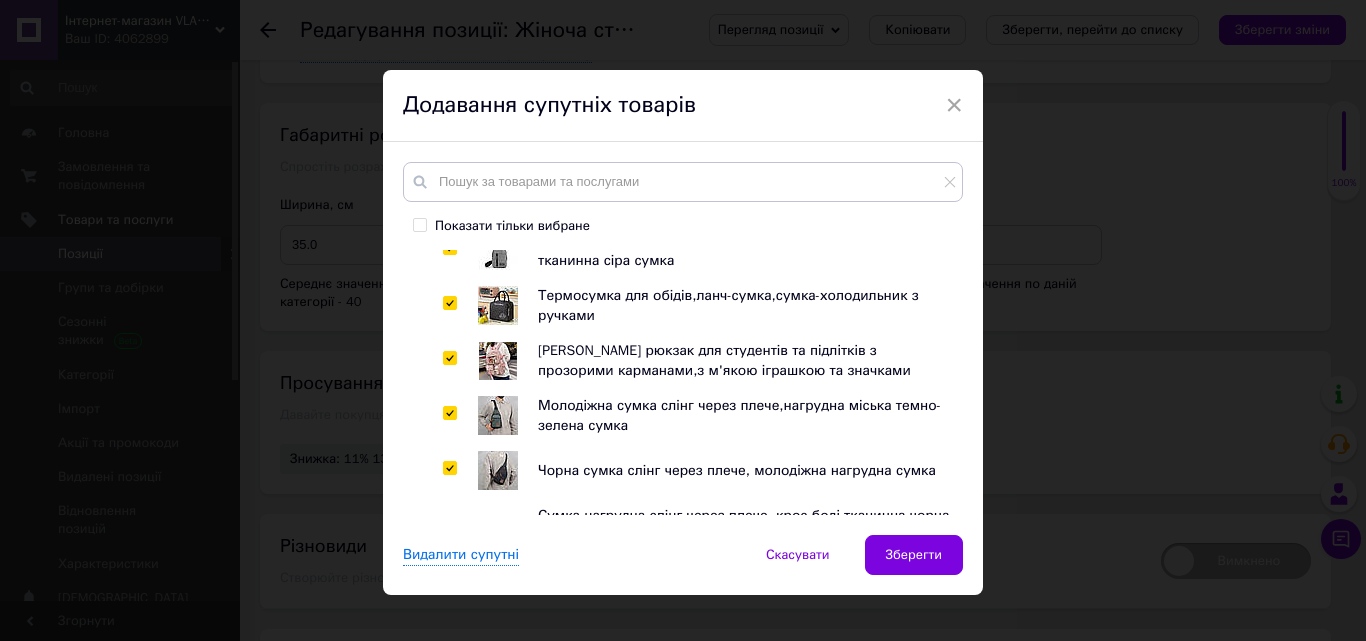 checkbox on "true" 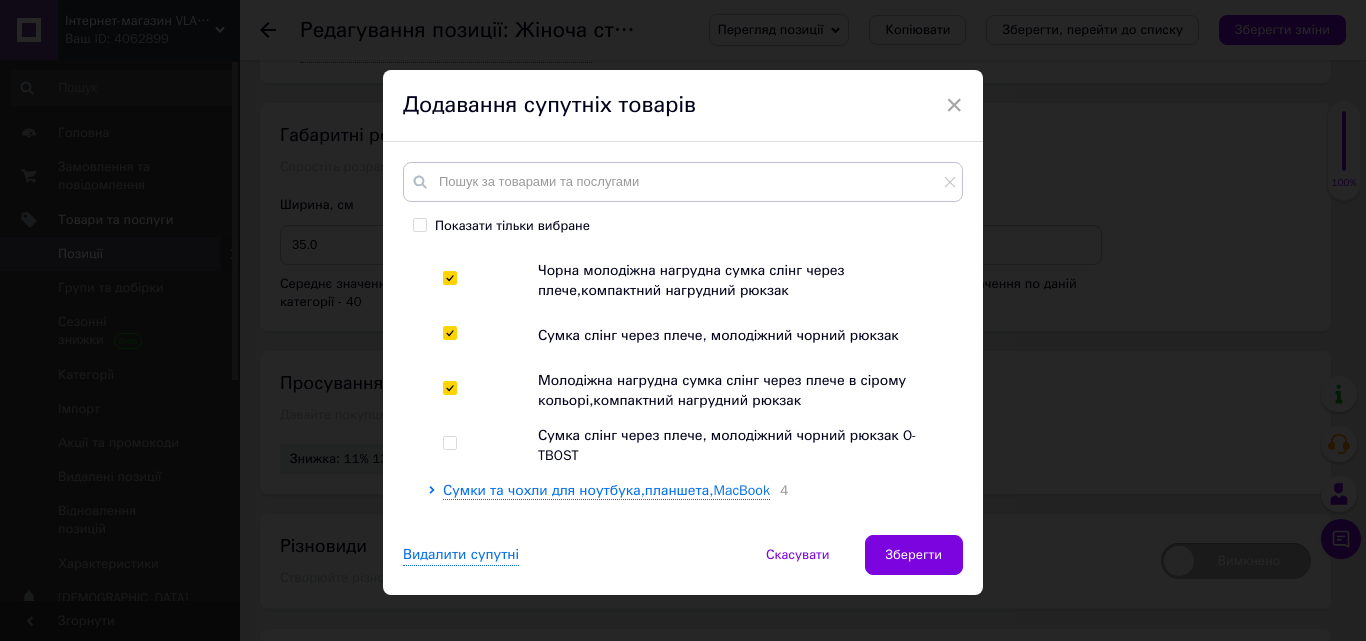 scroll, scrollTop: 800, scrollLeft: 0, axis: vertical 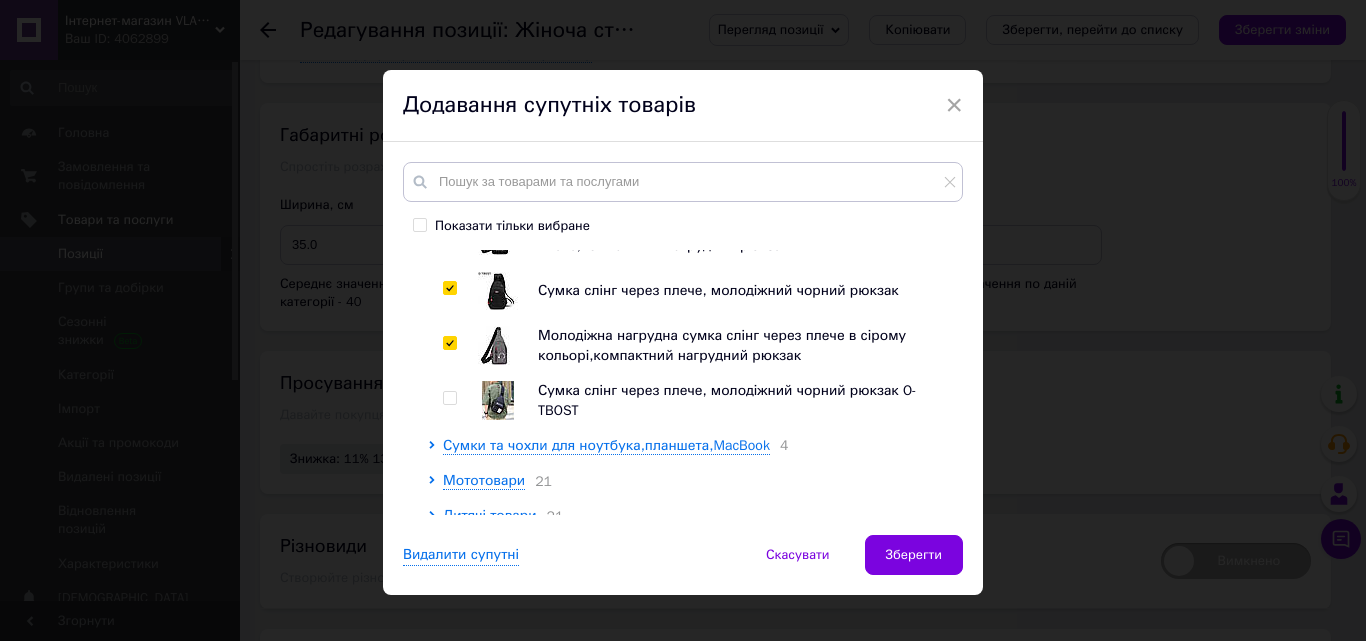 drag, startPoint x: 447, startPoint y: 401, endPoint x: 618, endPoint y: 460, distance: 180.89223 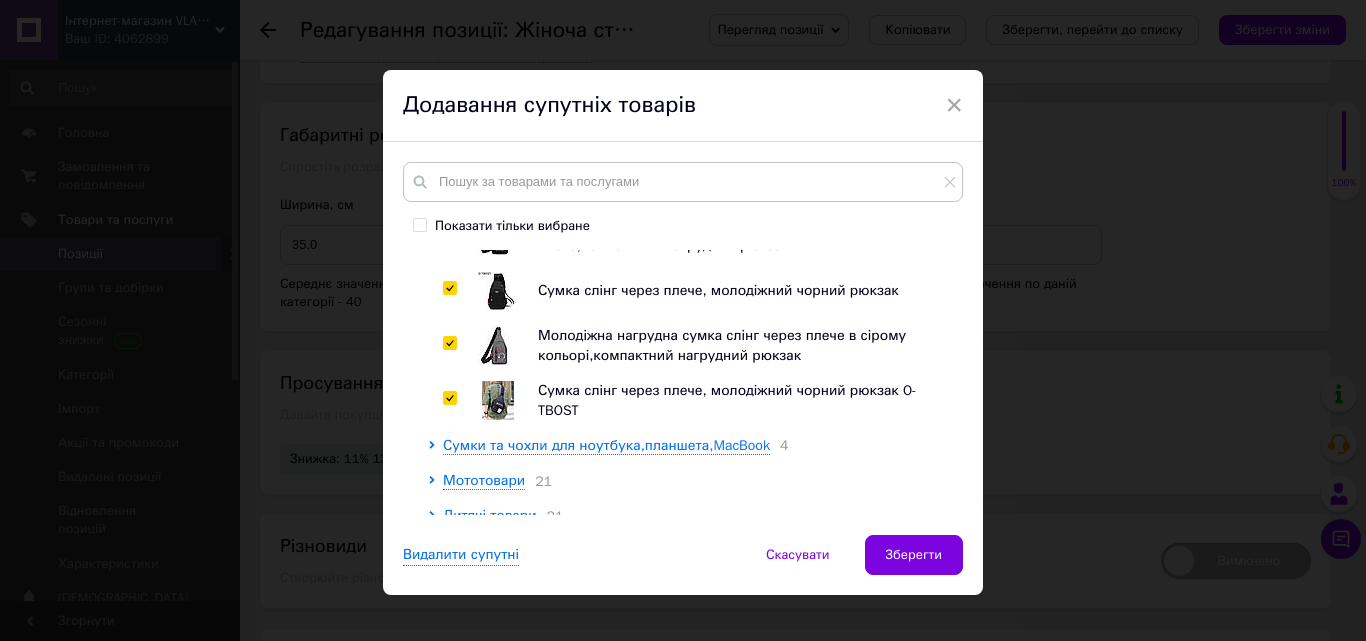 checkbox on "true" 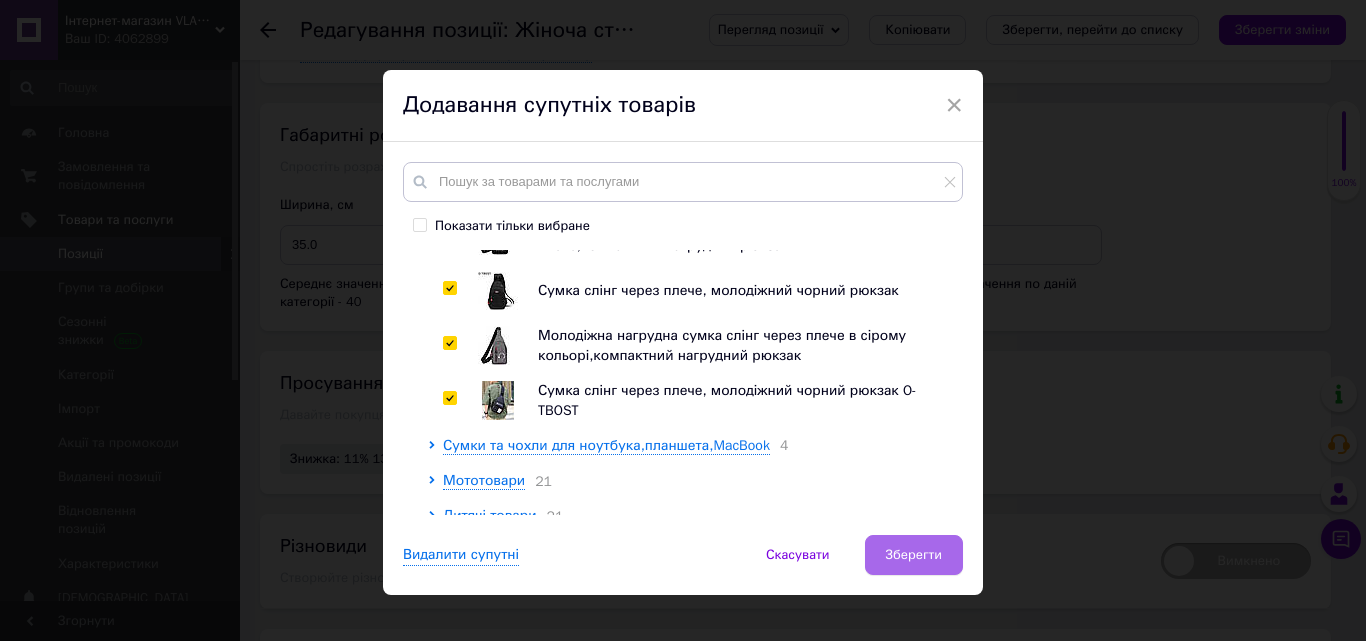 click on "Зберегти" at bounding box center [914, 555] 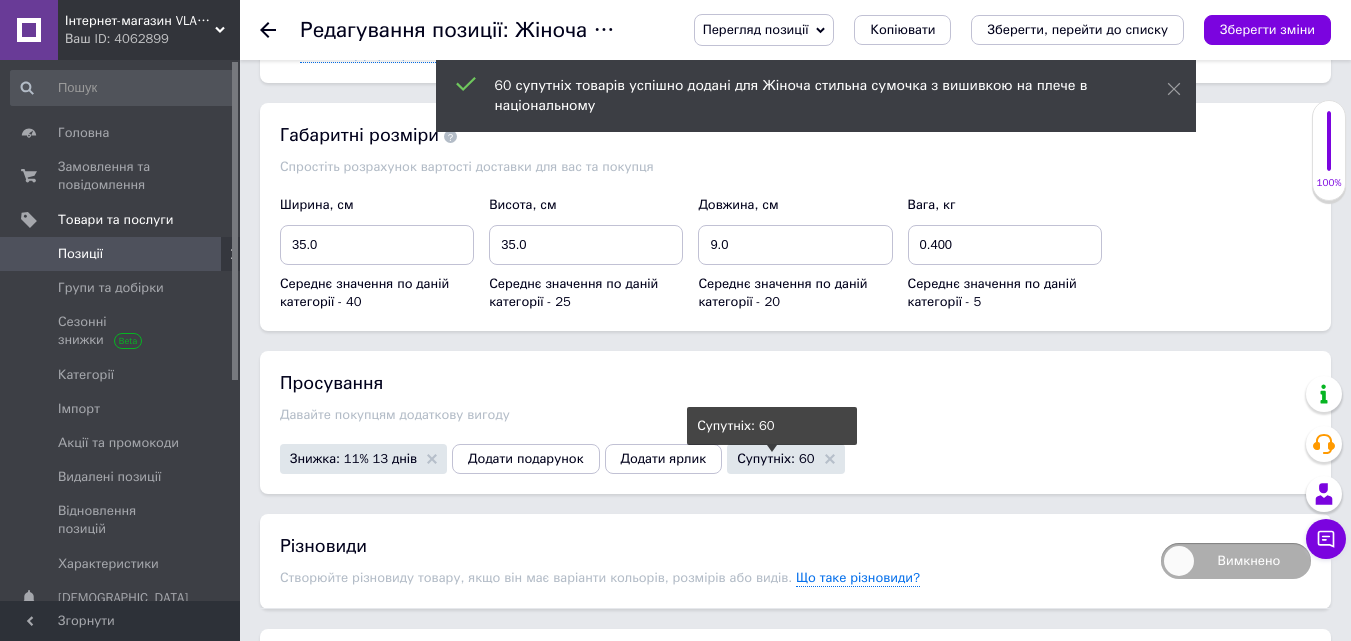 click on "Супутніх: 60" at bounding box center (775, 458) 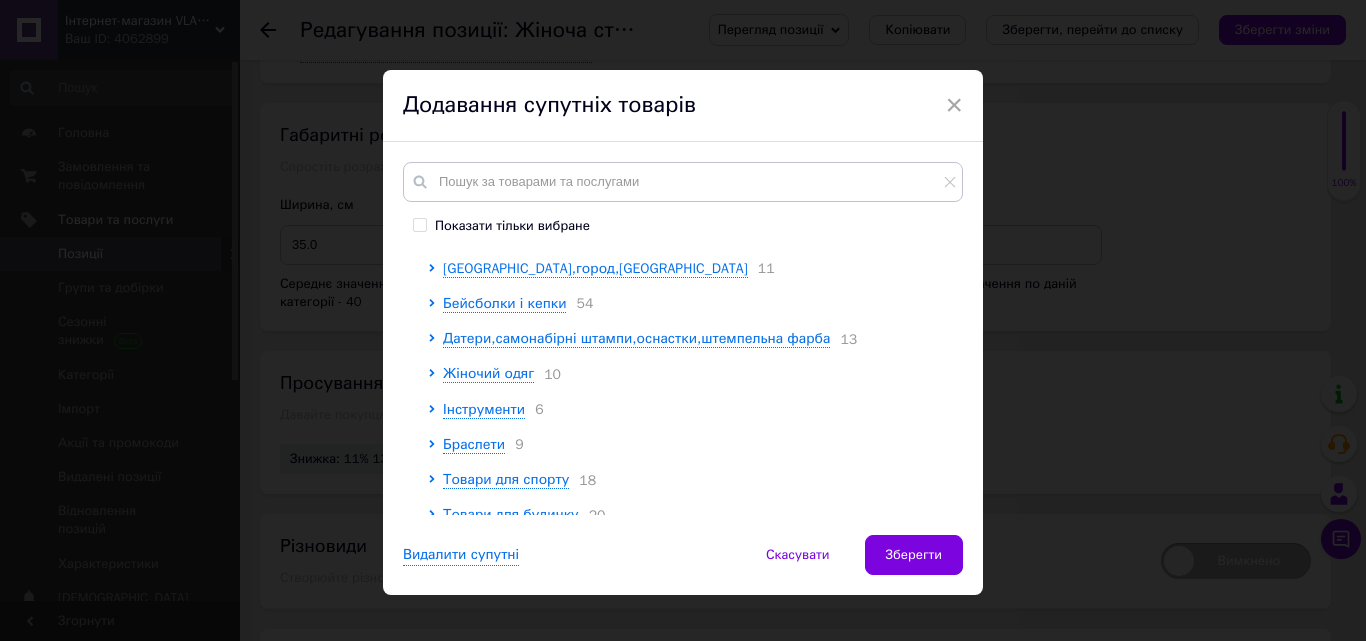 scroll, scrollTop: 1290, scrollLeft: 0, axis: vertical 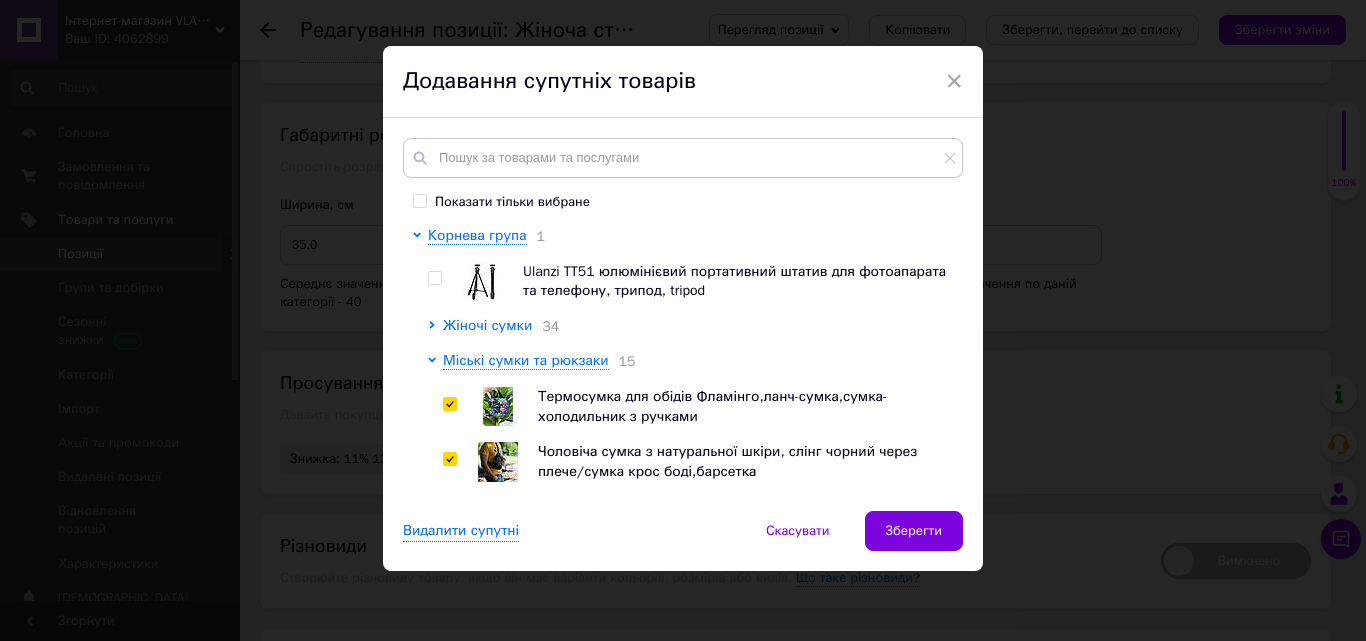 drag, startPoint x: 505, startPoint y: 322, endPoint x: 517, endPoint y: 328, distance: 13.416408 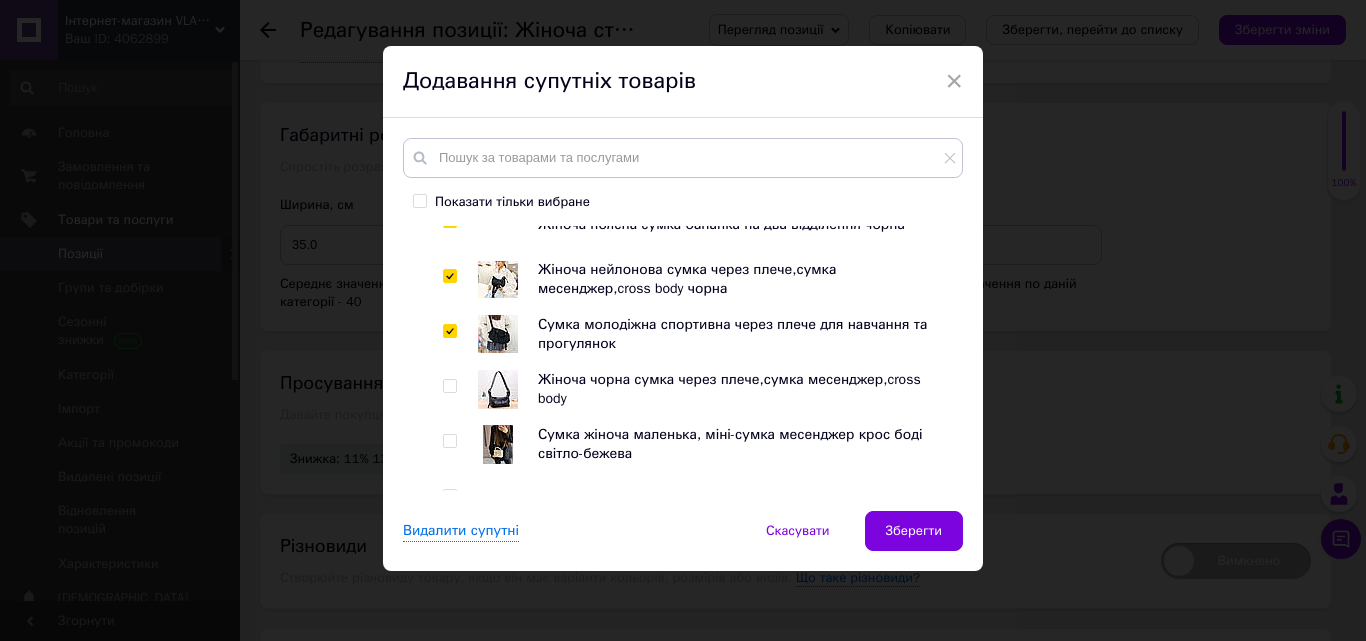 scroll, scrollTop: 400, scrollLeft: 0, axis: vertical 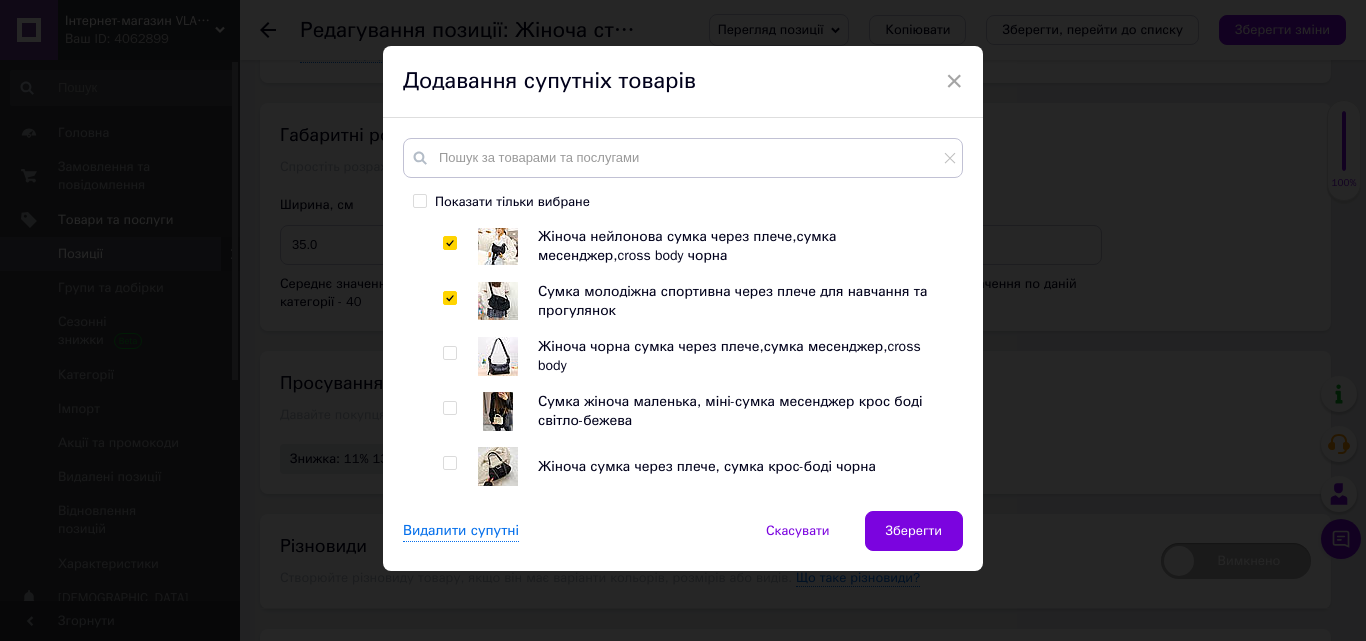 click at bounding box center [449, 353] 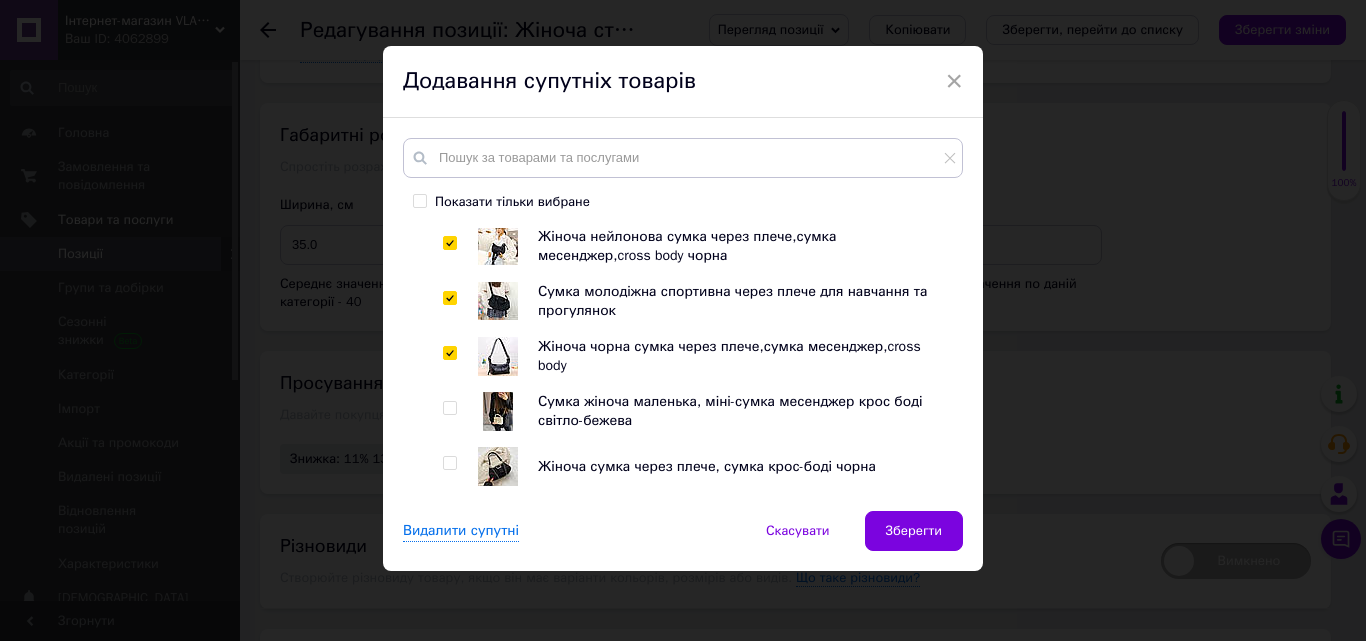 checkbox on "true" 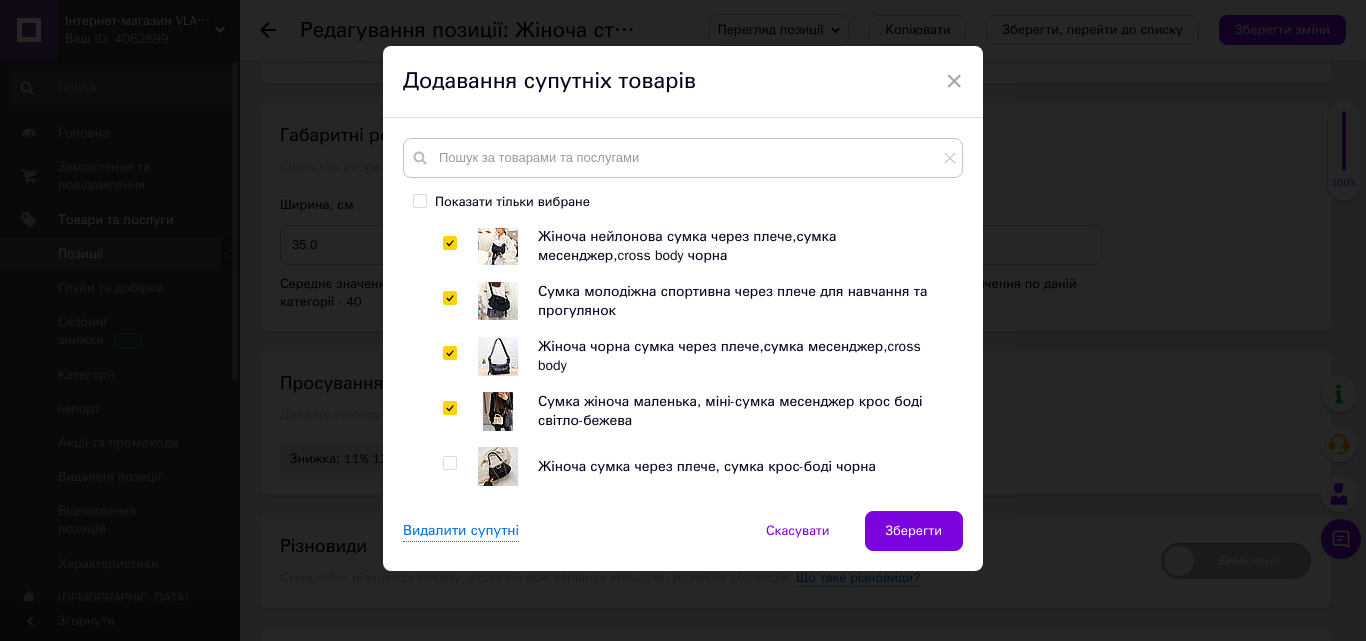 checkbox on "true" 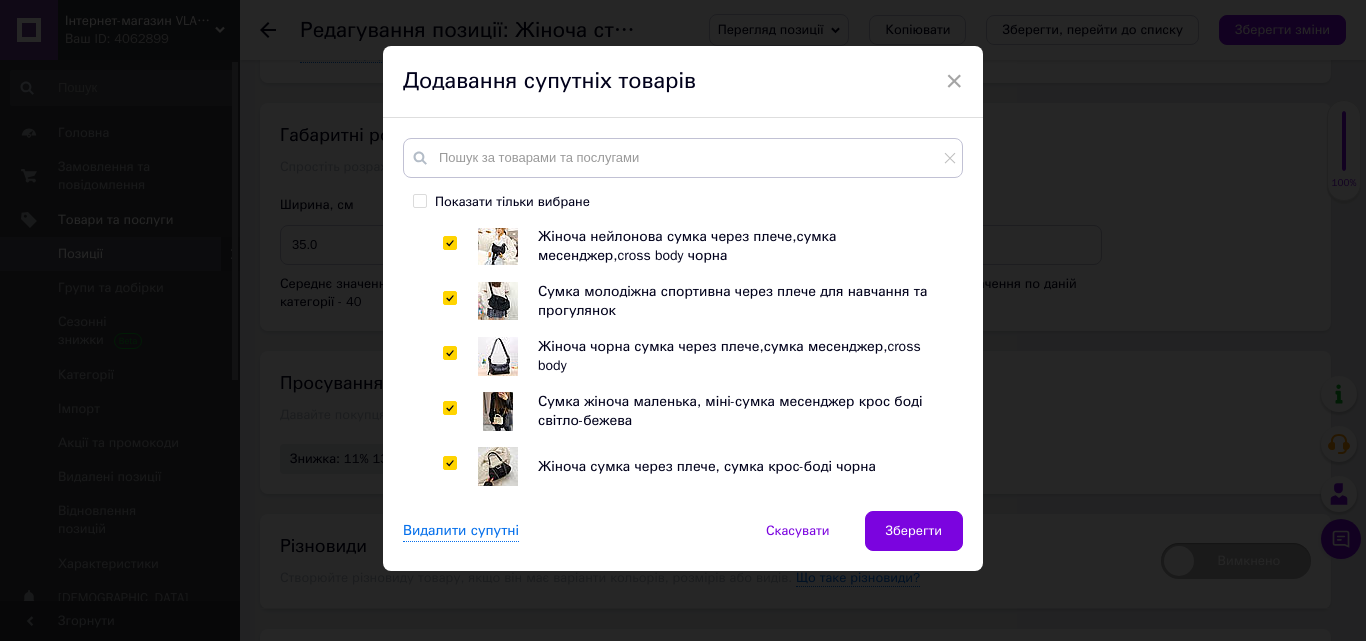 checkbox on "true" 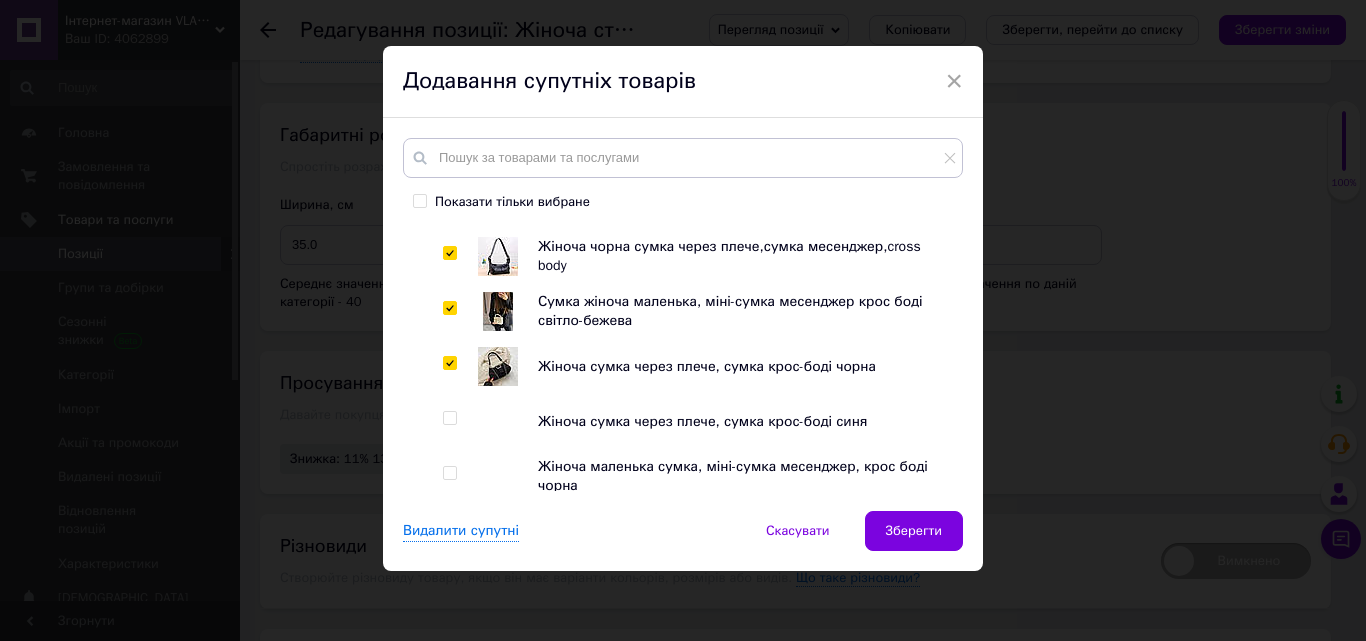 scroll, scrollTop: 600, scrollLeft: 0, axis: vertical 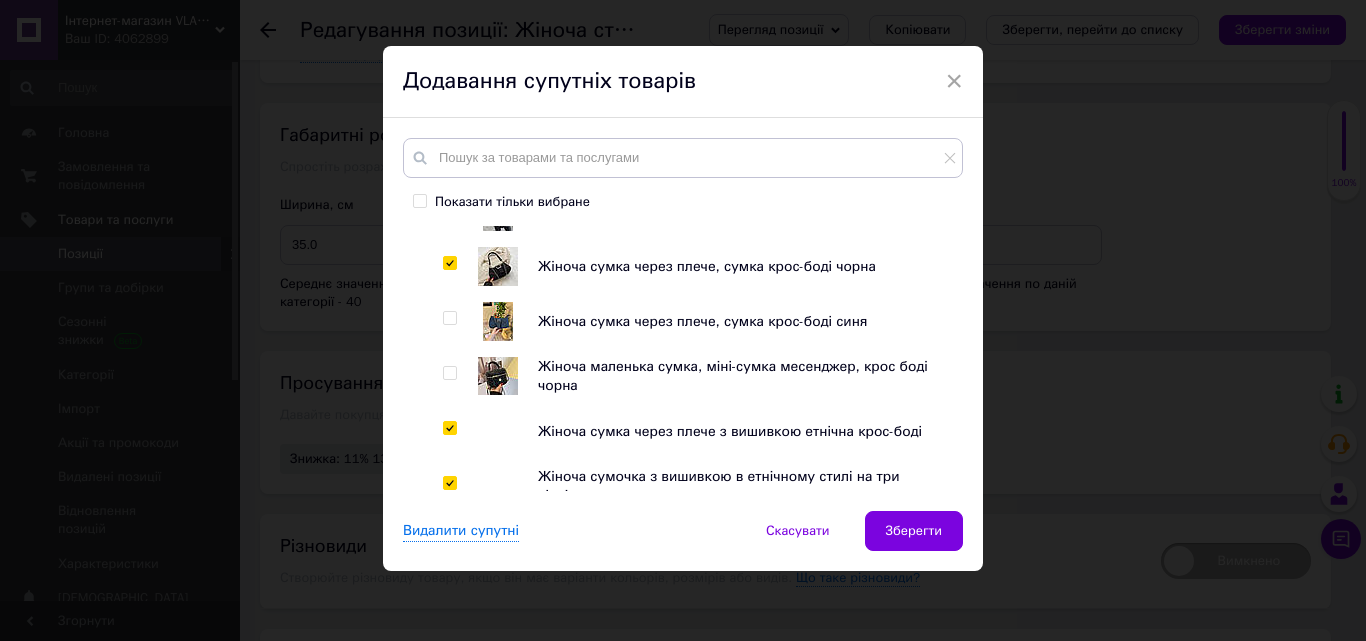 click at bounding box center [450, 318] 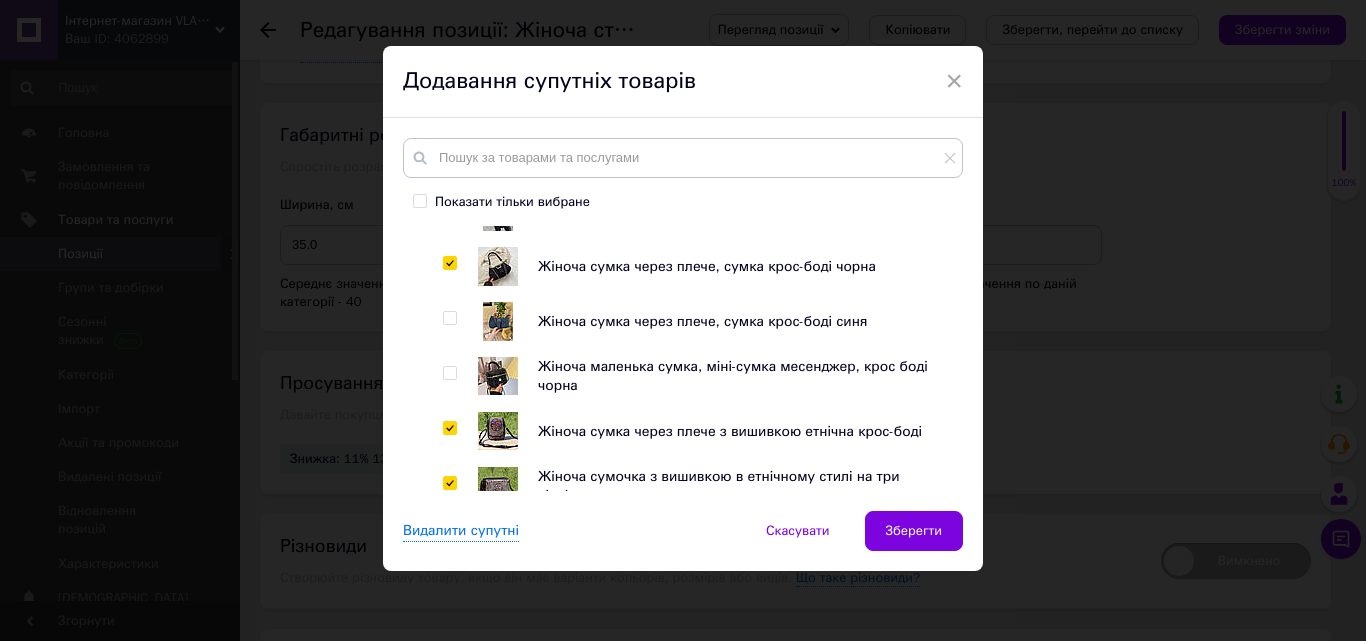 click at bounding box center [449, 318] 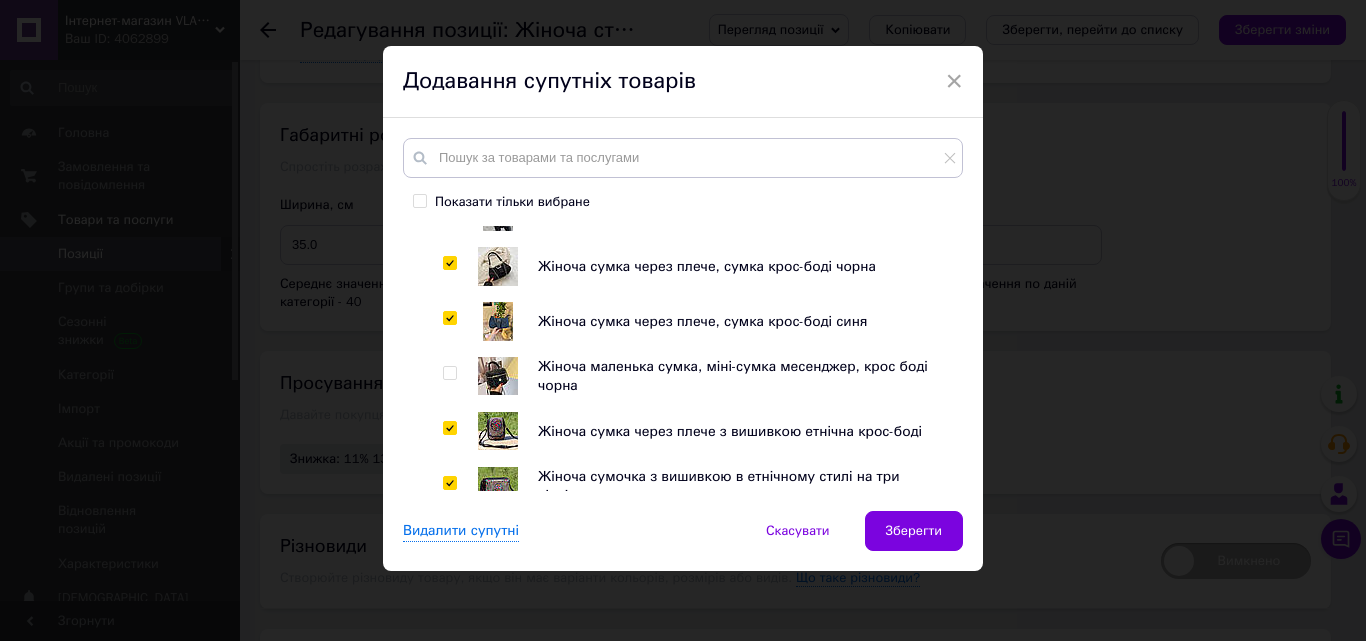 checkbox on "true" 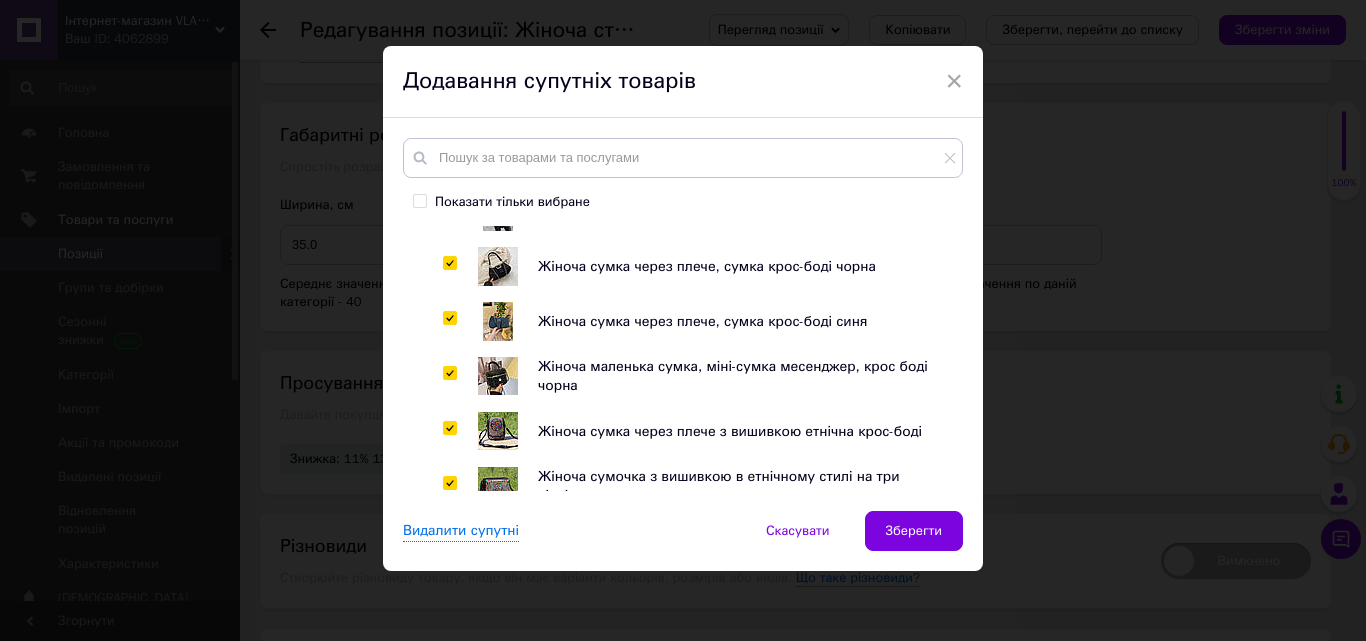 checkbox on "true" 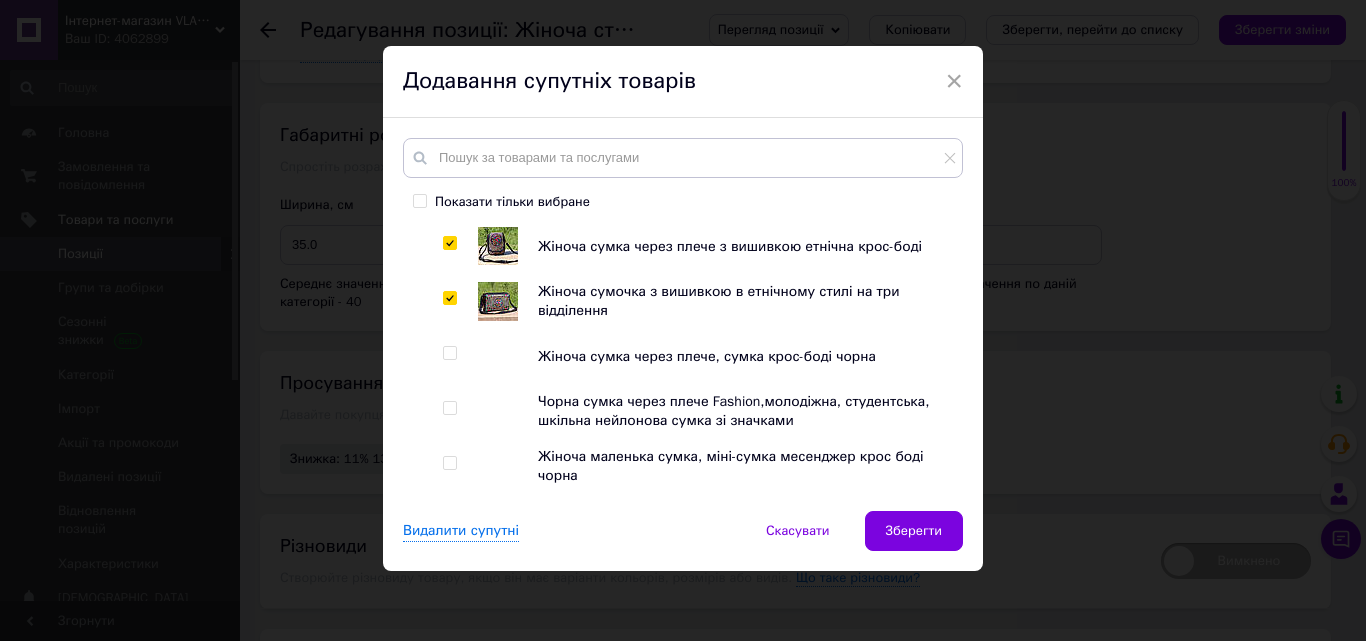 scroll, scrollTop: 800, scrollLeft: 0, axis: vertical 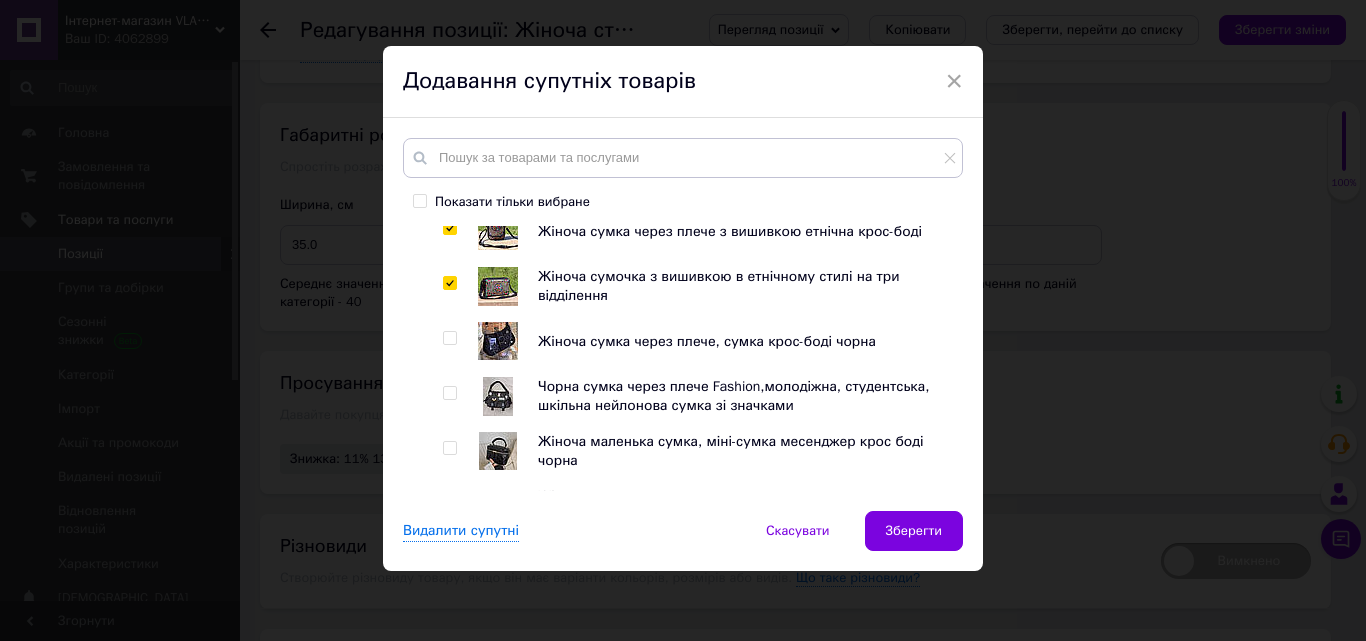 drag, startPoint x: 449, startPoint y: 339, endPoint x: 450, endPoint y: 367, distance: 28.01785 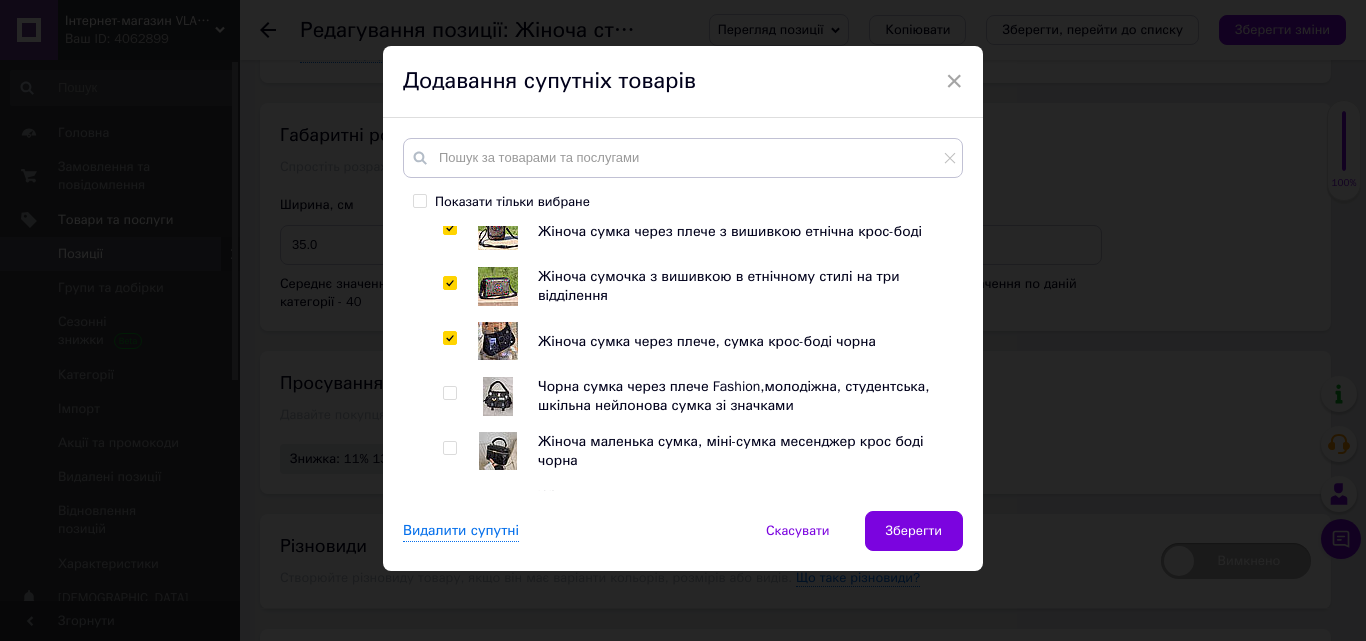 checkbox on "true" 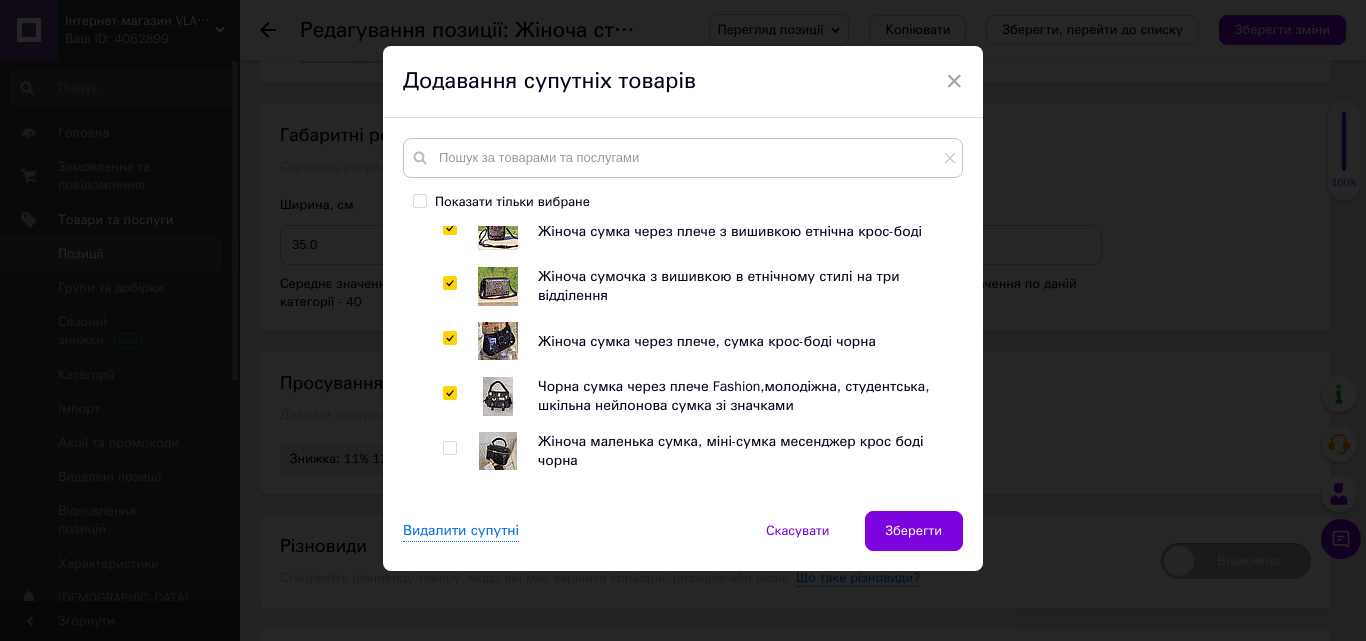 checkbox on "true" 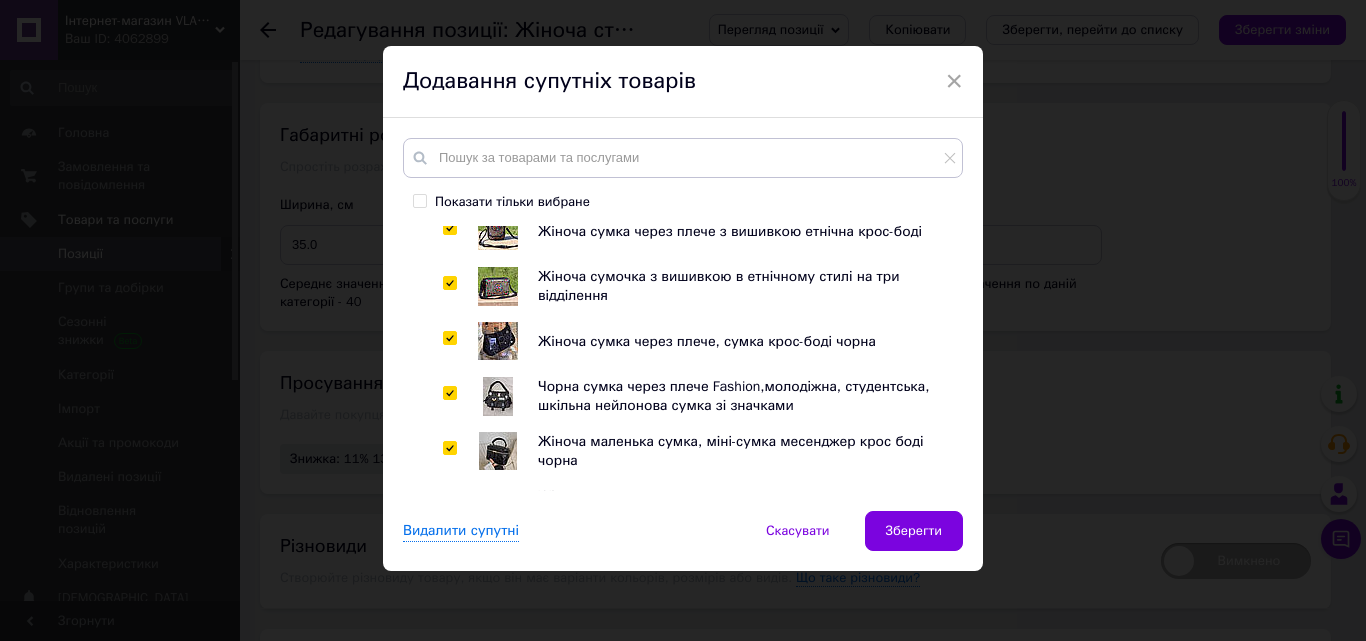 checkbox on "true" 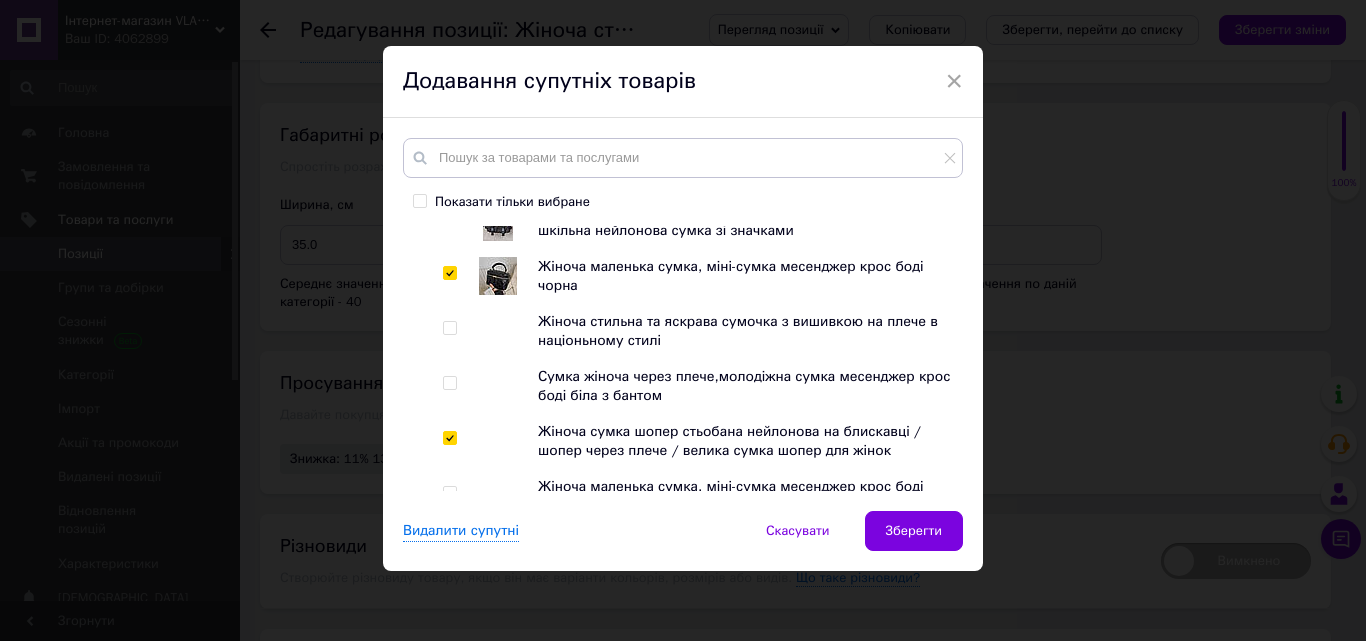 scroll, scrollTop: 1000, scrollLeft: 0, axis: vertical 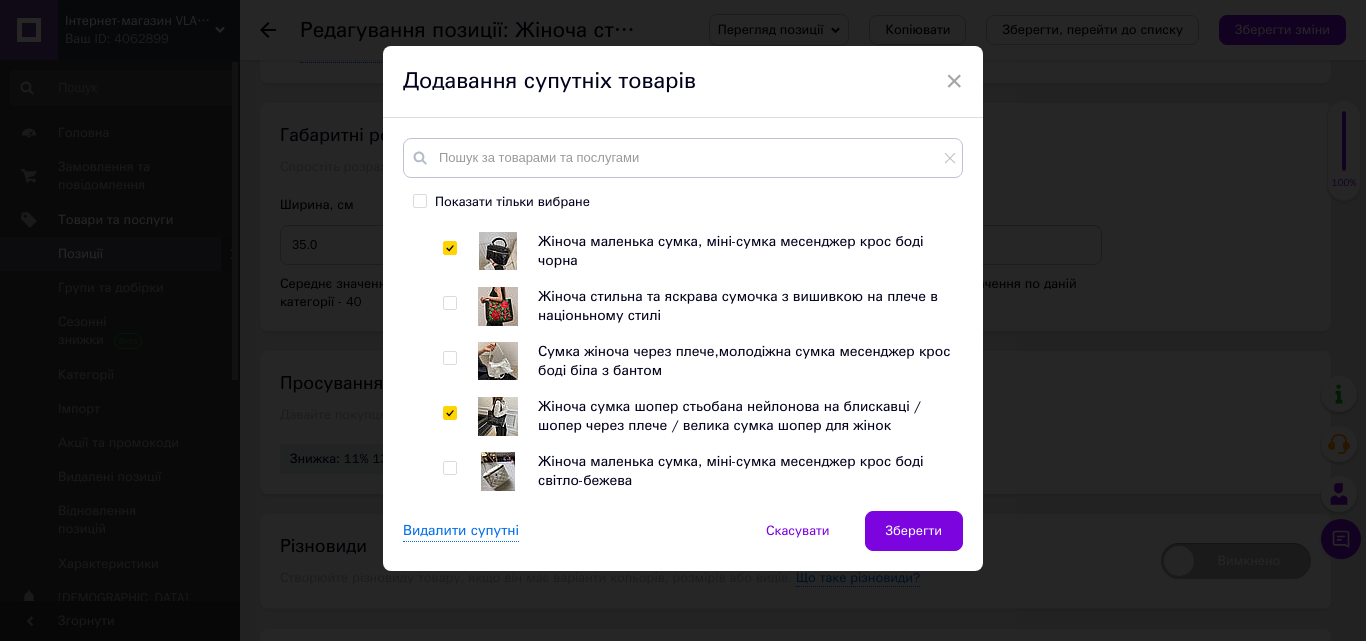 click at bounding box center (449, 303) 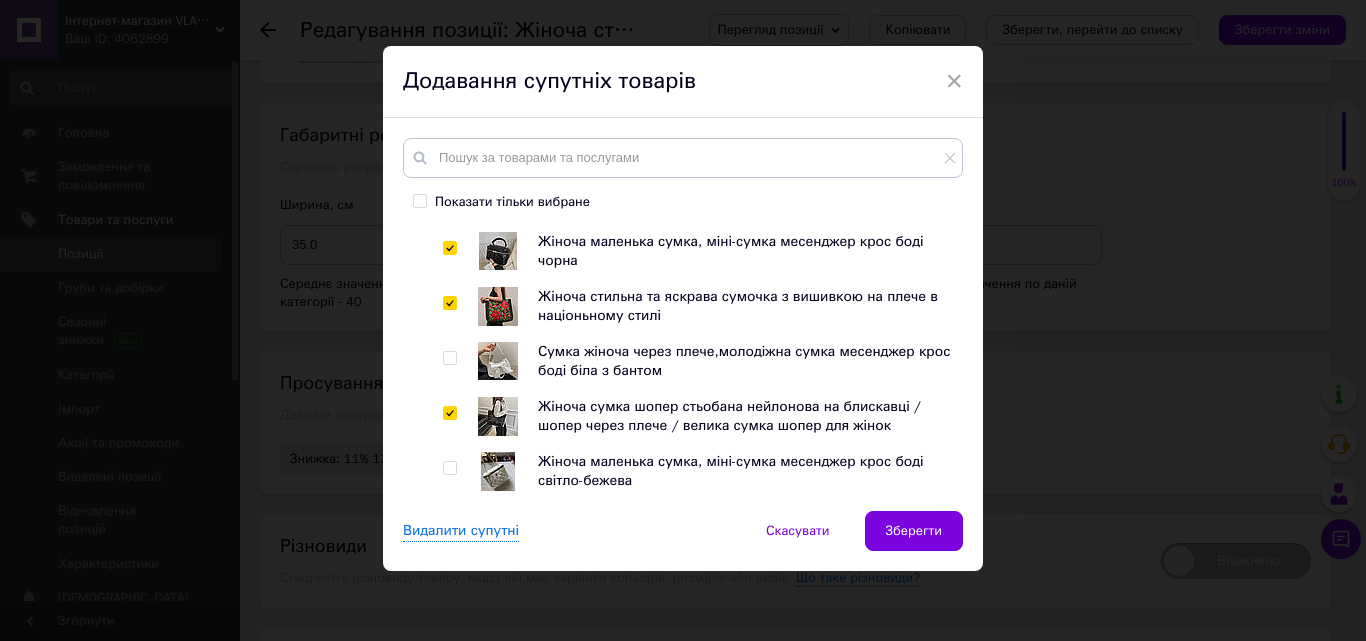 checkbox on "true" 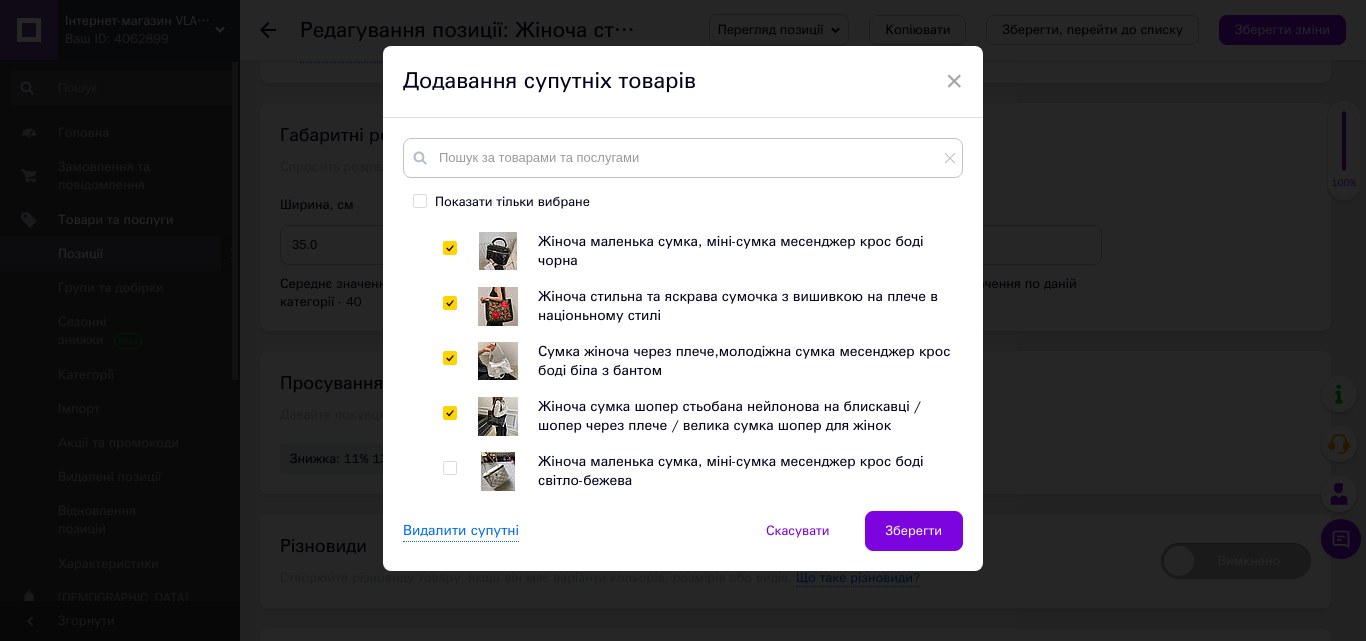 checkbox on "true" 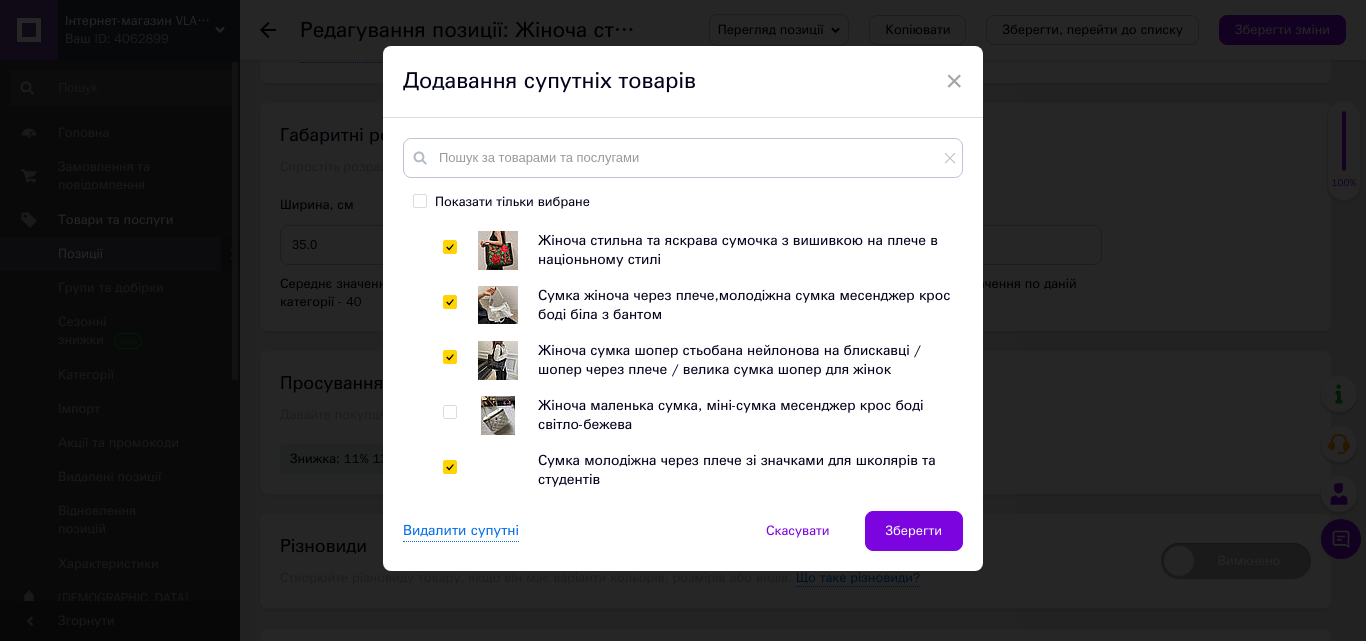 scroll, scrollTop: 1100, scrollLeft: 0, axis: vertical 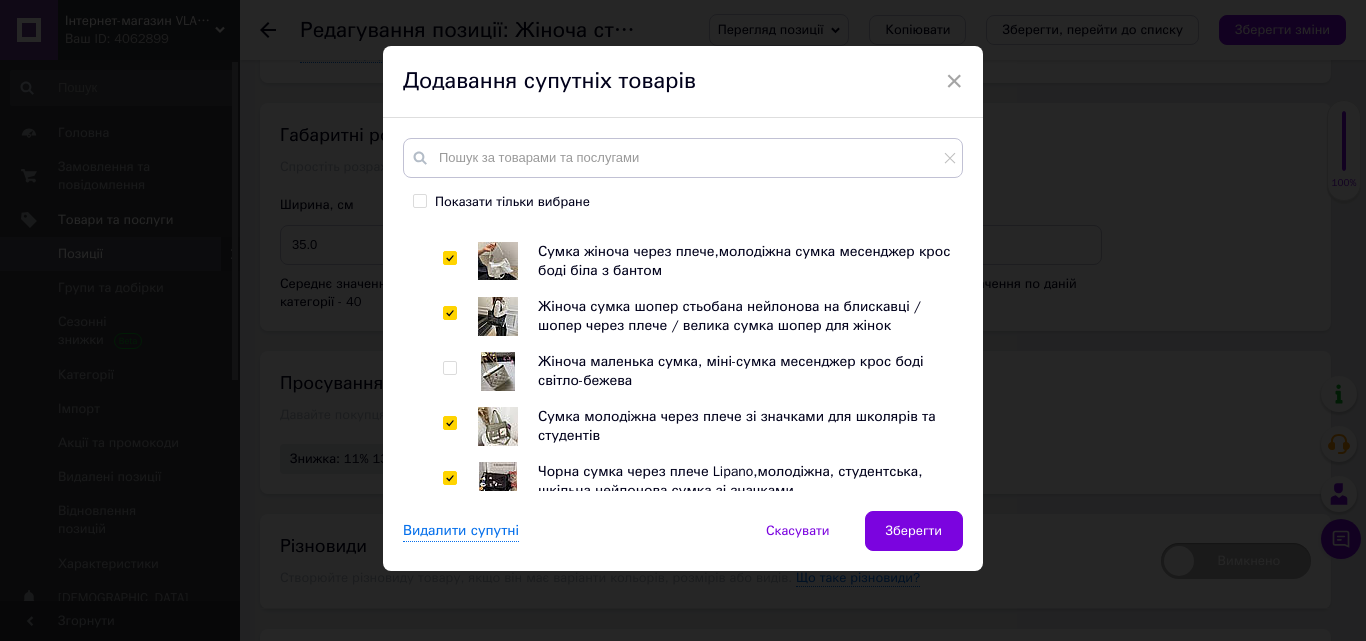 click at bounding box center [449, 368] 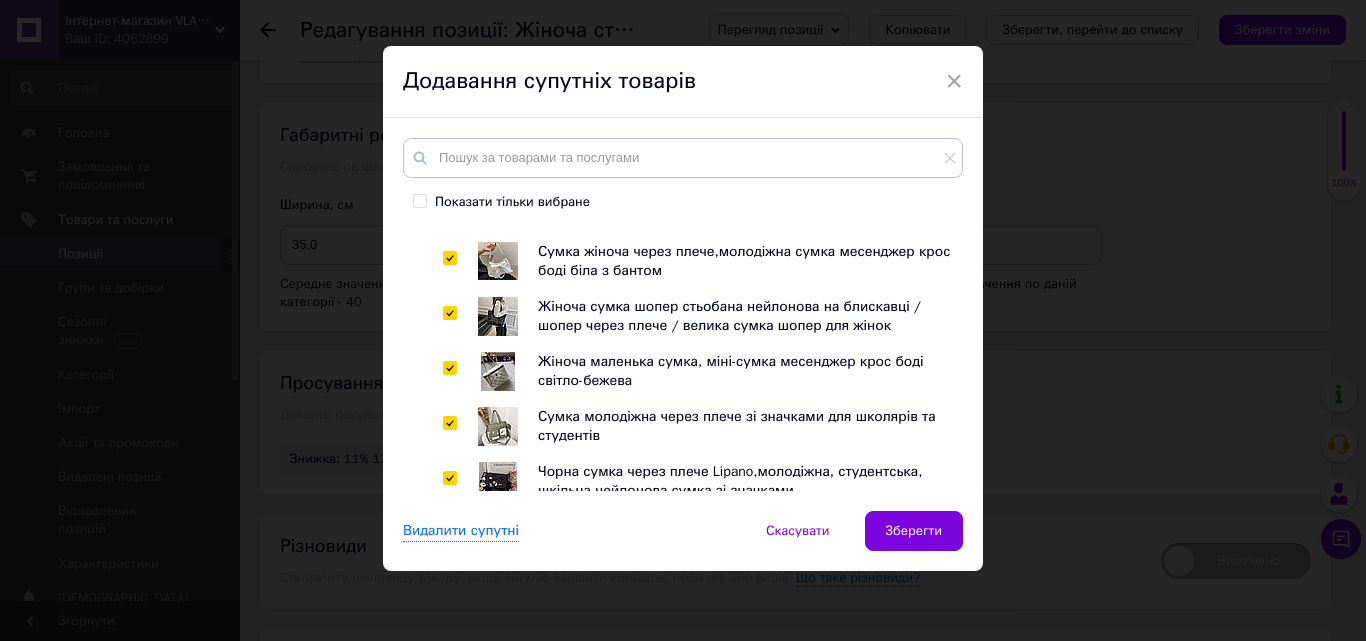 checkbox on "true" 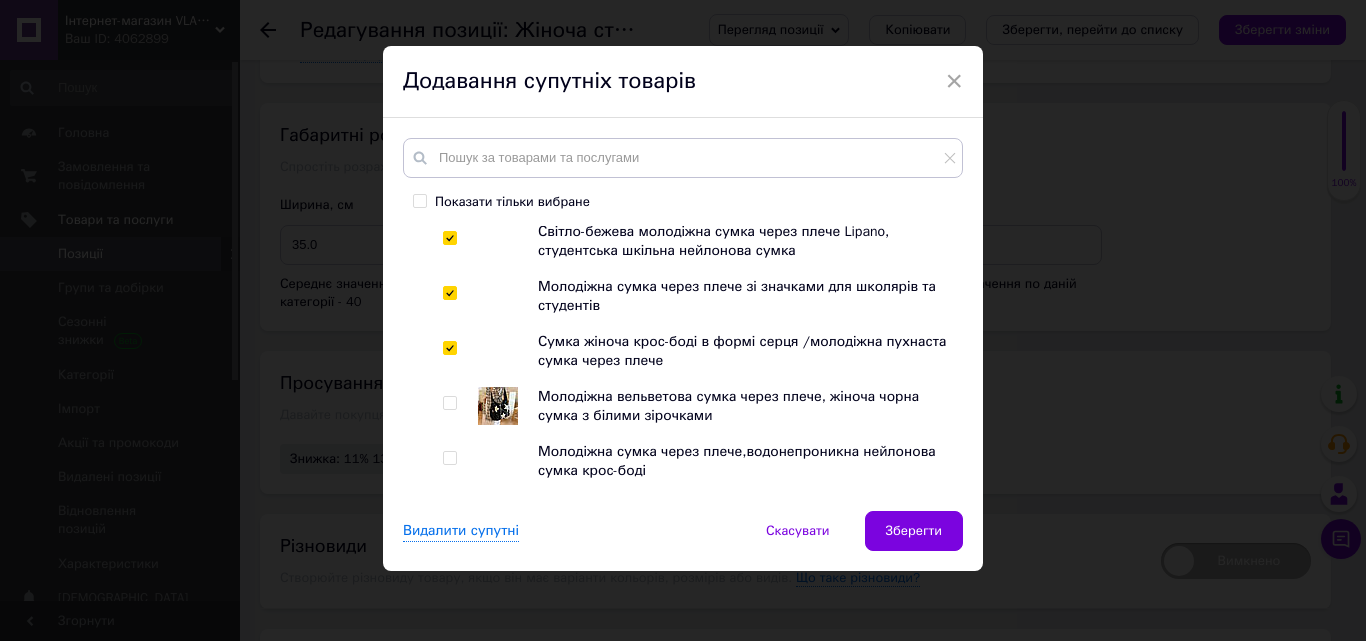 scroll, scrollTop: 1400, scrollLeft: 0, axis: vertical 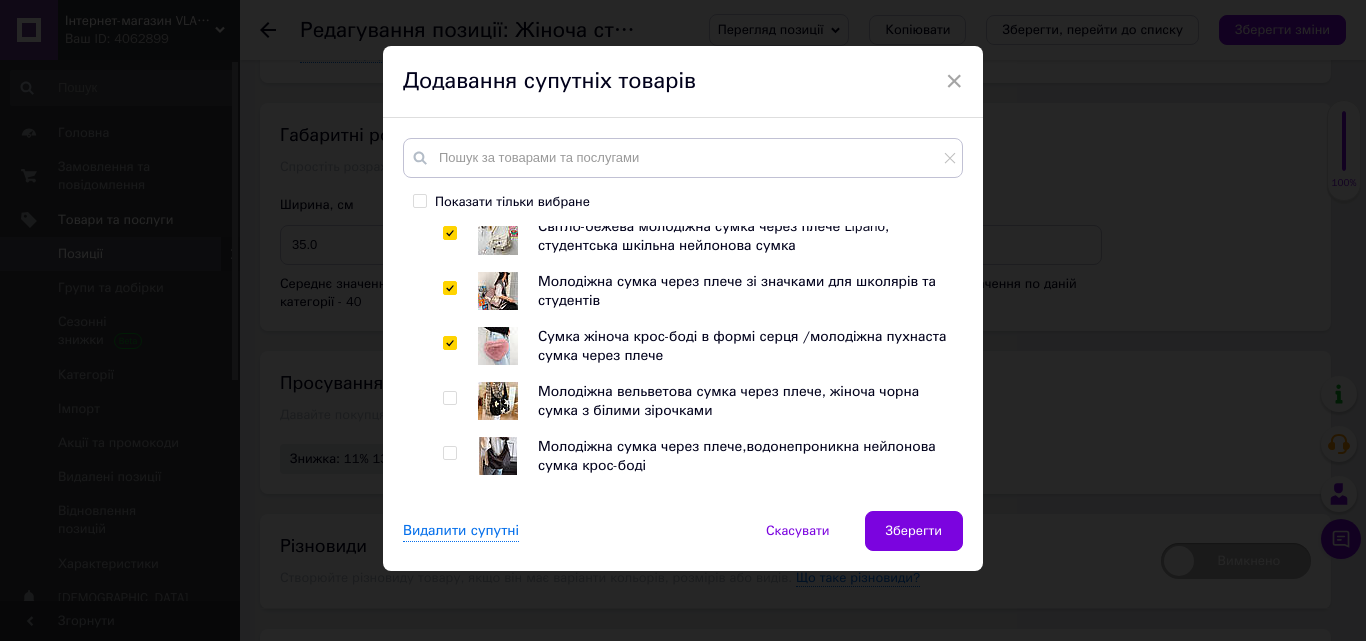click at bounding box center [449, 398] 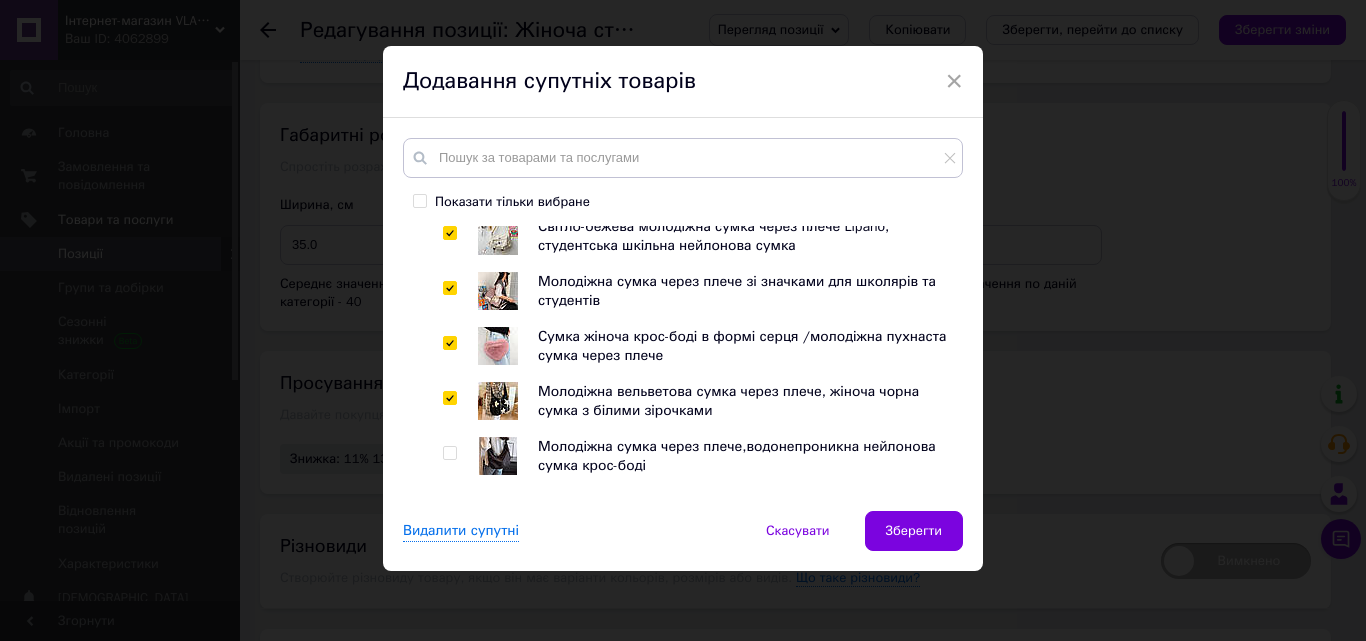 checkbox on "true" 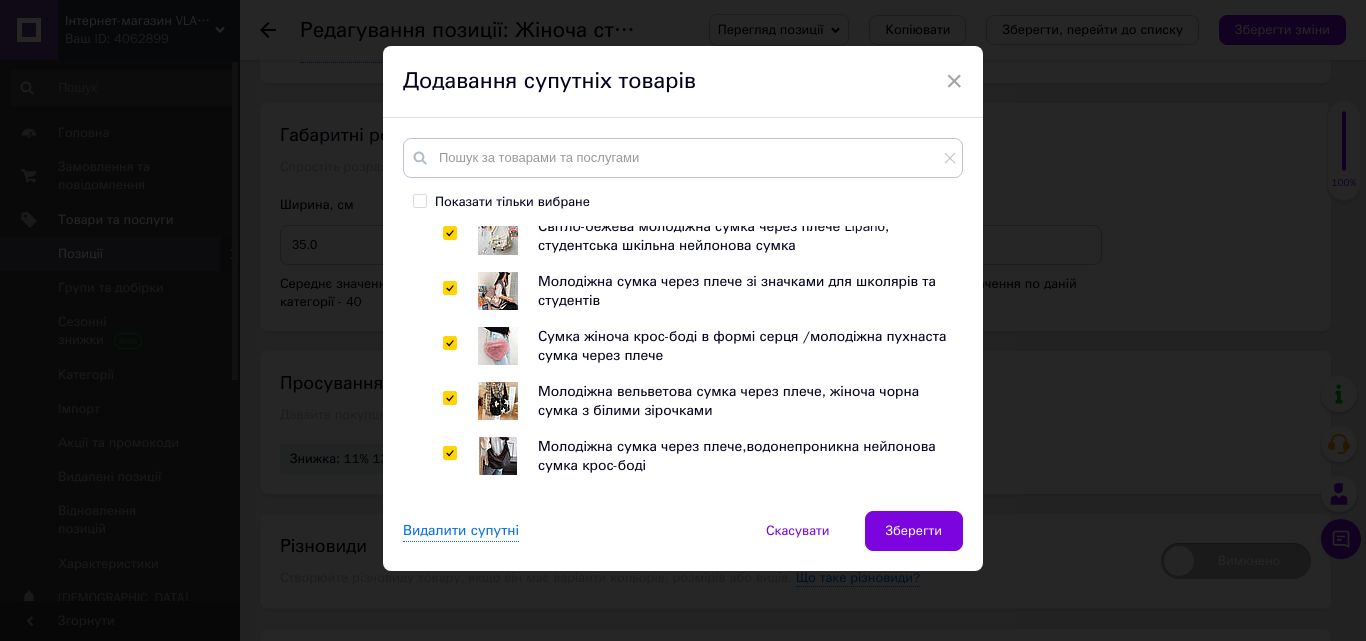 checkbox on "true" 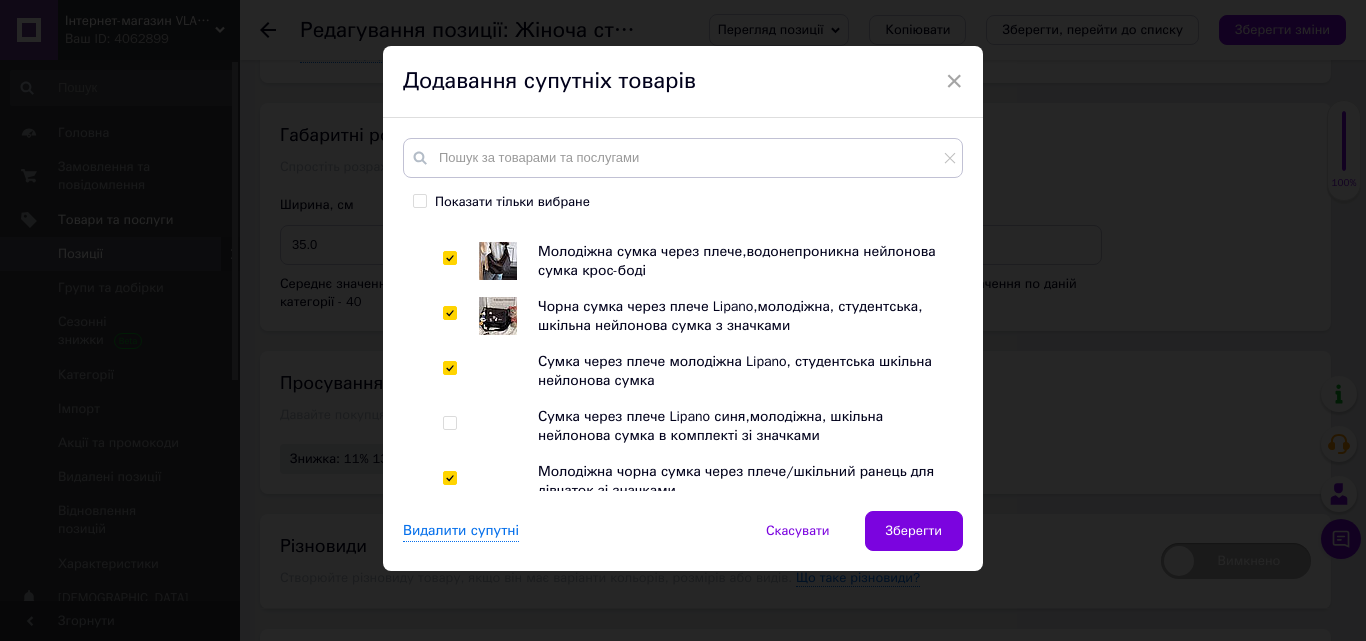 scroll, scrollTop: 1600, scrollLeft: 0, axis: vertical 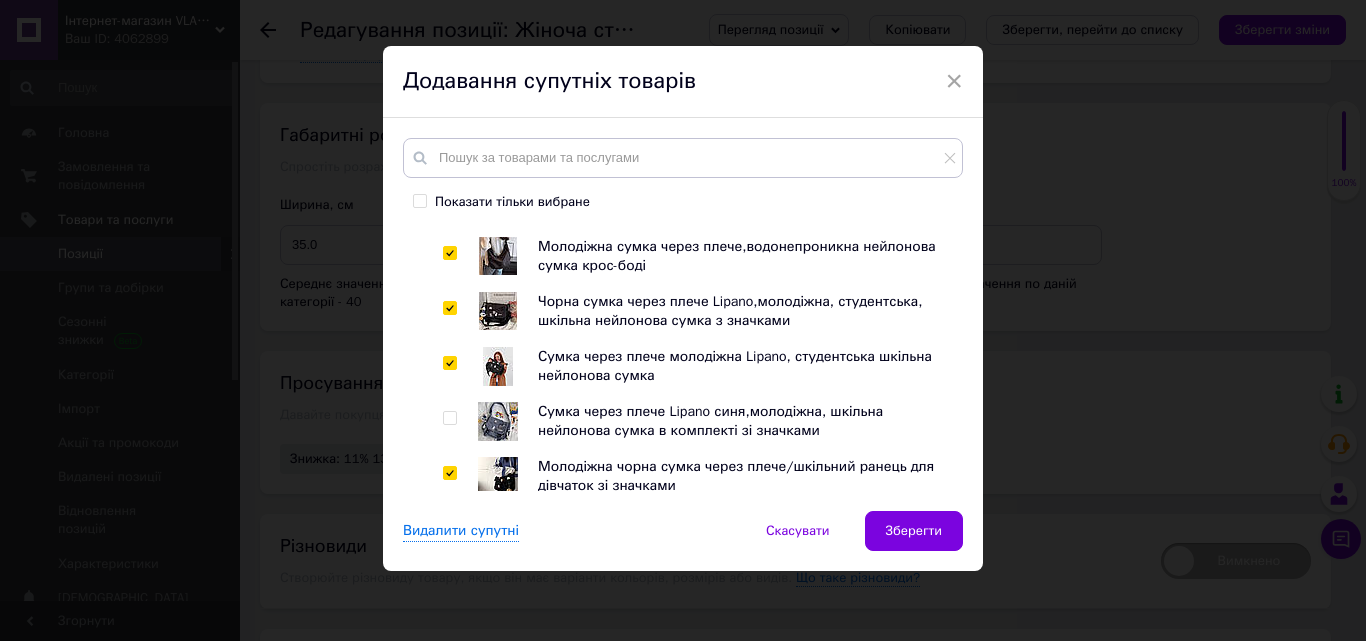 click at bounding box center (449, 418) 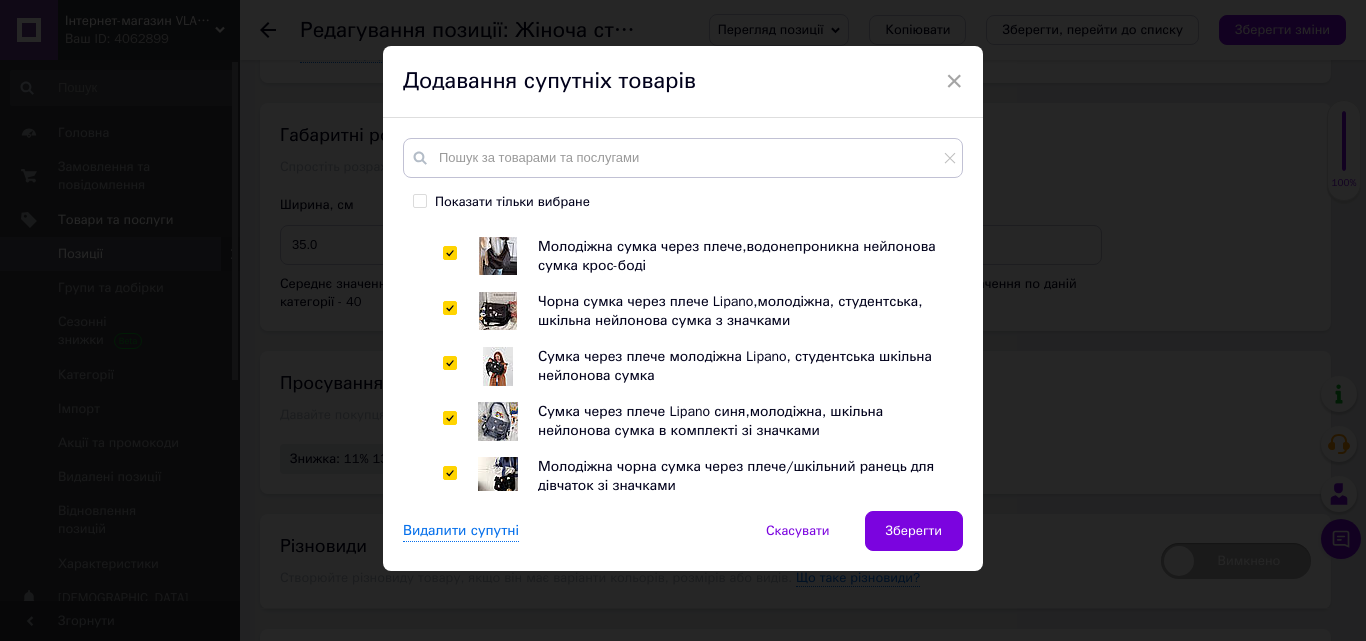 checkbox on "true" 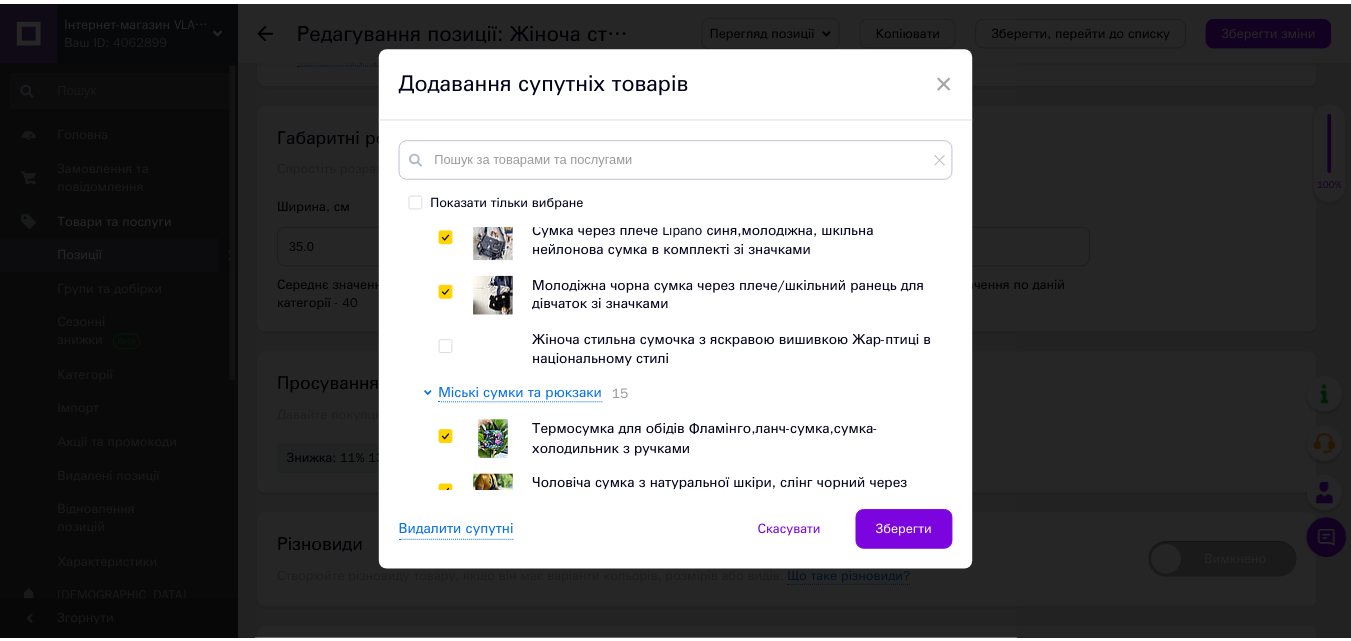 scroll, scrollTop: 1800, scrollLeft: 0, axis: vertical 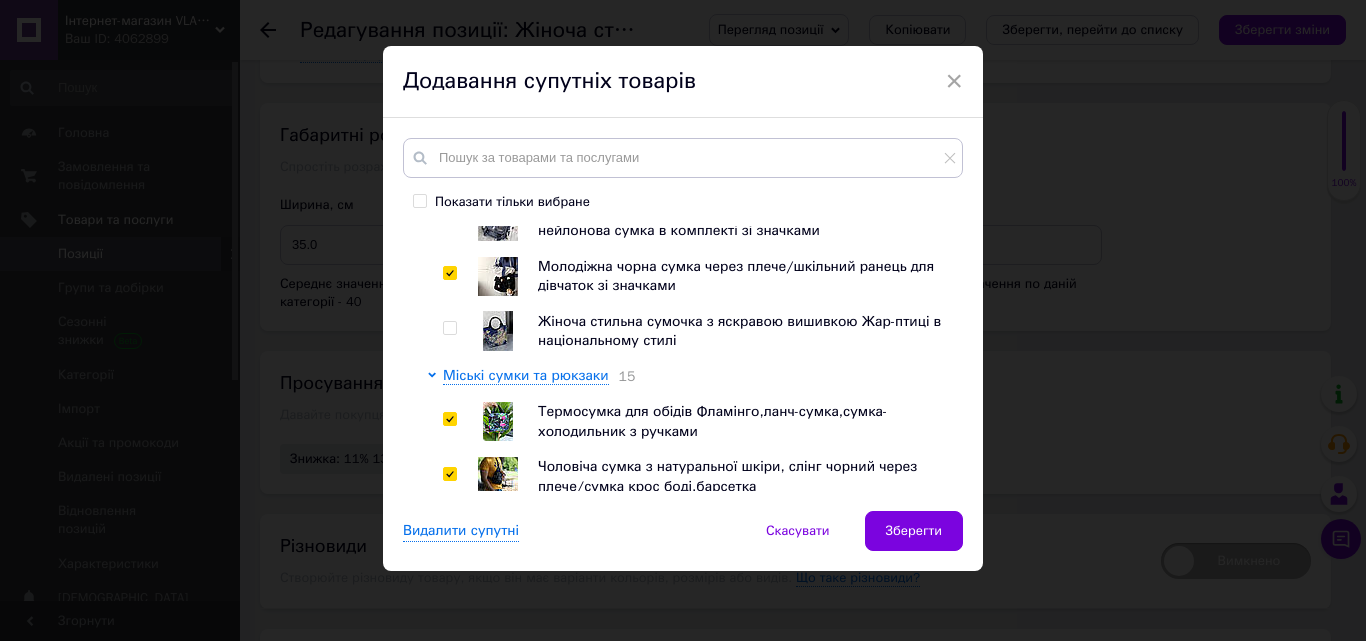 drag, startPoint x: 452, startPoint y: 329, endPoint x: 470, endPoint y: 349, distance: 26.907248 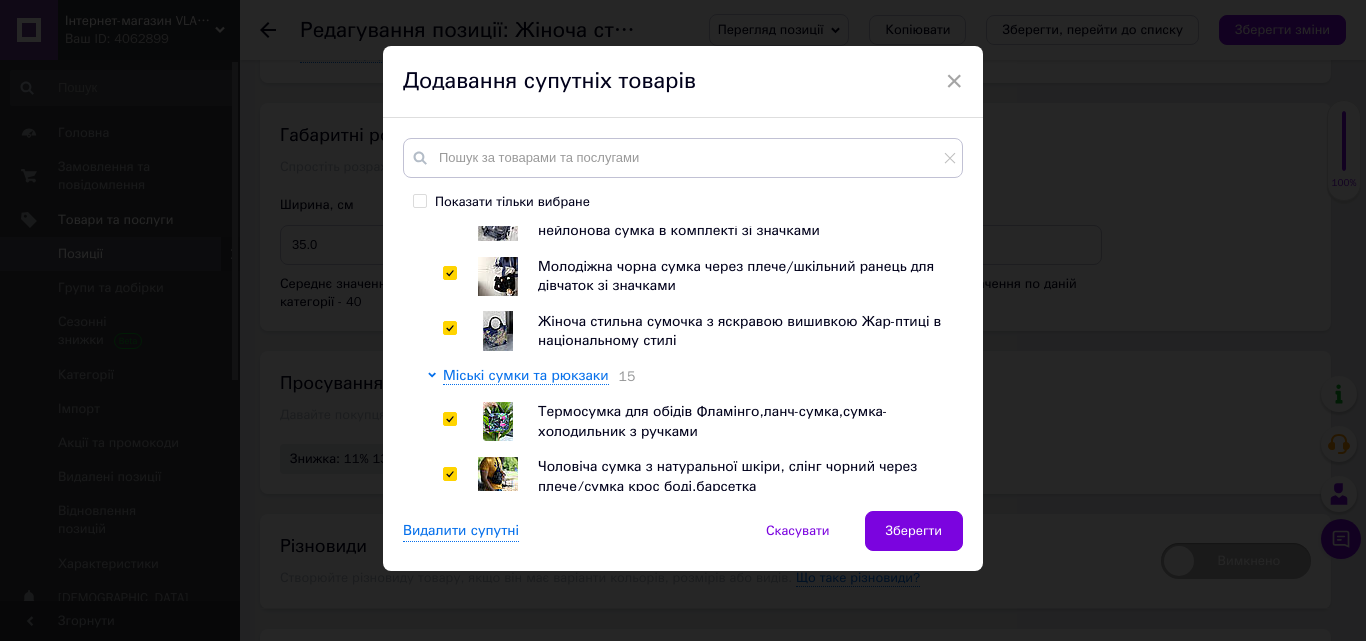 checkbox on "true" 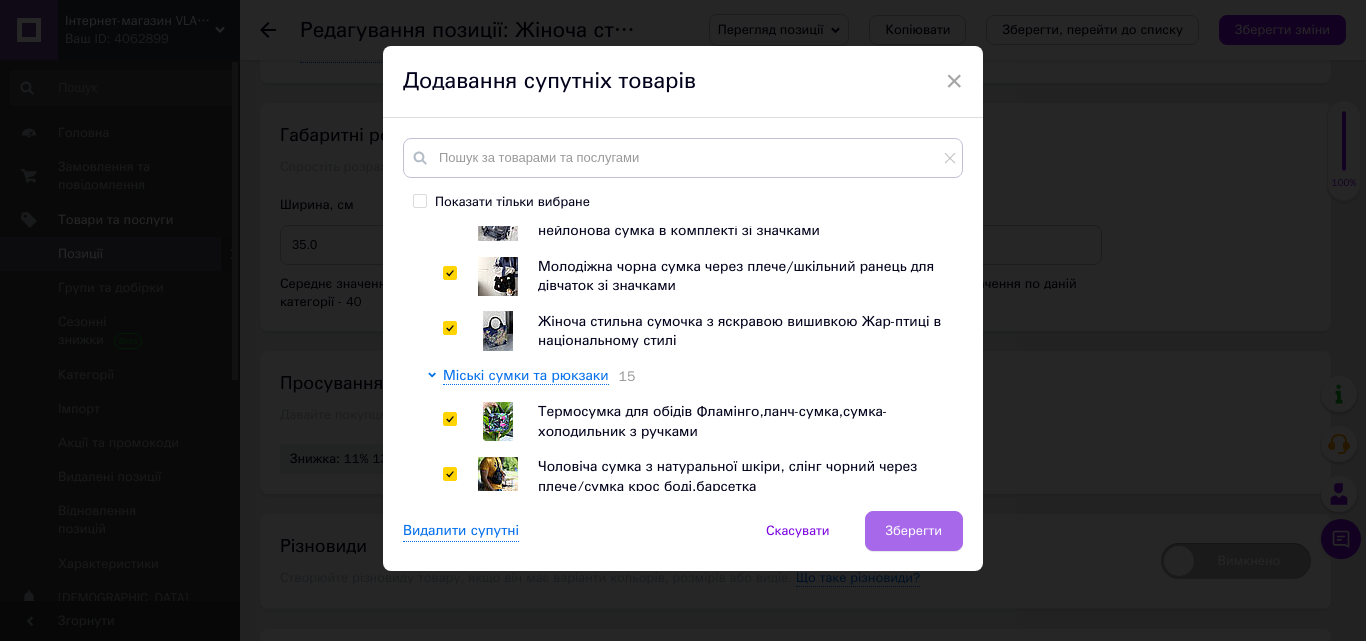 click on "Зберегти" at bounding box center (914, 531) 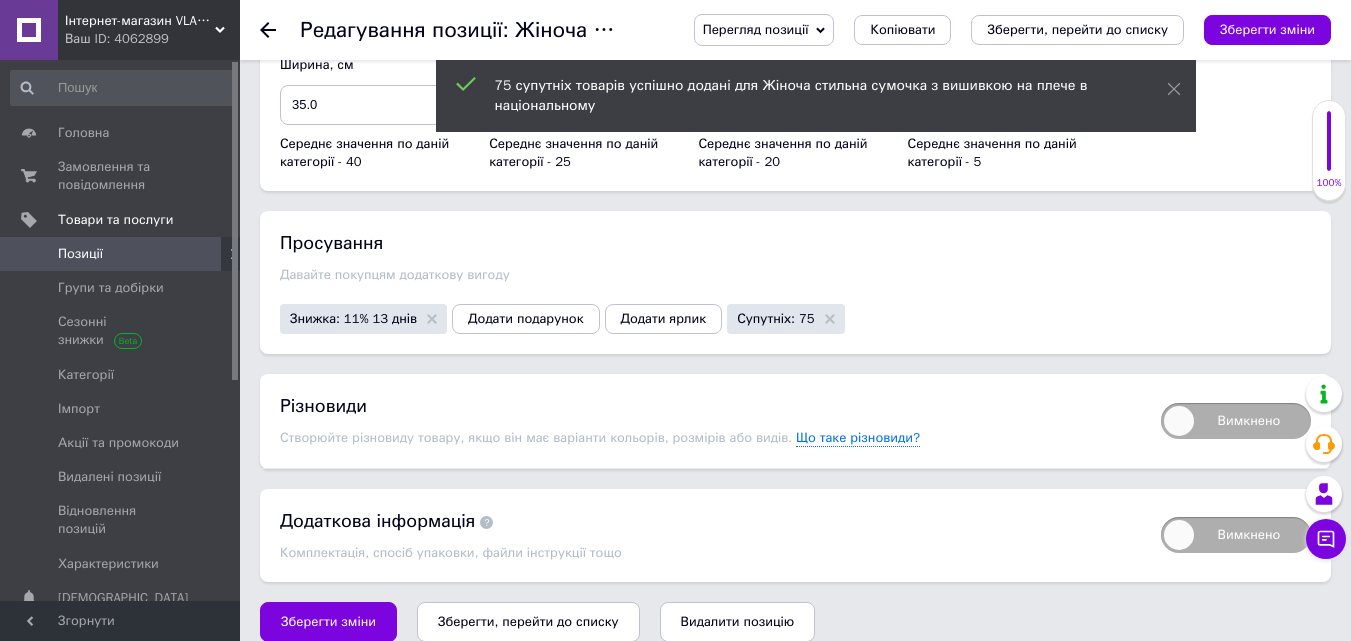 scroll, scrollTop: 3943, scrollLeft: 0, axis: vertical 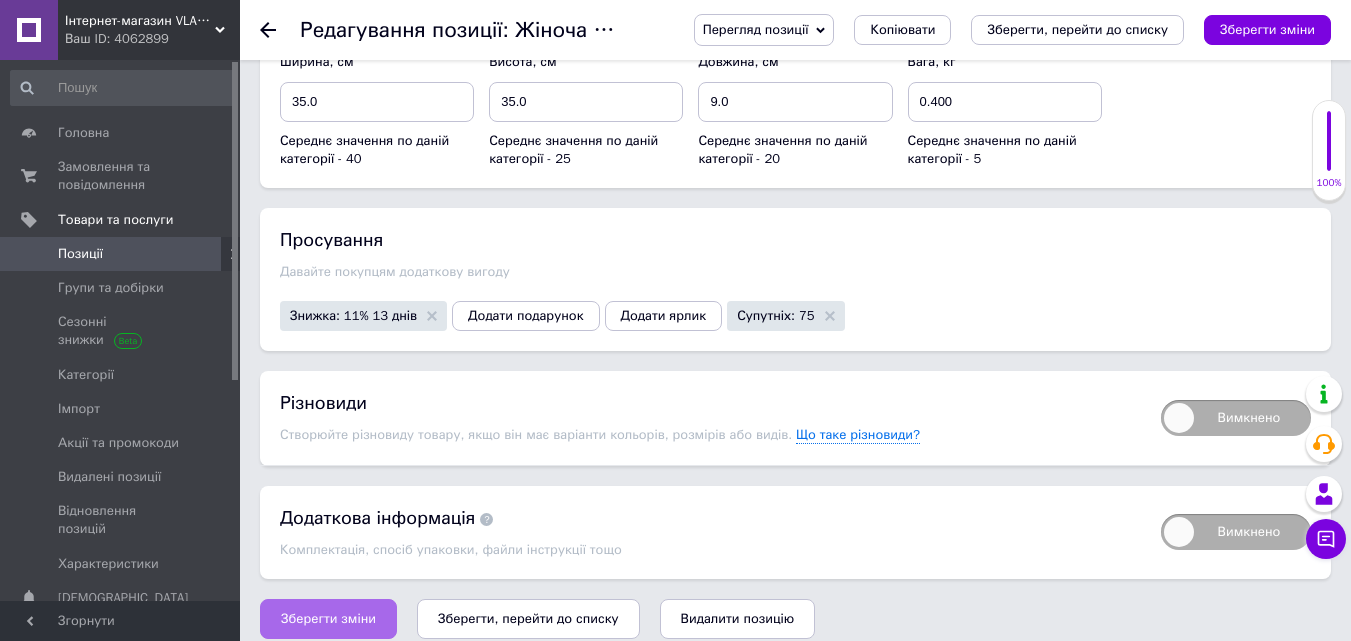 click on "Зберегти зміни" at bounding box center [328, 619] 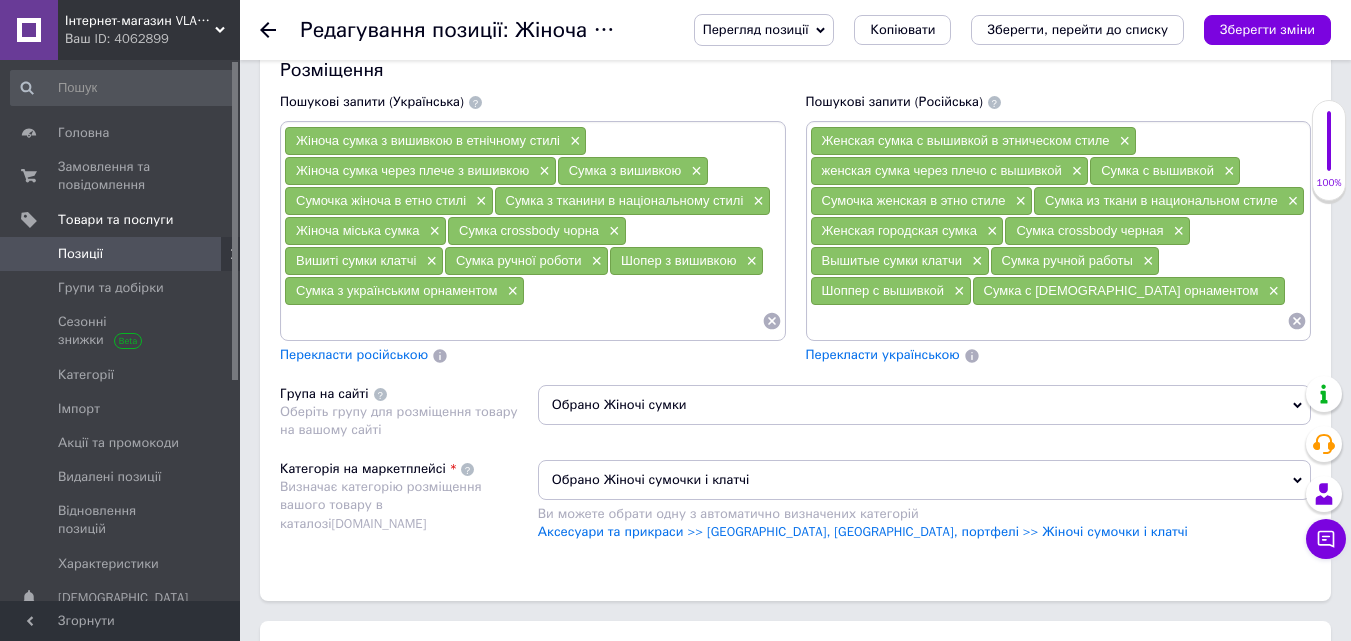 scroll, scrollTop: 1243, scrollLeft: 0, axis: vertical 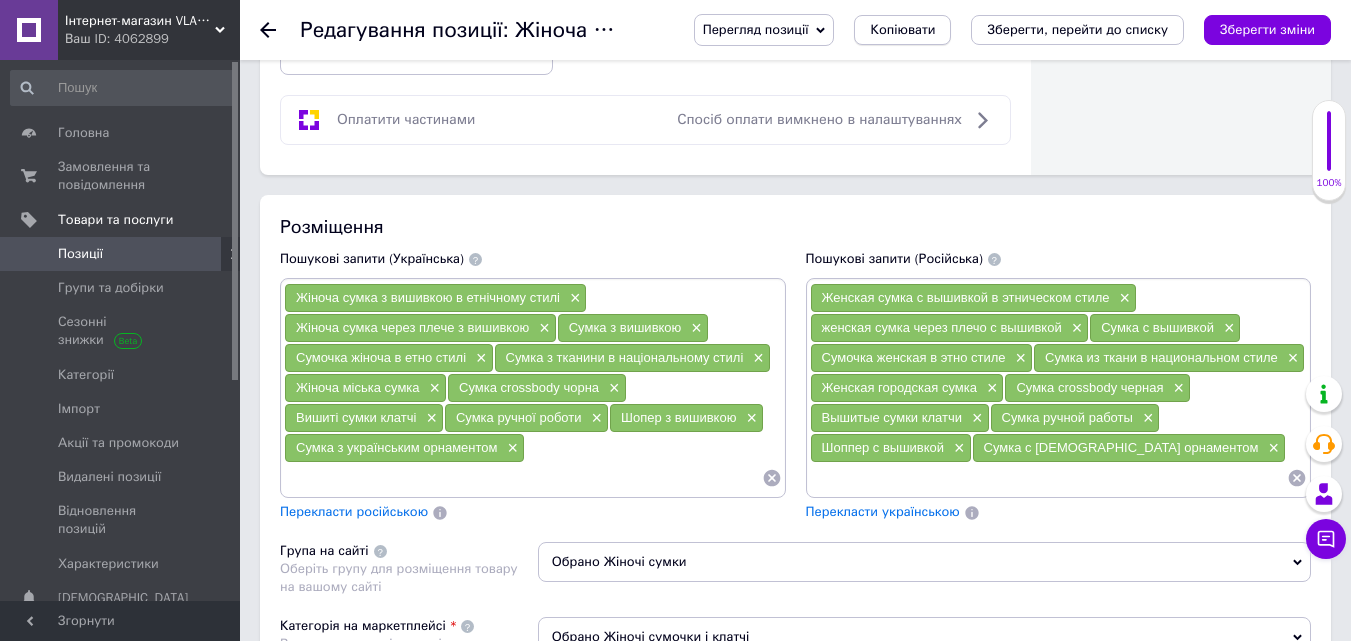 click on "Копіювати" at bounding box center (902, 30) 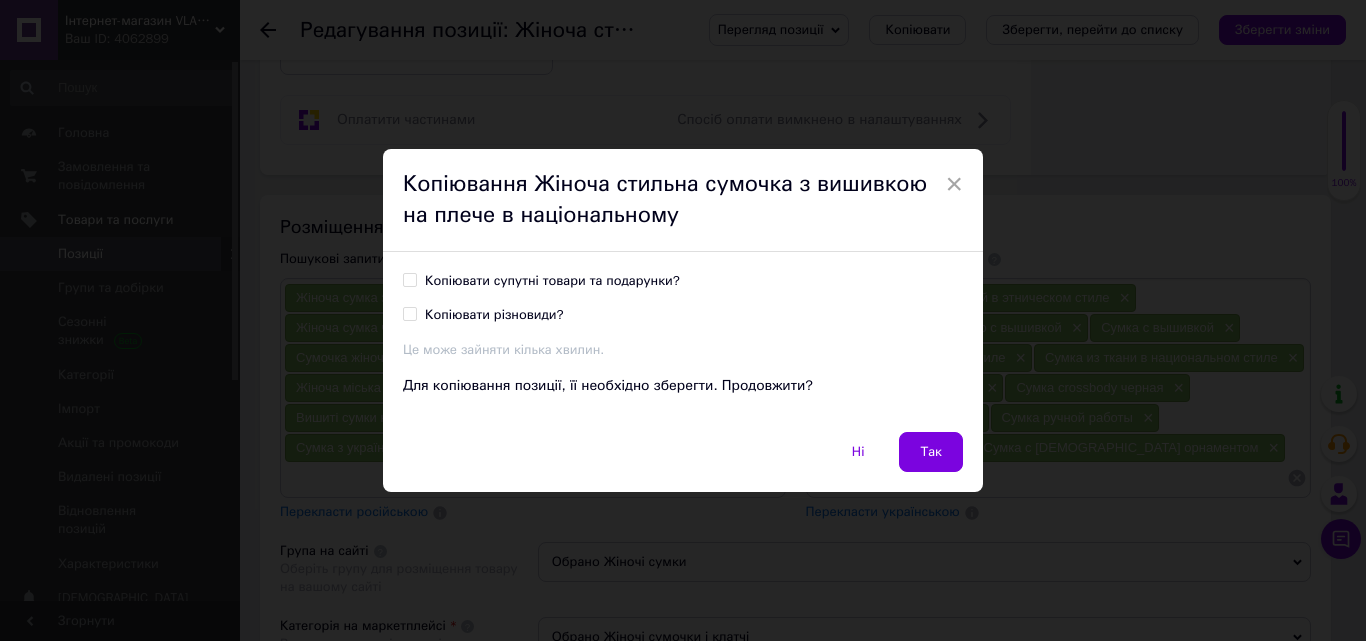 click on "Копіювати супутні товари та подарунки?" at bounding box center [409, 279] 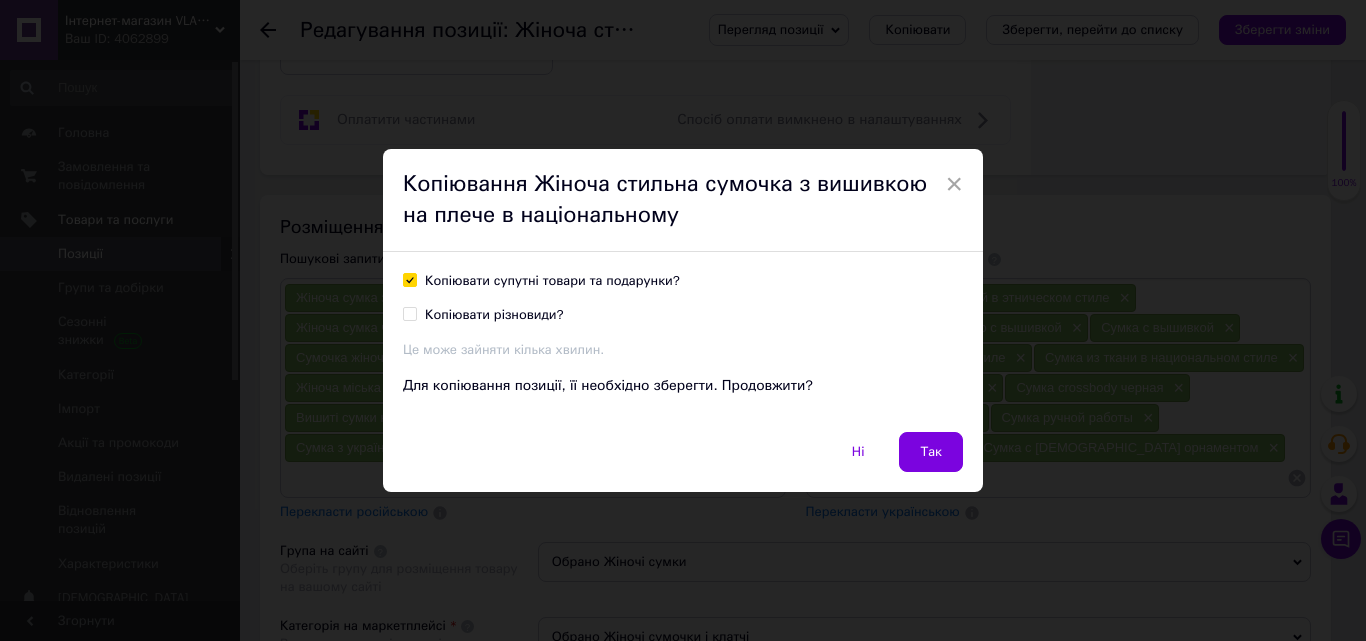checkbox on "true" 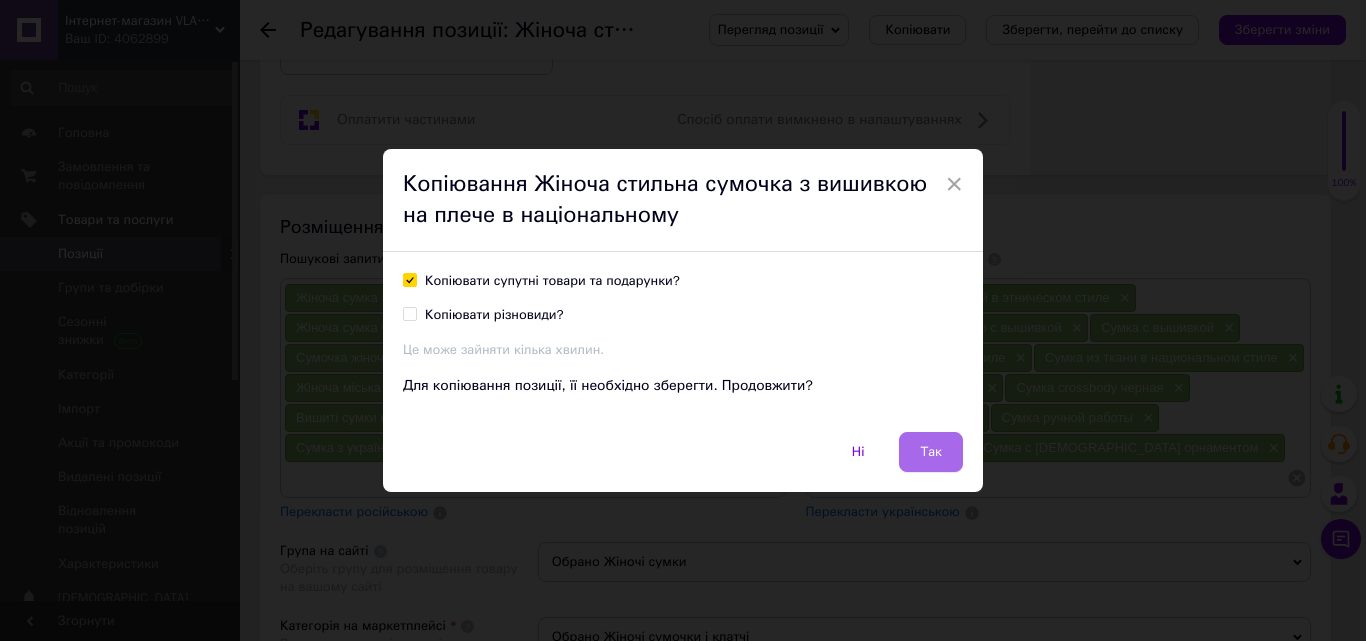 click on "Так" at bounding box center [931, 452] 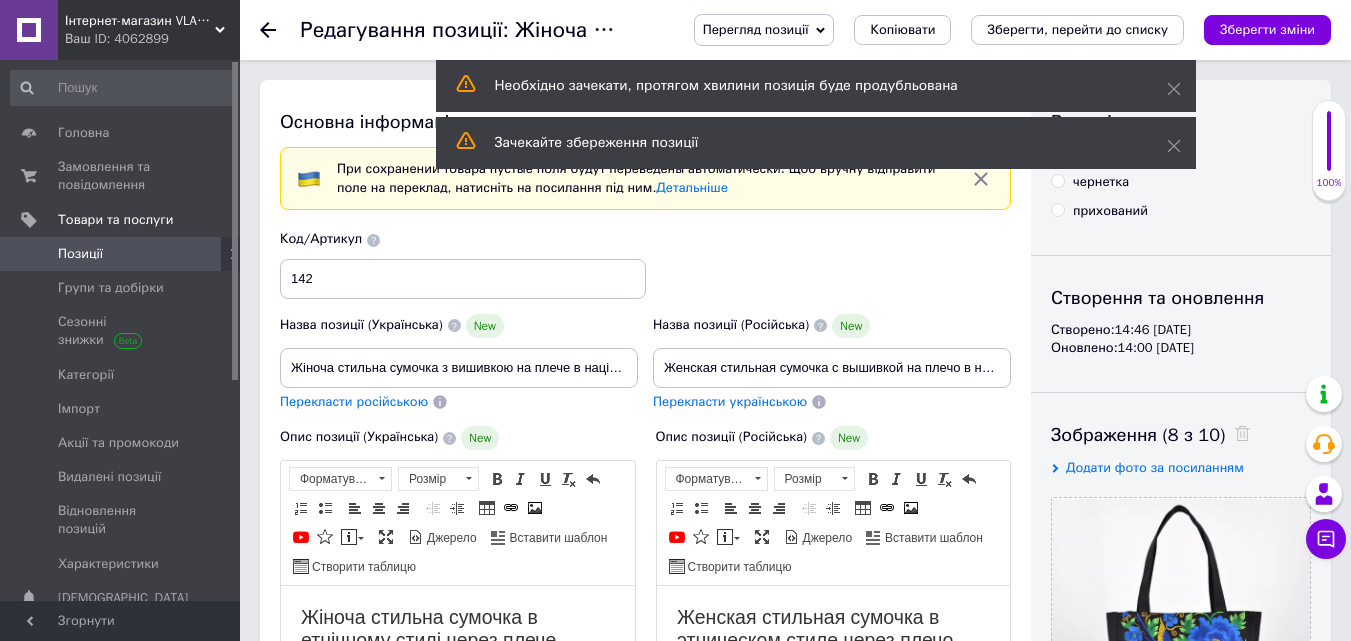 scroll, scrollTop: 0, scrollLeft: 0, axis: both 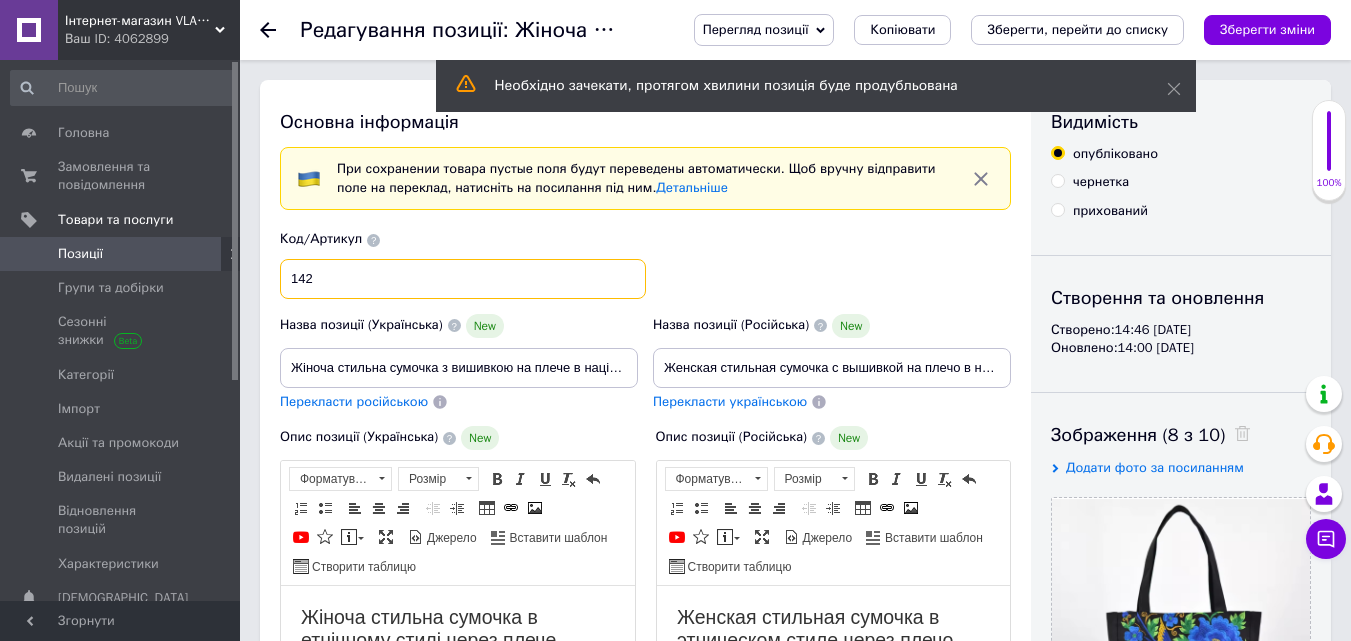click on "142" at bounding box center (463, 279) 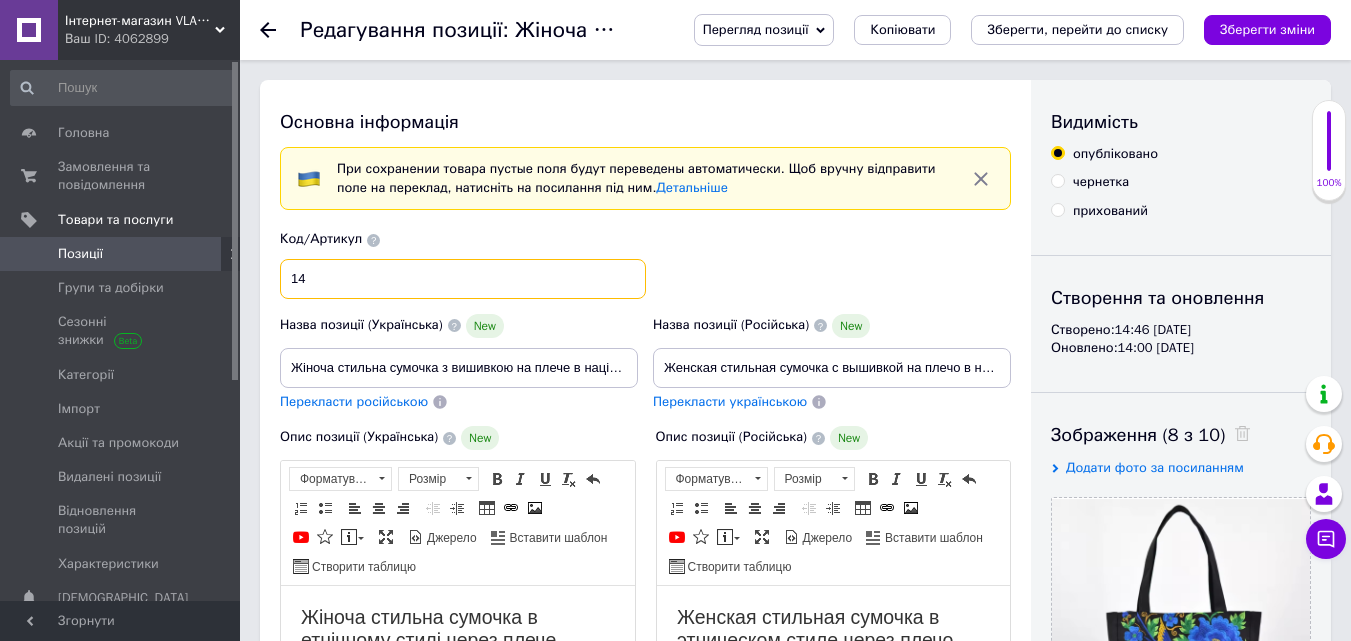 type on "1" 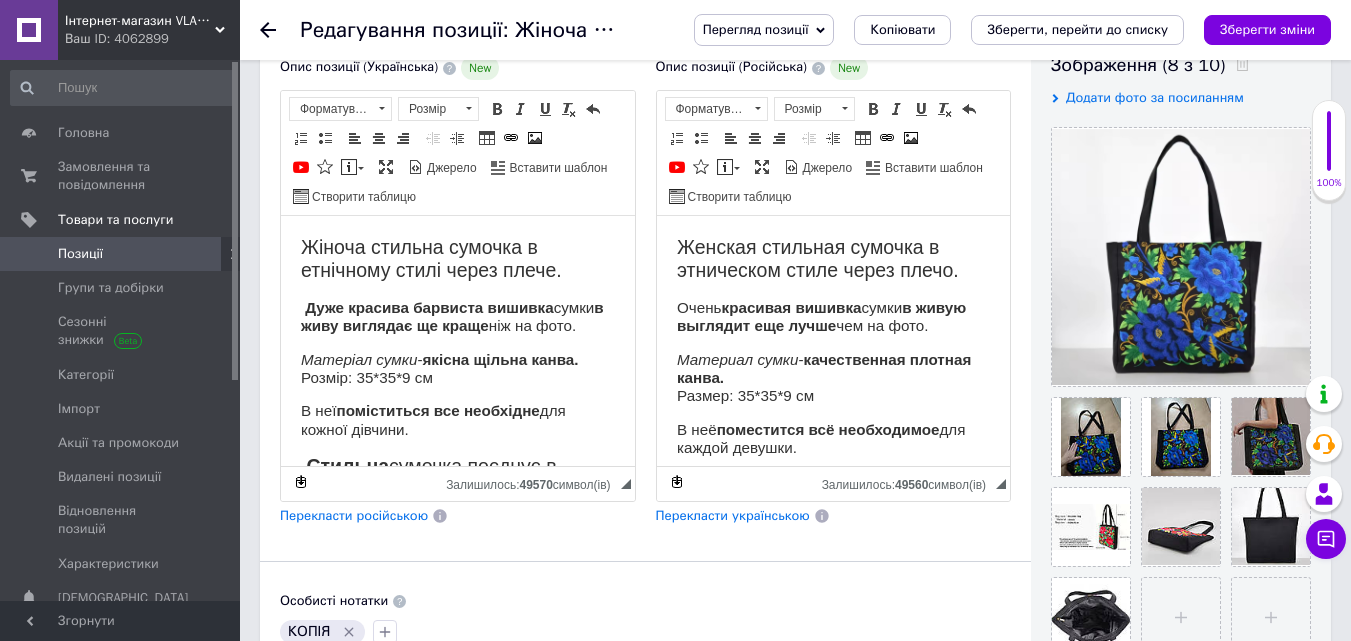 scroll, scrollTop: 400, scrollLeft: 0, axis: vertical 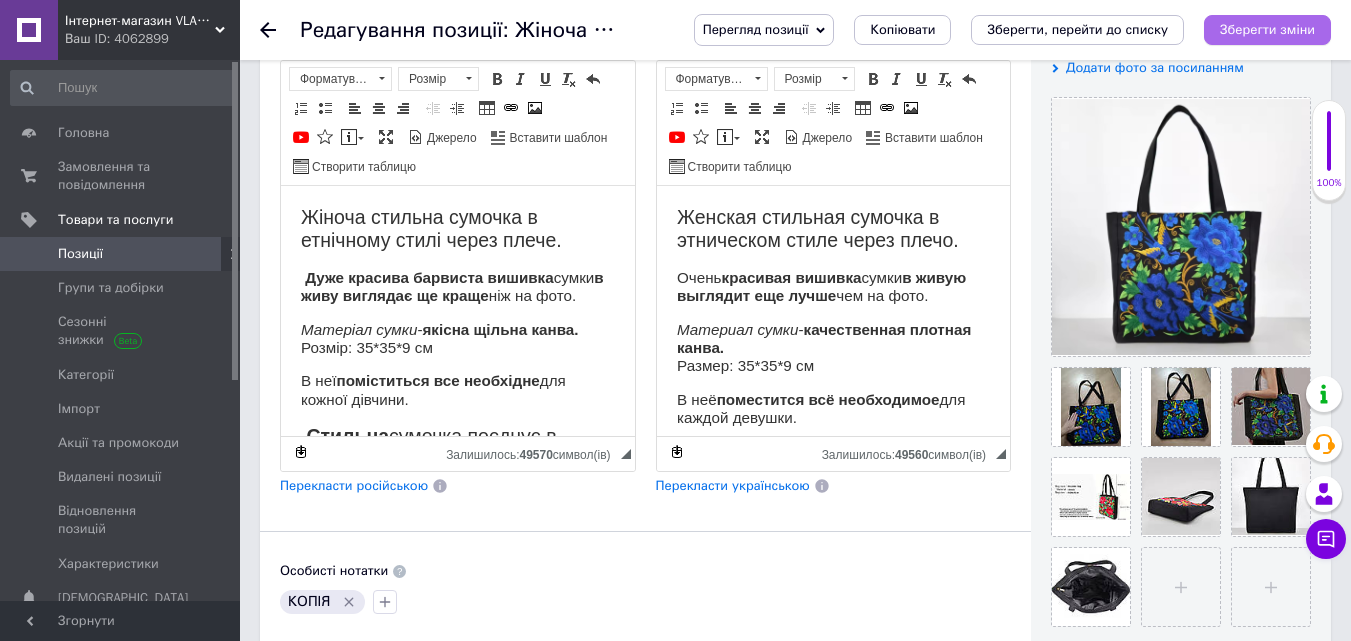 type on "394" 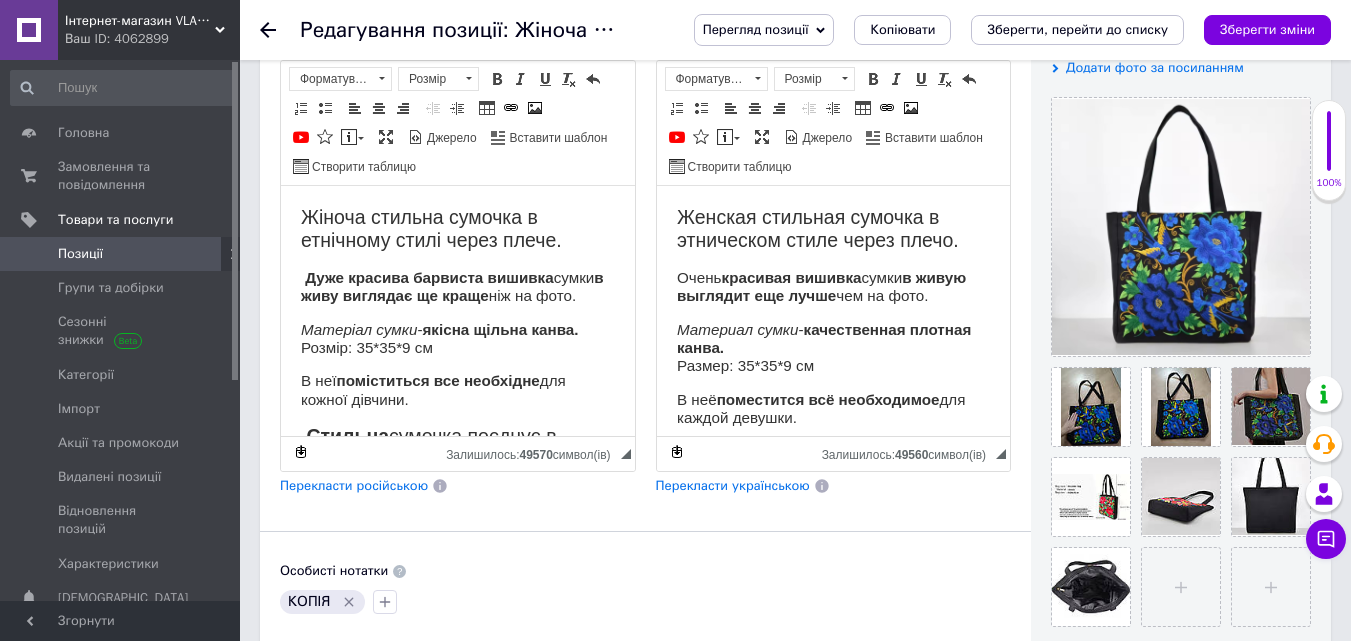 click on "Позиції" at bounding box center [121, 254] 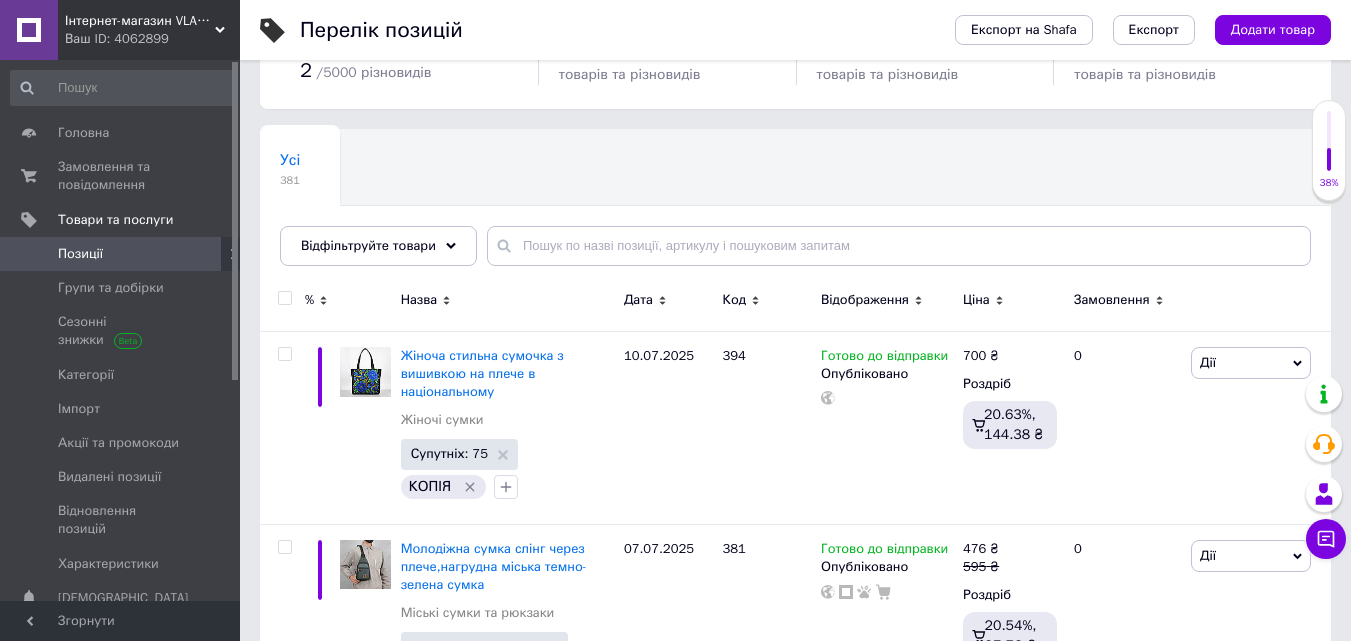 scroll, scrollTop: 200, scrollLeft: 0, axis: vertical 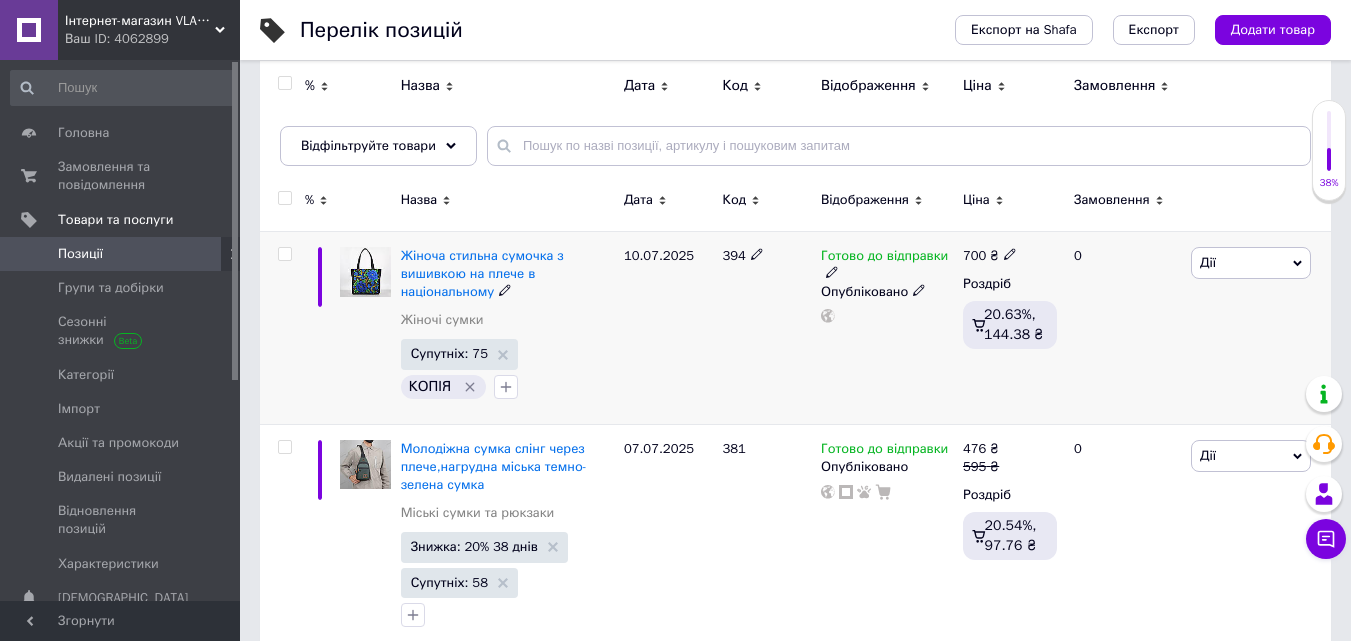 click 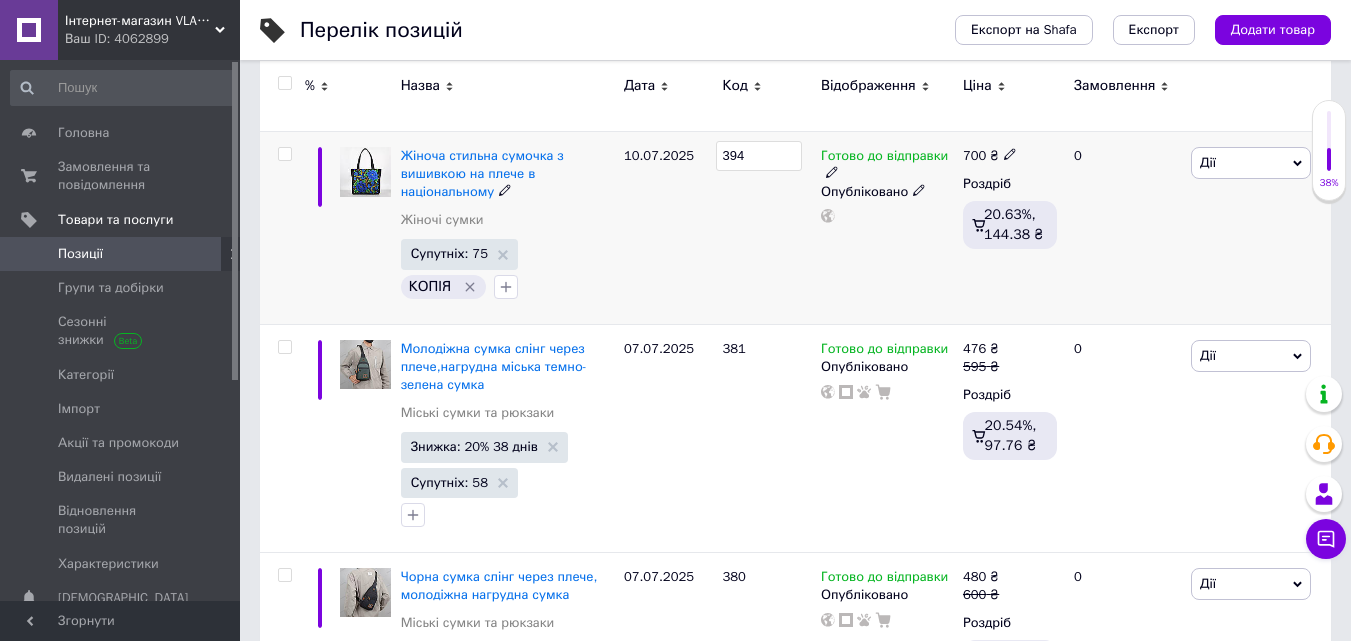 scroll, scrollTop: 200, scrollLeft: 0, axis: vertical 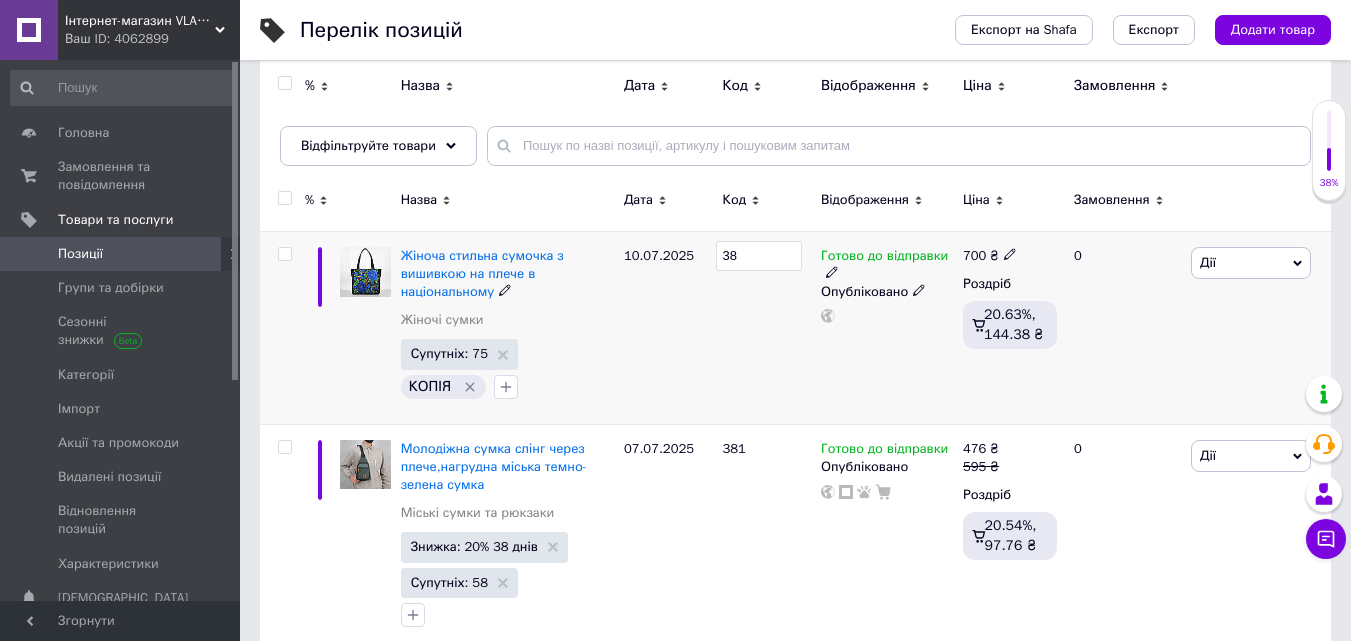type on "382" 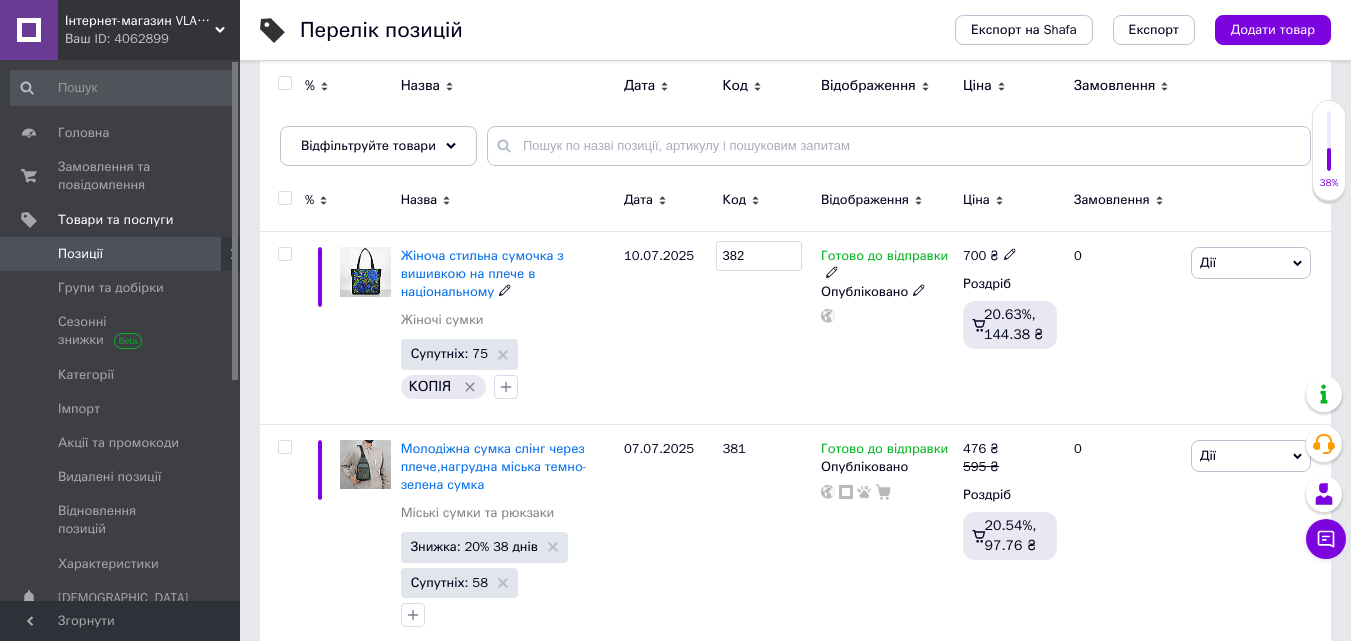 click on "382" at bounding box center [766, 327] 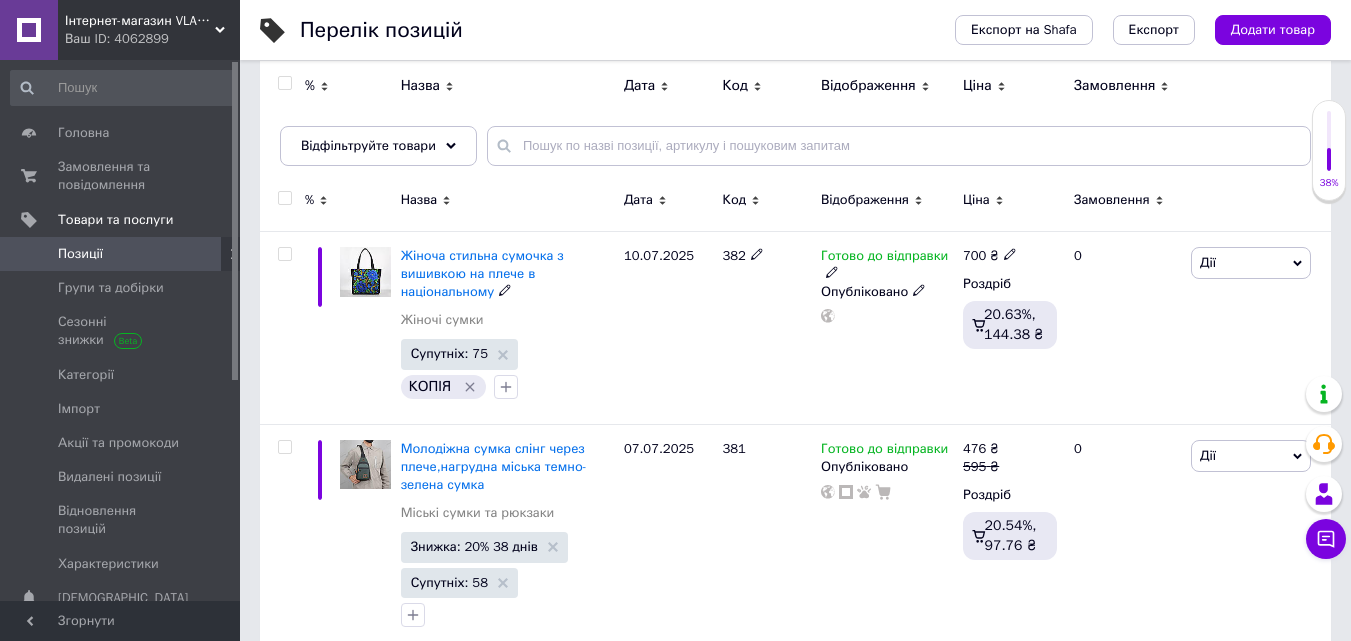 click 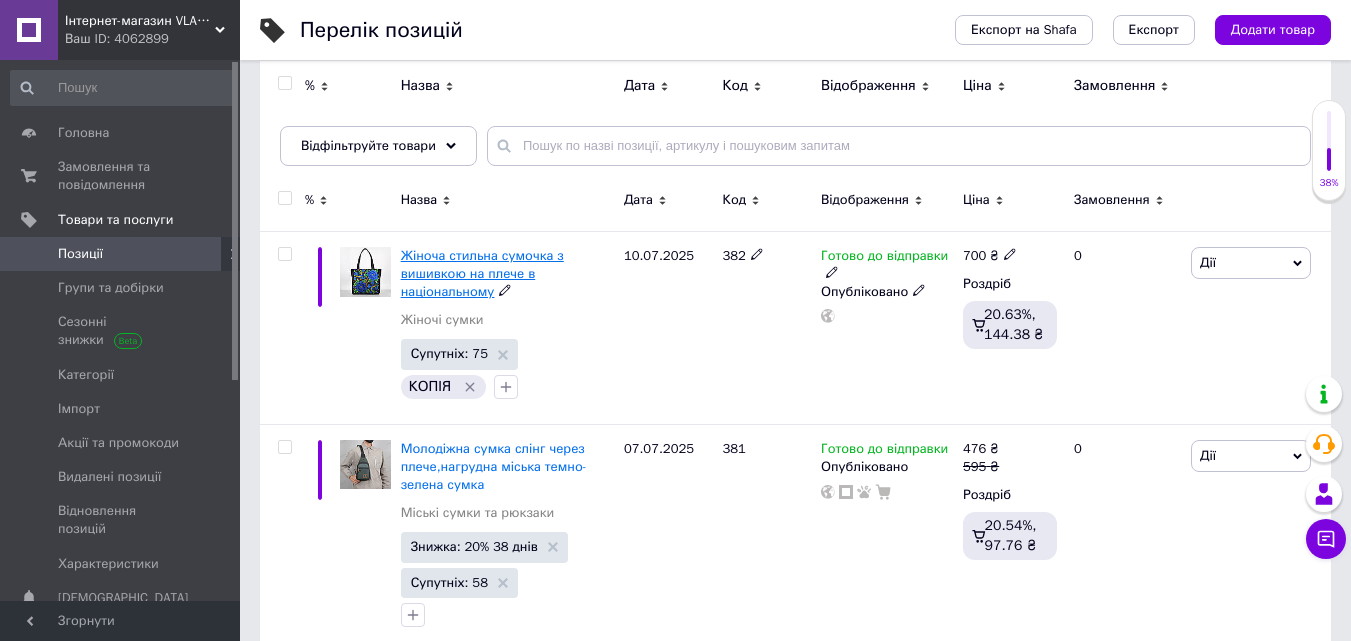 click on "Жіноча стильна сумочка з вишивкою на плече в національному" at bounding box center [482, 273] 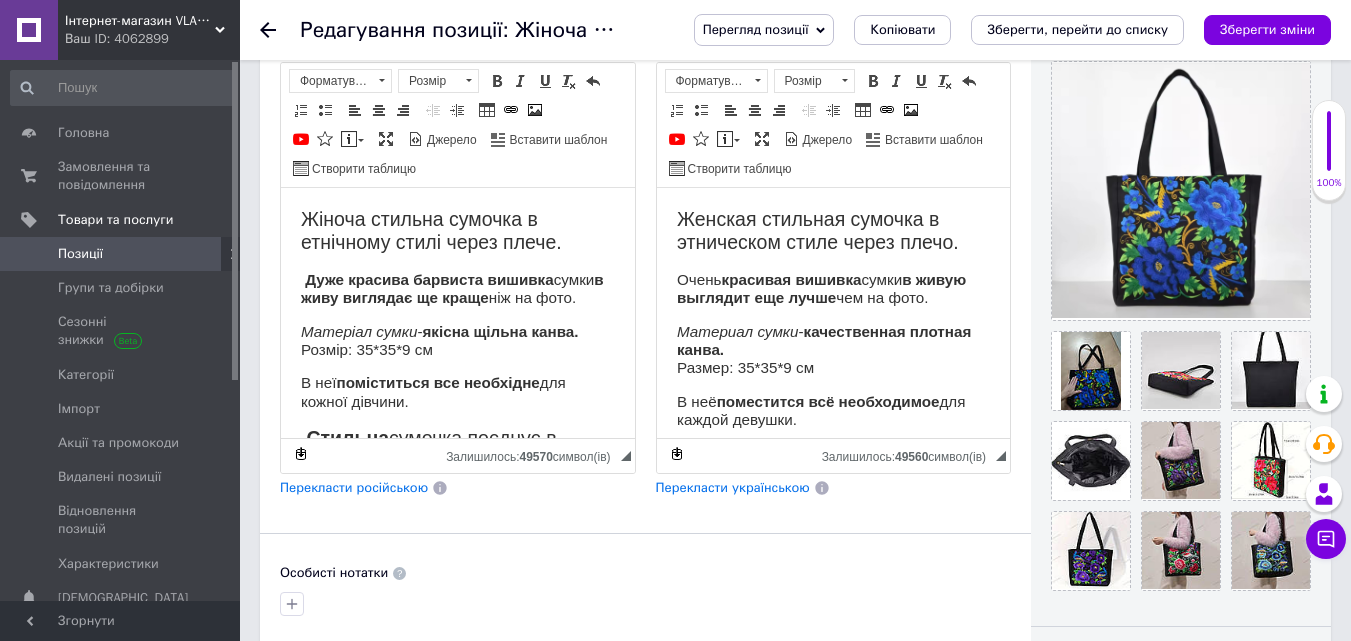 scroll, scrollTop: 400, scrollLeft: 0, axis: vertical 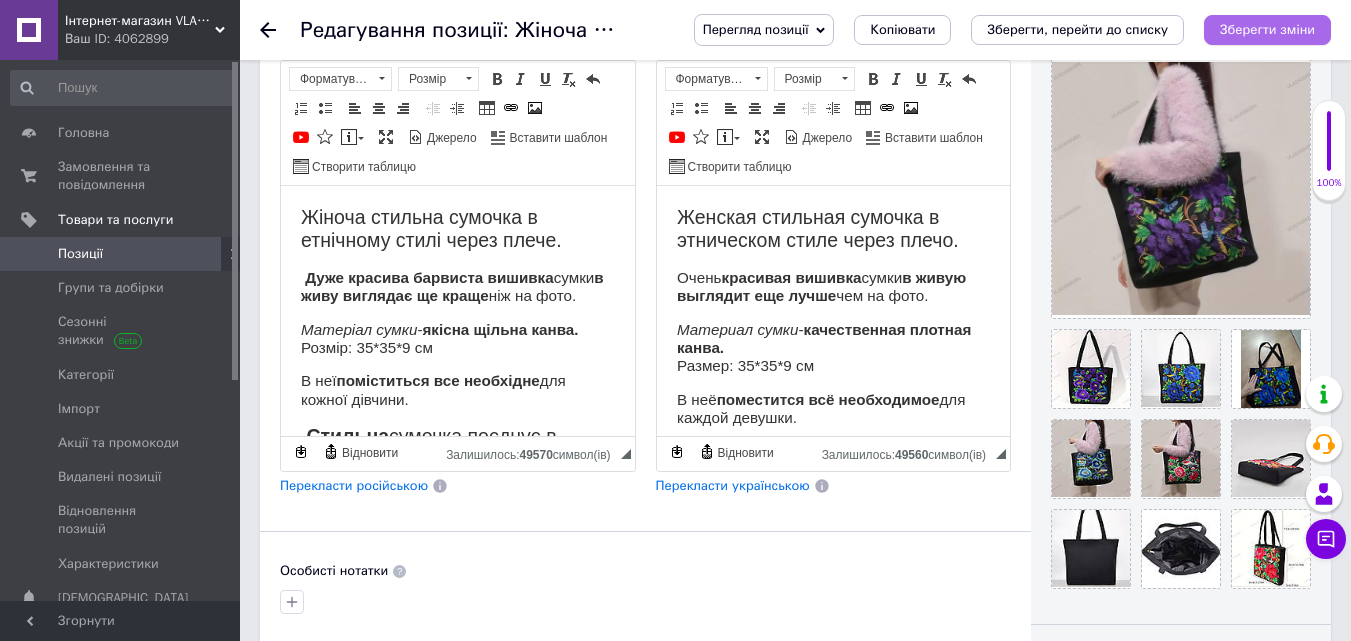 click on "Зберегти зміни" at bounding box center [1267, 29] 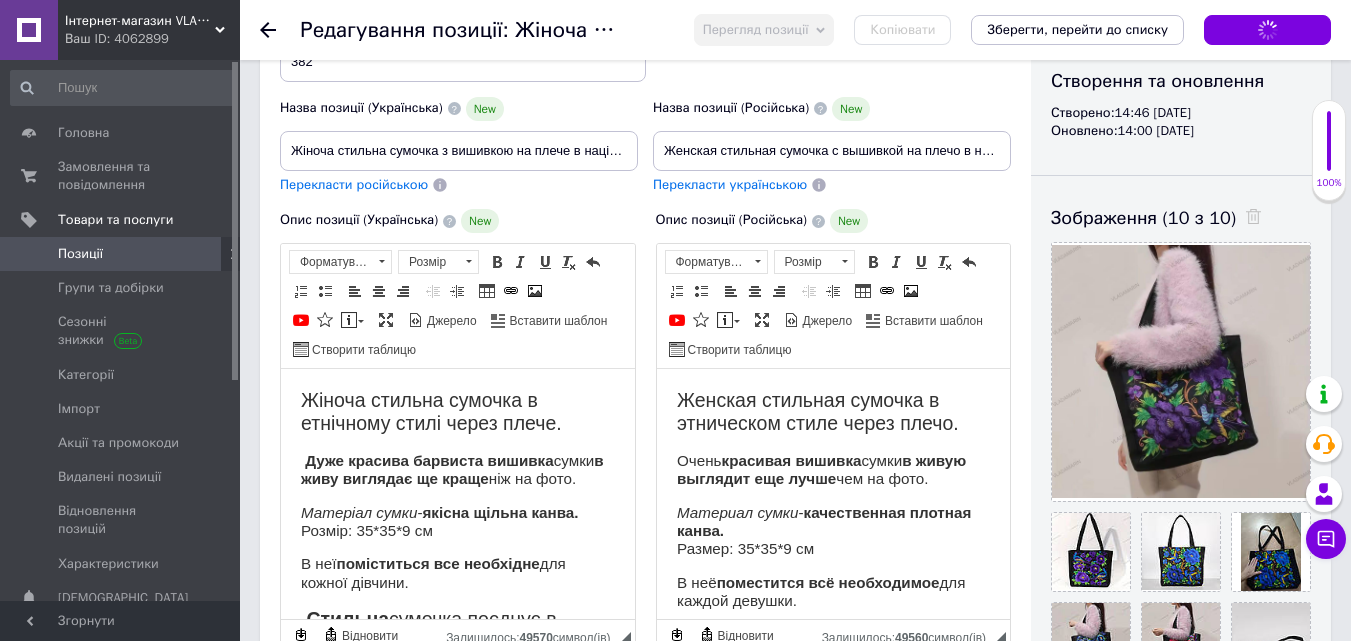 scroll, scrollTop: 200, scrollLeft: 0, axis: vertical 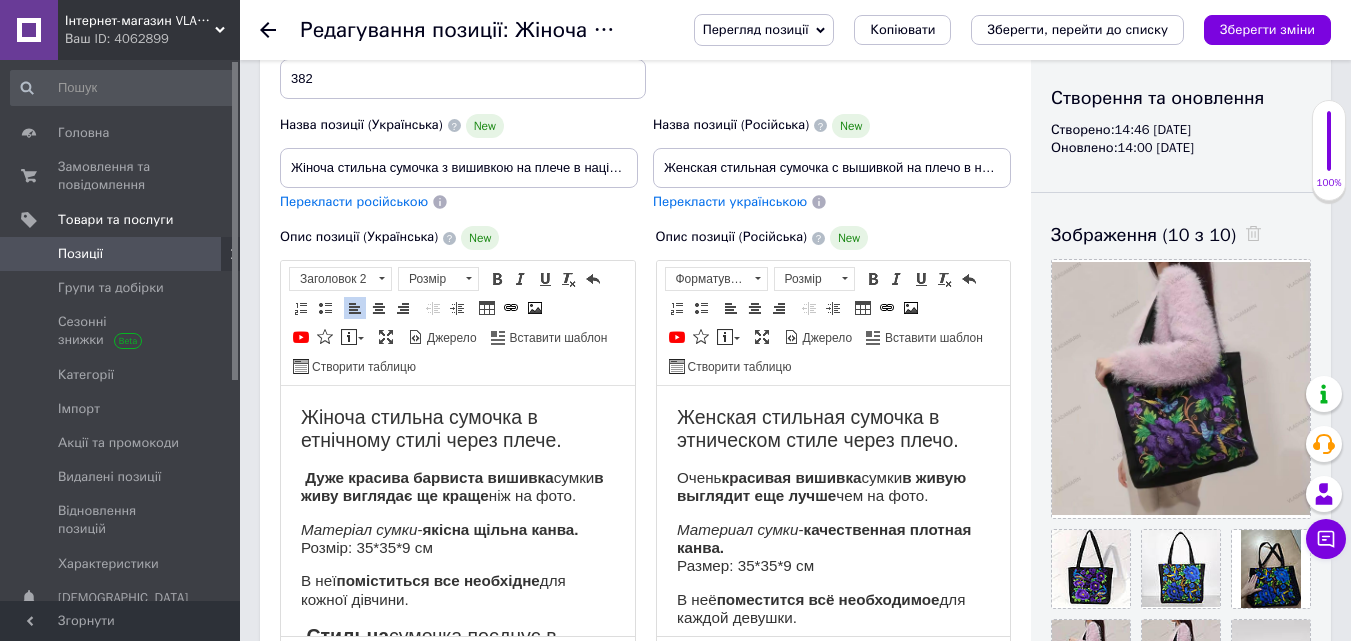 click on "Жіноча стильна сумочка в етнічному стилі через плече." at bounding box center [458, 429] 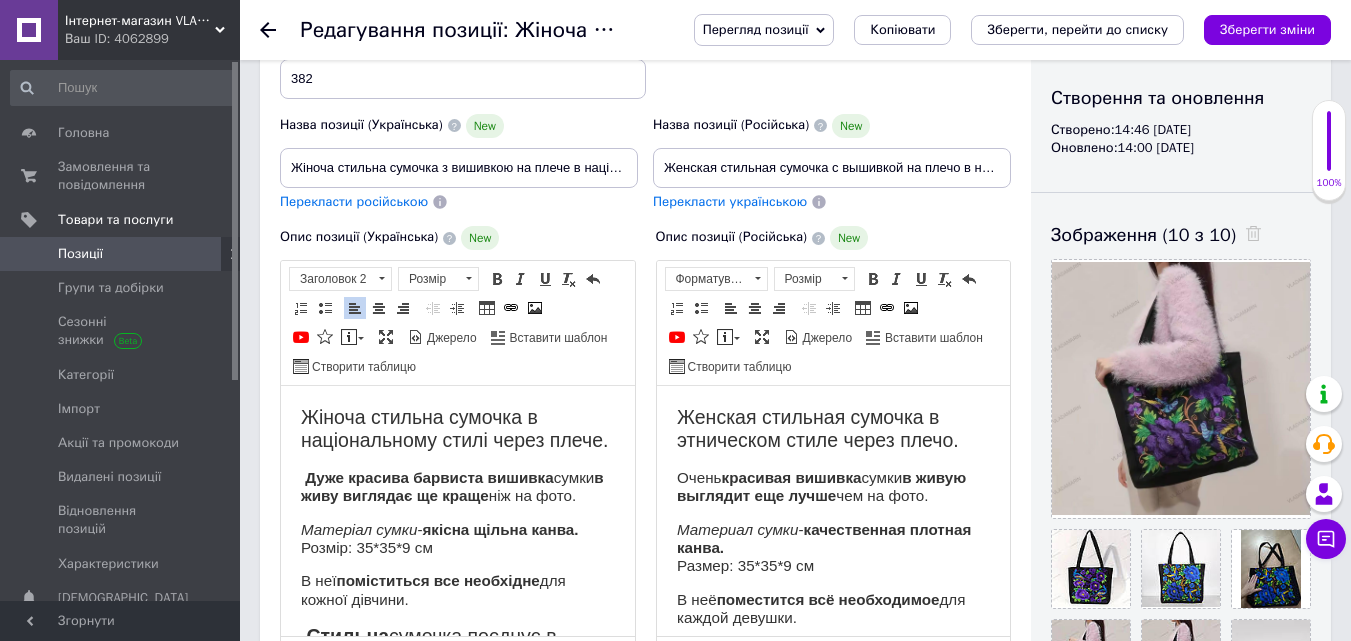 click on "Женская стильная сумочка в этническом стиле через плечо." at bounding box center [833, 429] 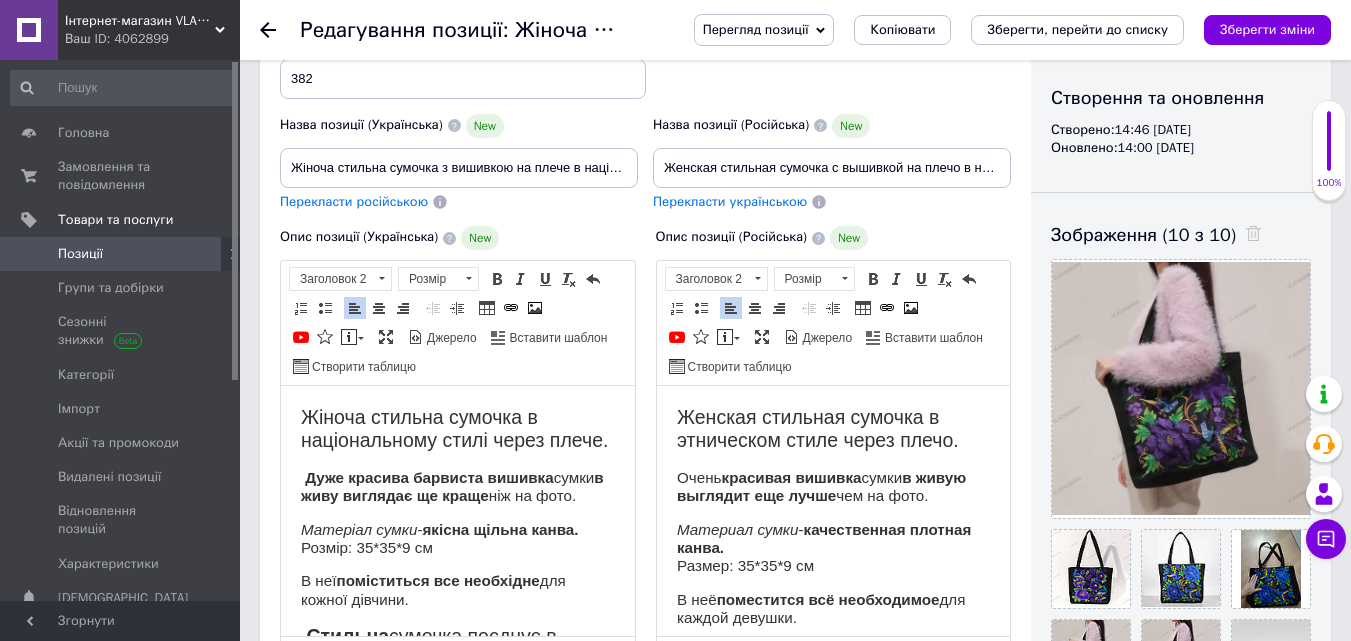 type 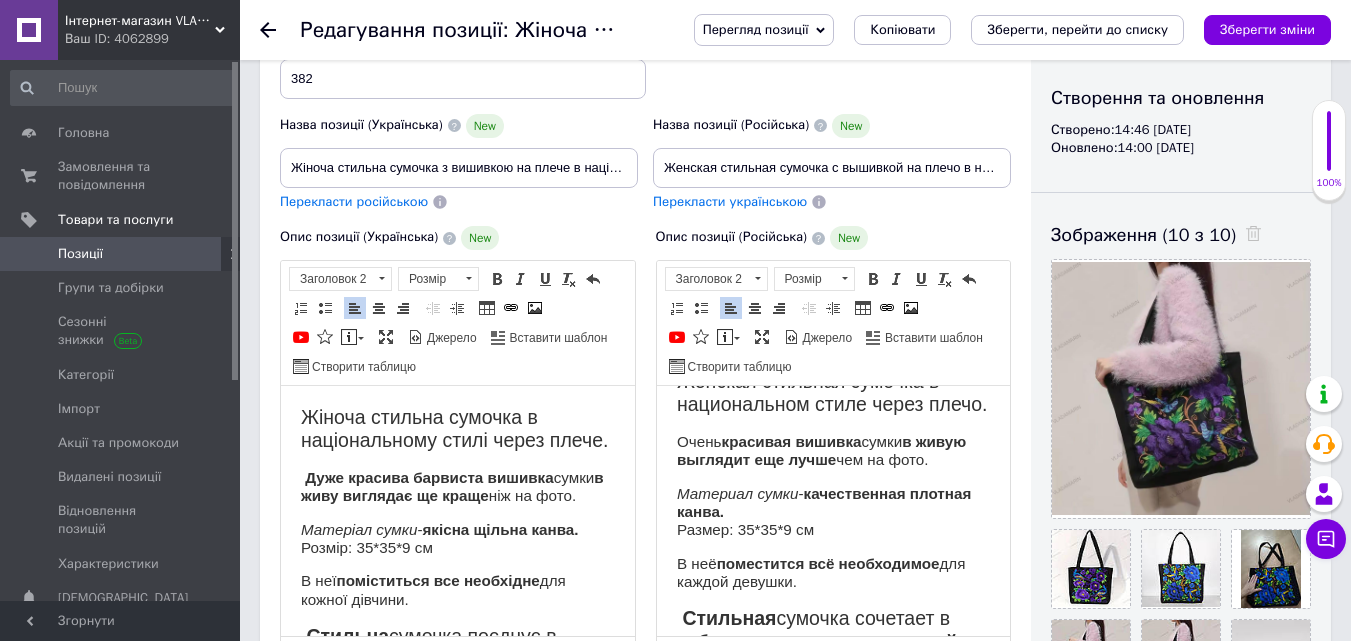 scroll, scrollTop: 0, scrollLeft: 0, axis: both 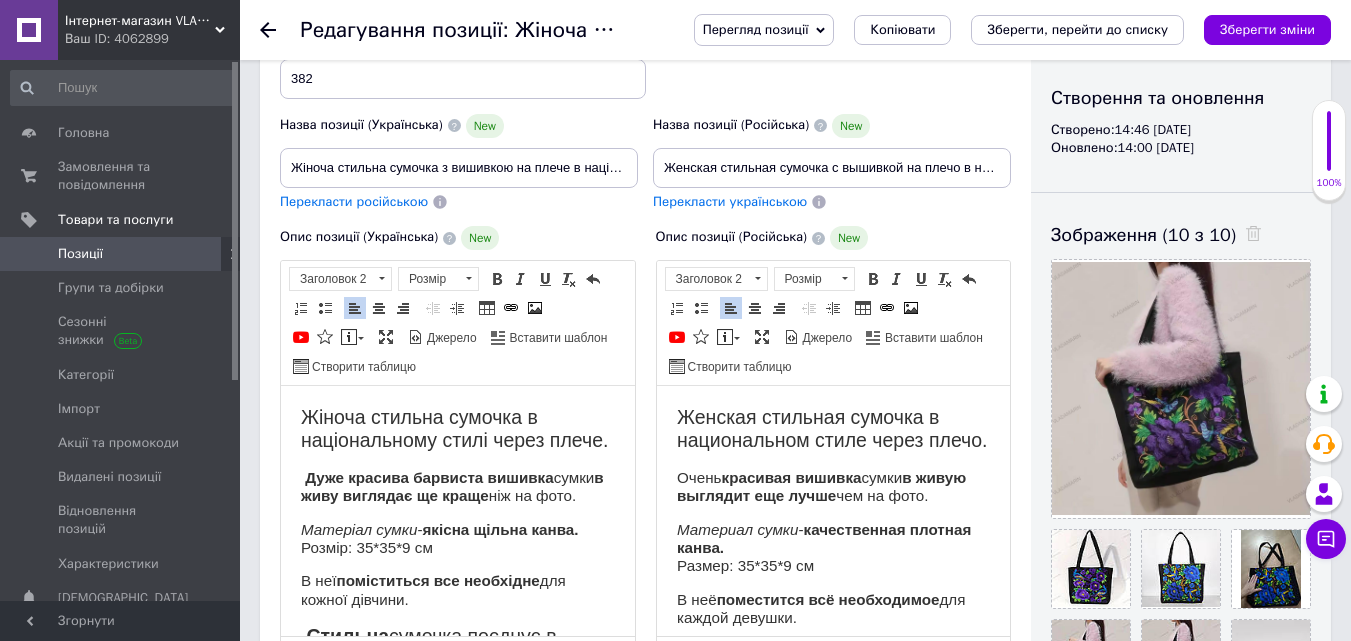 click on "в живую выглядит еще лучше" at bounding box center [820, 486] 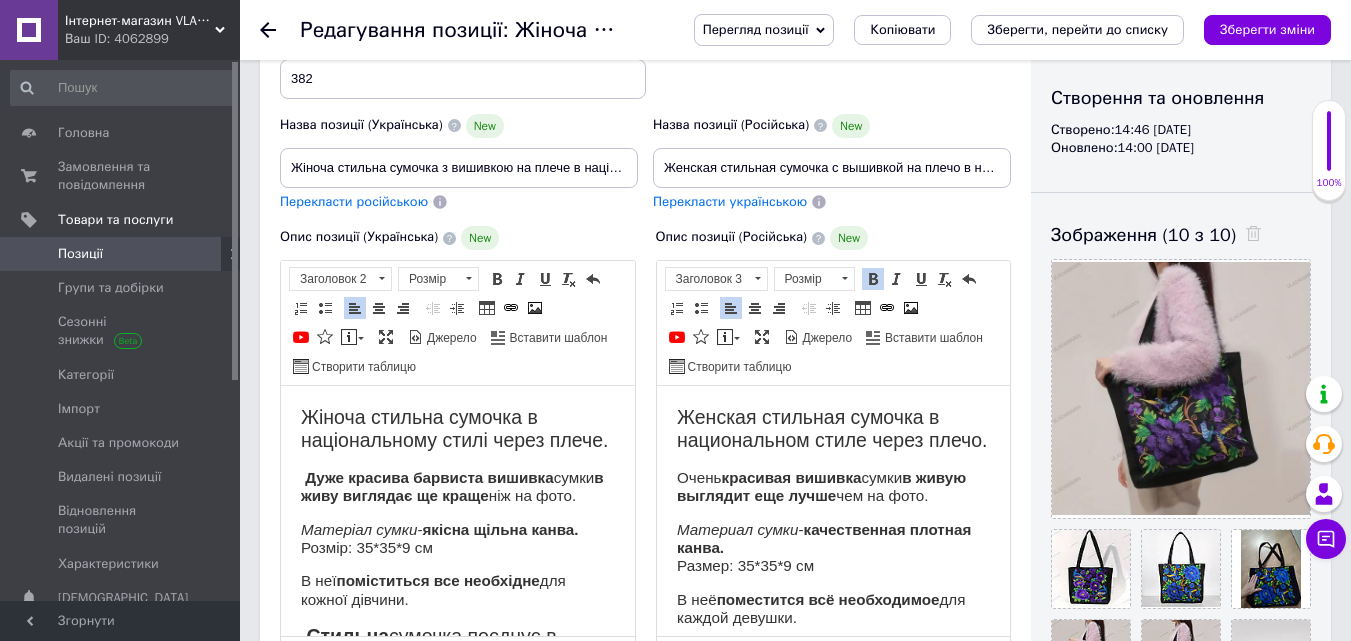 click on "в живую выглядит еще лучше" at bounding box center (820, 486) 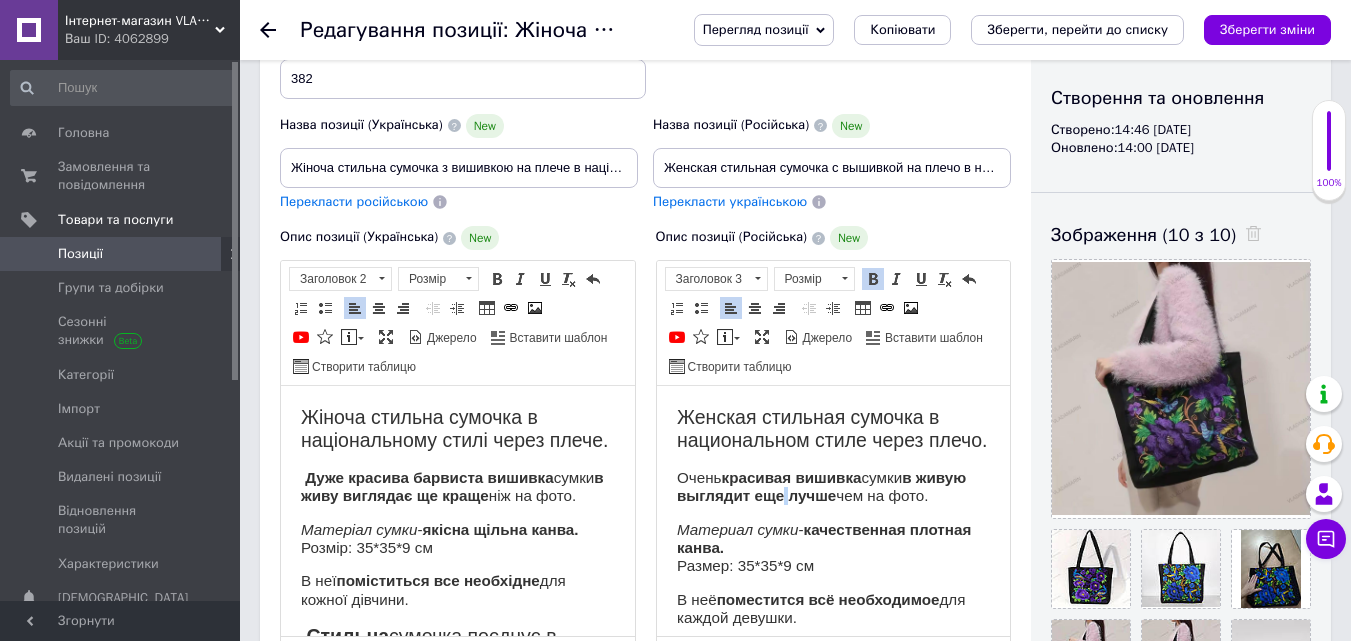 click on "в живую выглядит еще лучше" at bounding box center [820, 486] 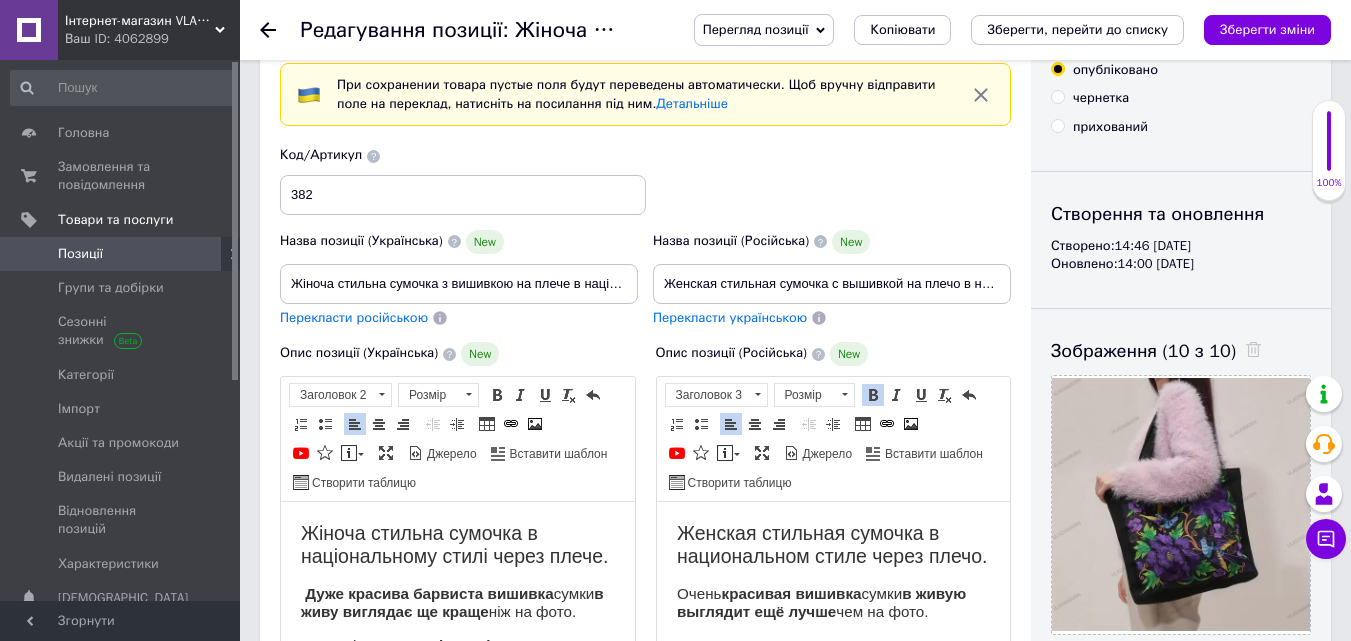 scroll, scrollTop: 0, scrollLeft: 0, axis: both 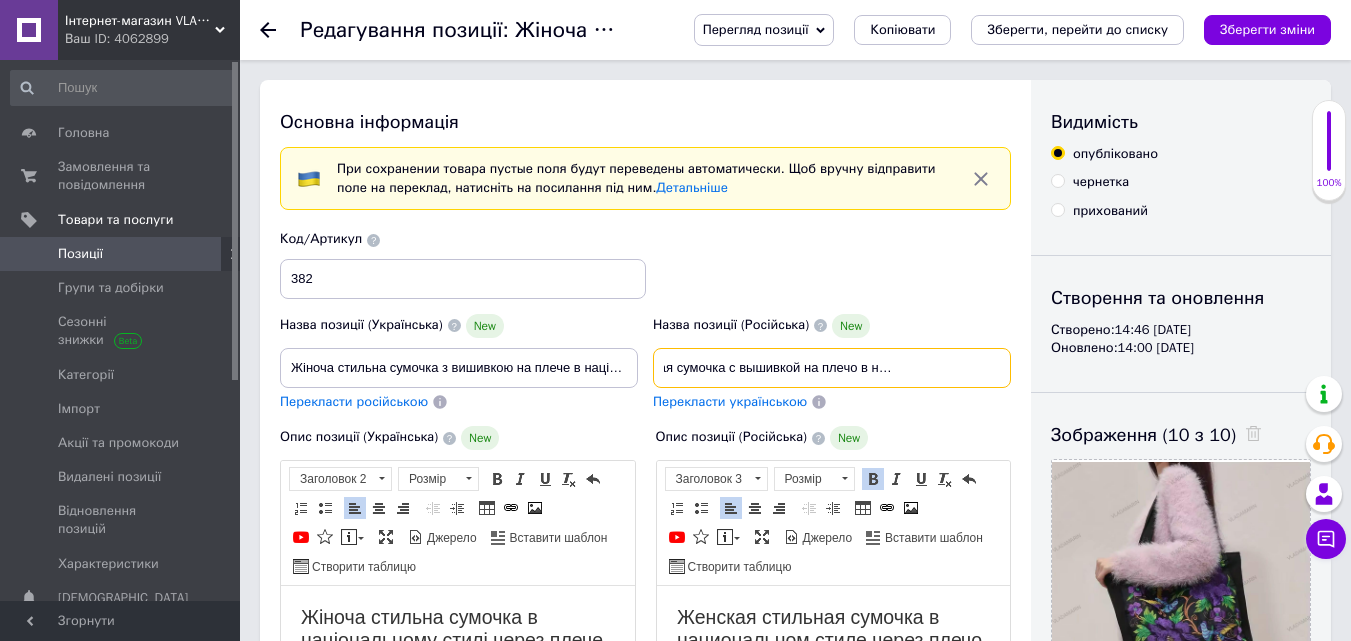 drag, startPoint x: 956, startPoint y: 370, endPoint x: 1028, endPoint y: 370, distance: 72 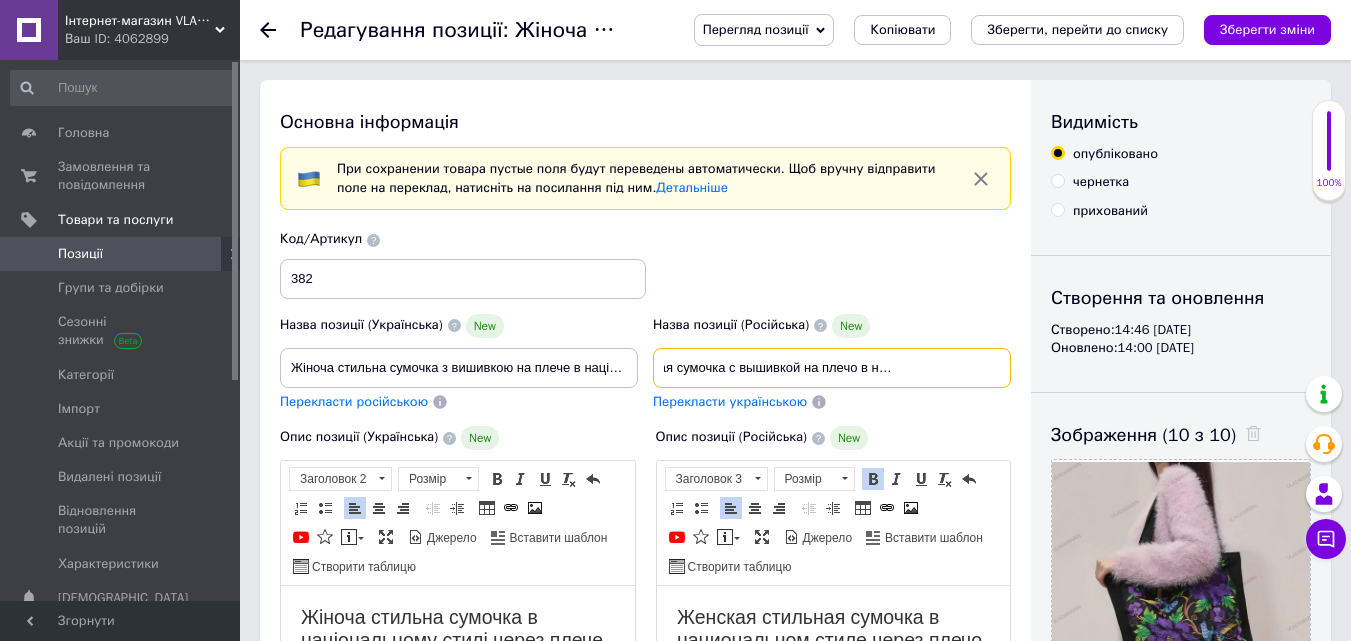 scroll, scrollTop: 0, scrollLeft: 0, axis: both 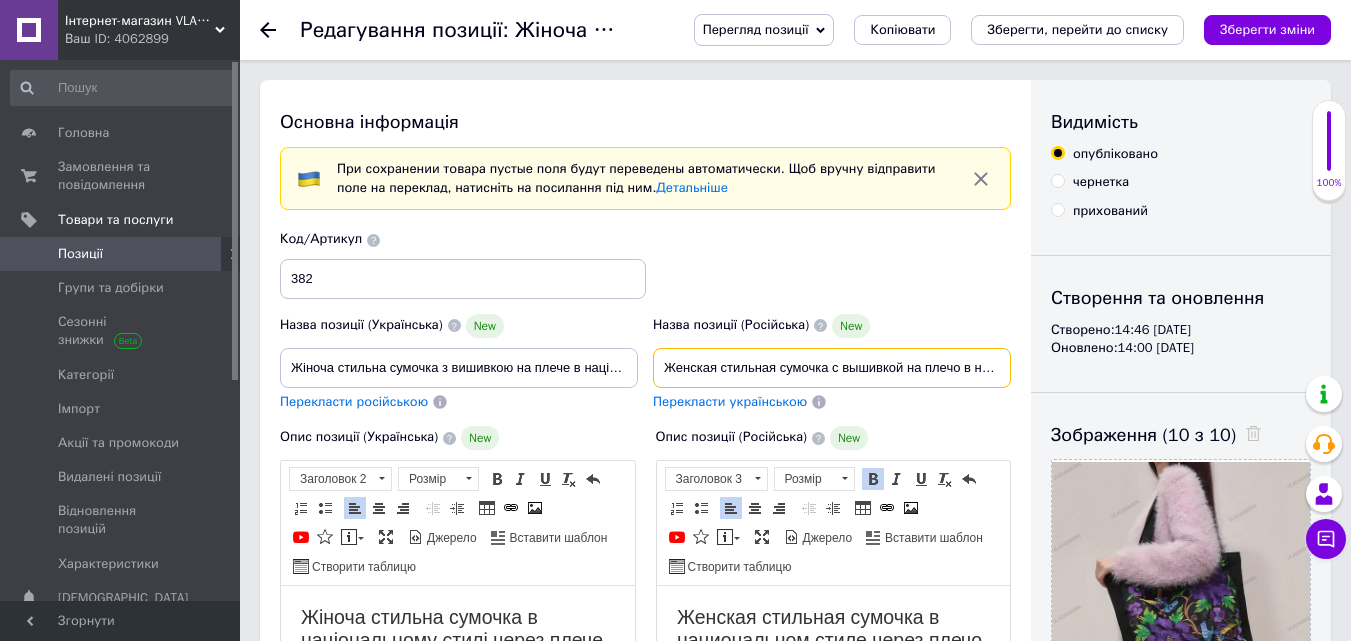 drag, startPoint x: 707, startPoint y: 375, endPoint x: 642, endPoint y: 375, distance: 65 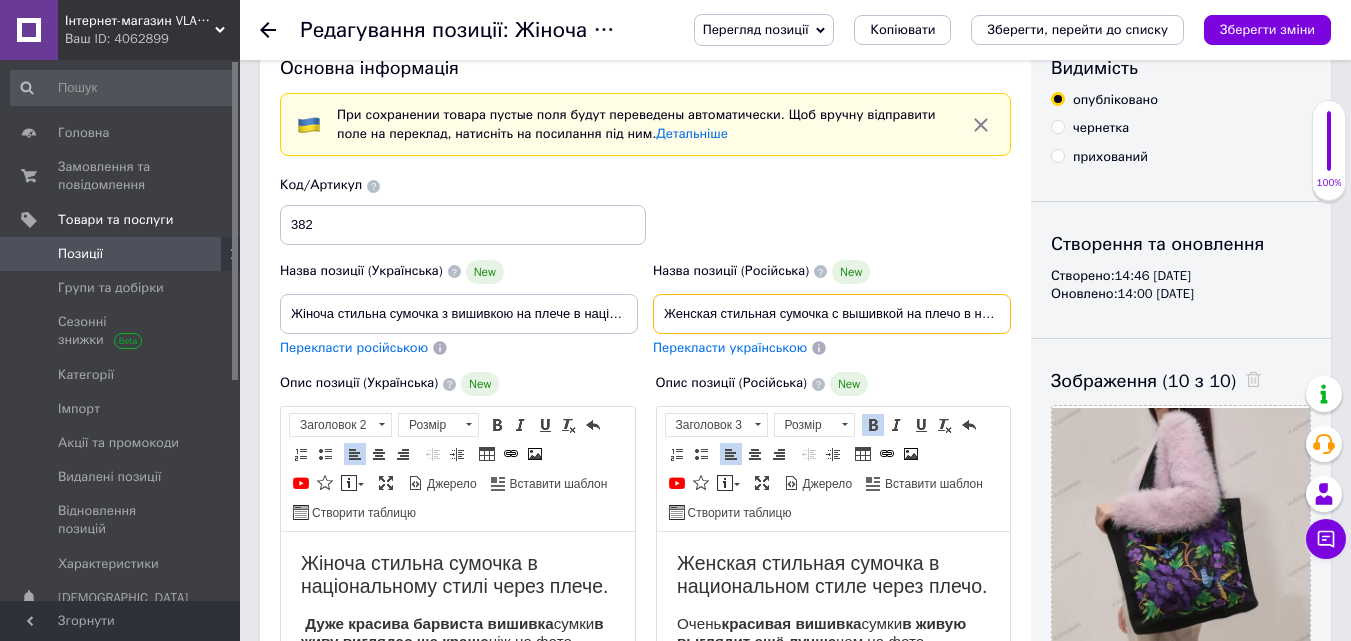 scroll, scrollTop: 100, scrollLeft: 0, axis: vertical 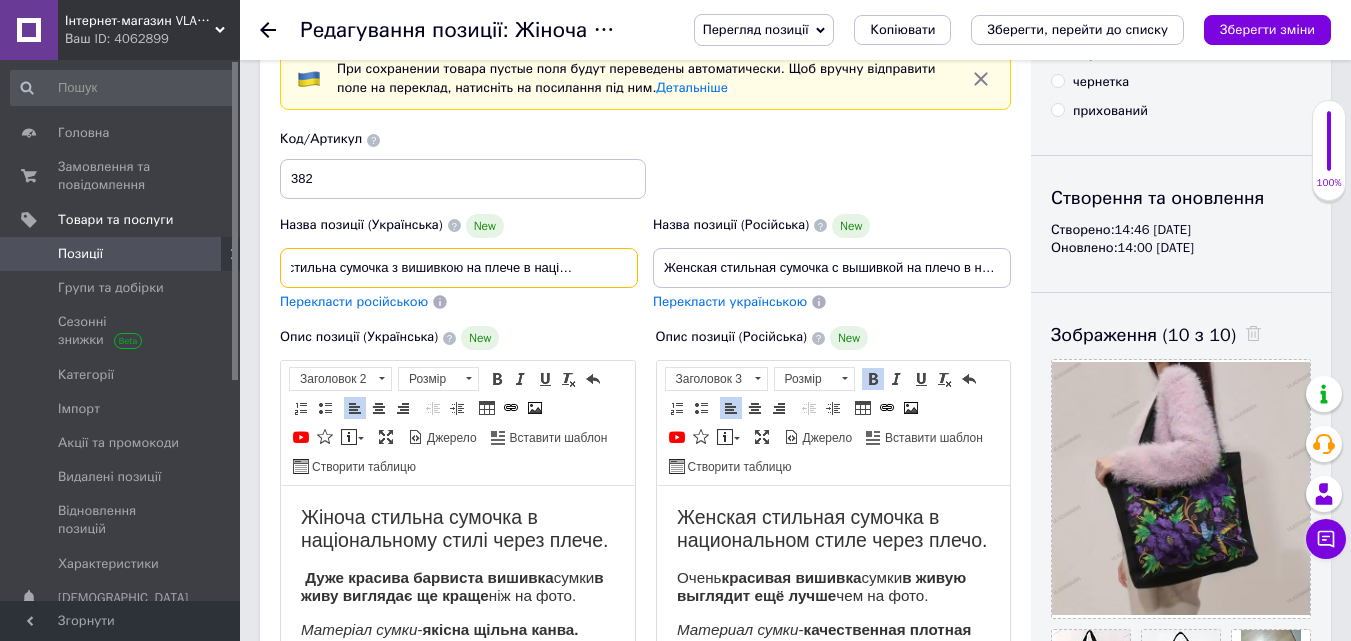 drag, startPoint x: 607, startPoint y: 268, endPoint x: 648, endPoint y: 268, distance: 41 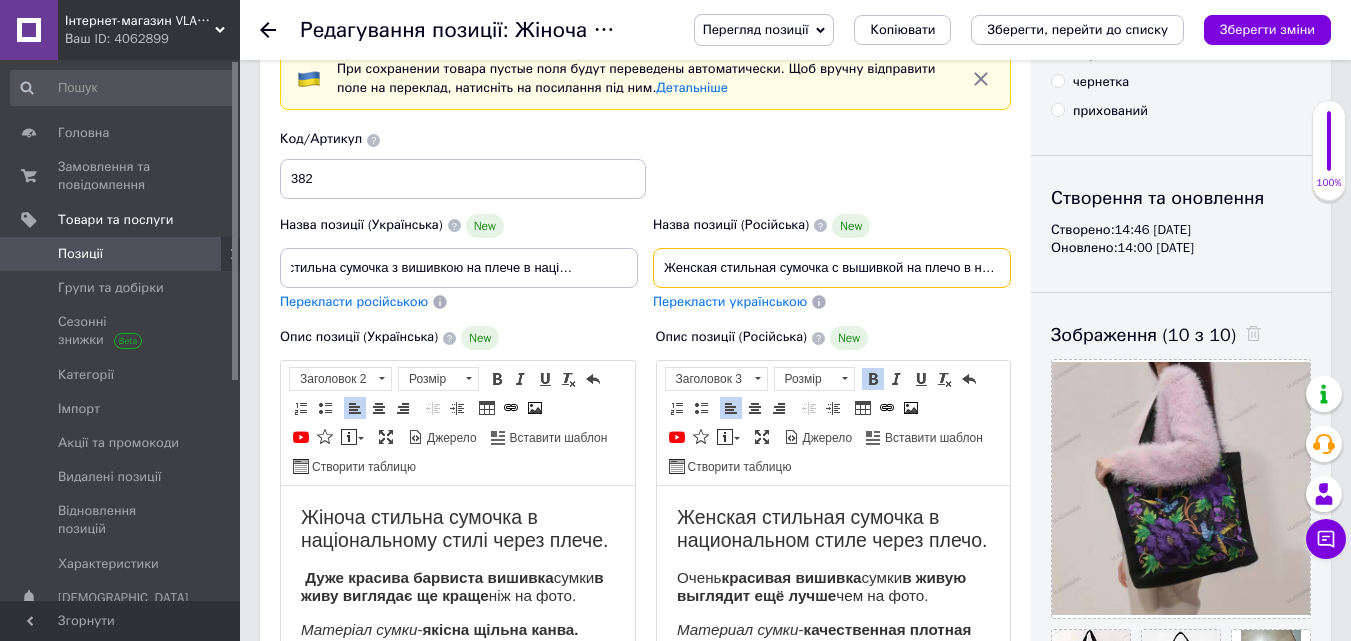 scroll, scrollTop: 0, scrollLeft: 0, axis: both 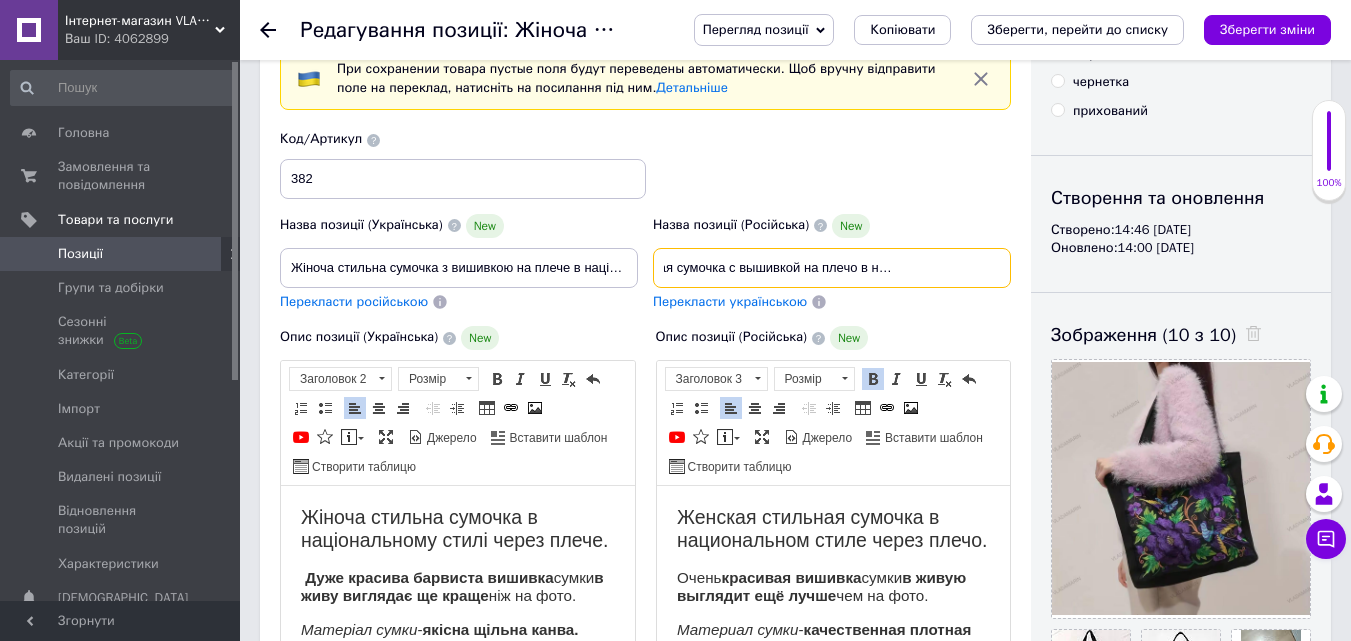 drag, startPoint x: 924, startPoint y: 254, endPoint x: 1039, endPoint y: 262, distance: 115.27792 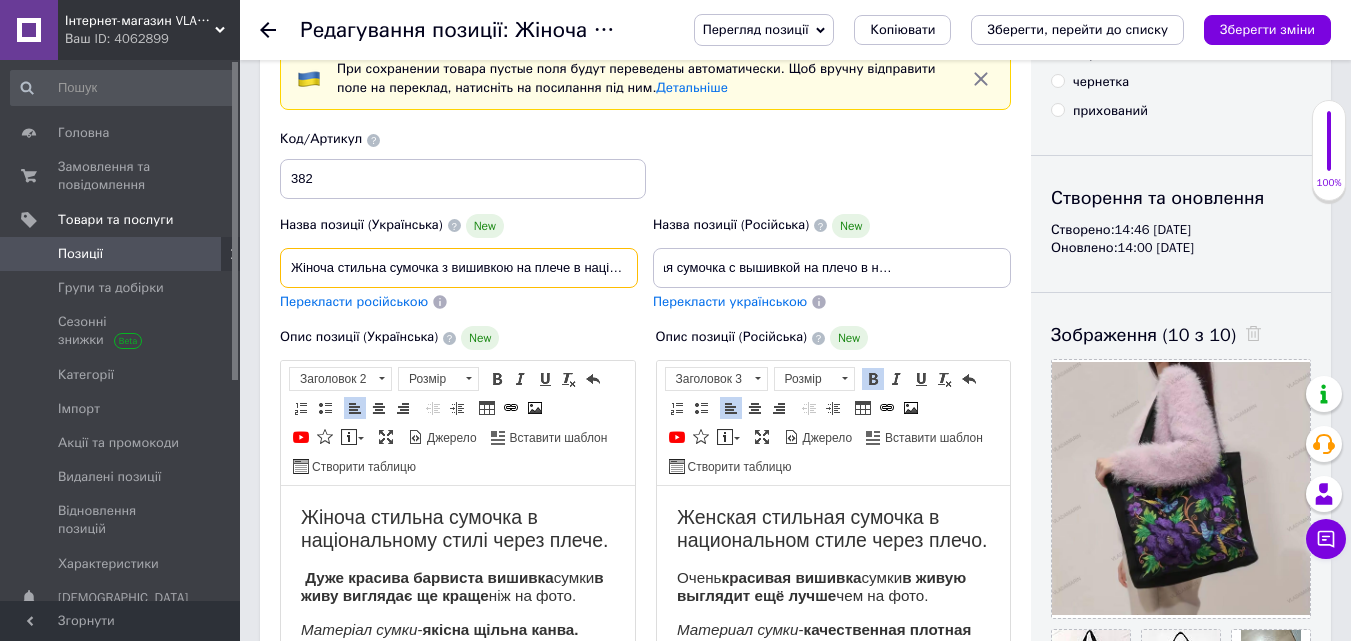click on "Жіноча стильна сумочка з вишивкою на плече в національному" at bounding box center [459, 268] 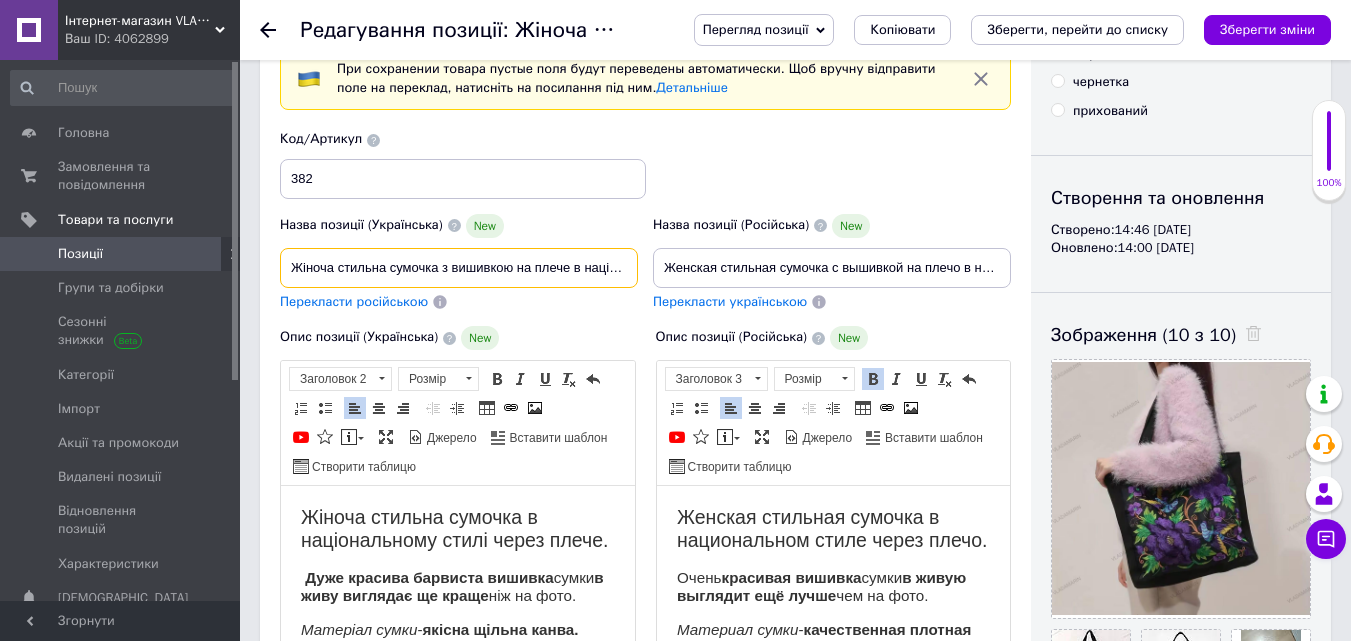 scroll, scrollTop: 0, scrollLeft: 50, axis: horizontal 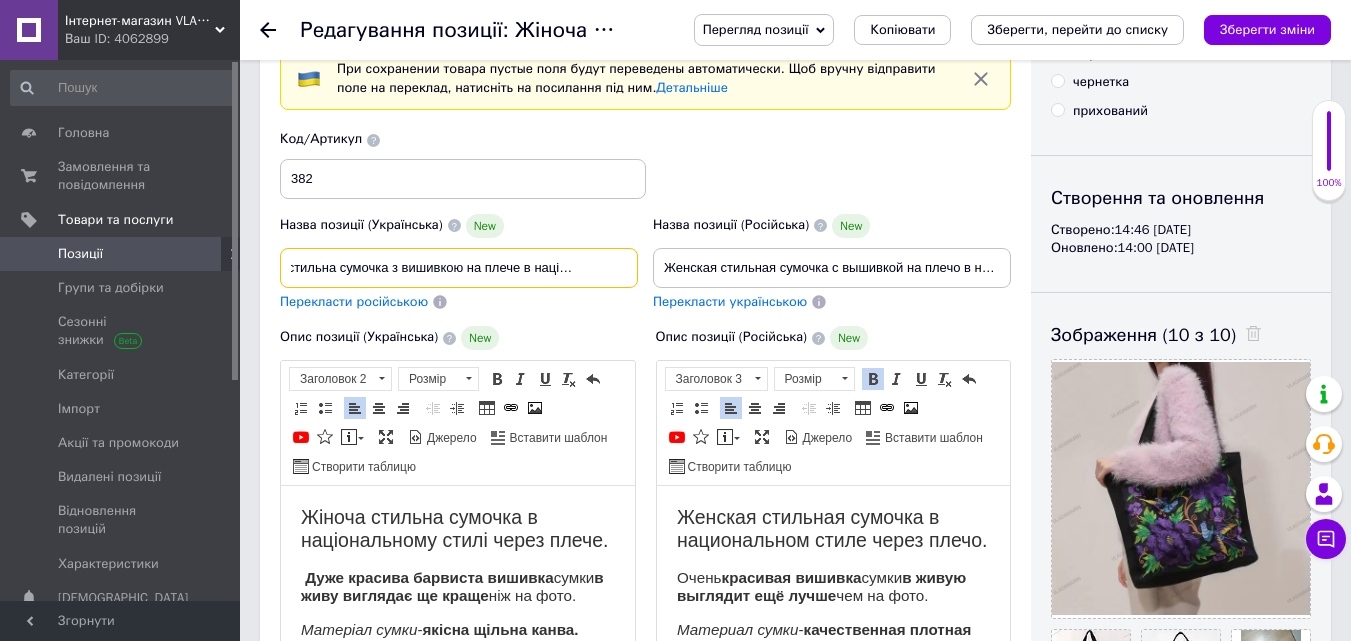 drag, startPoint x: 623, startPoint y: 270, endPoint x: 657, endPoint y: 270, distance: 34 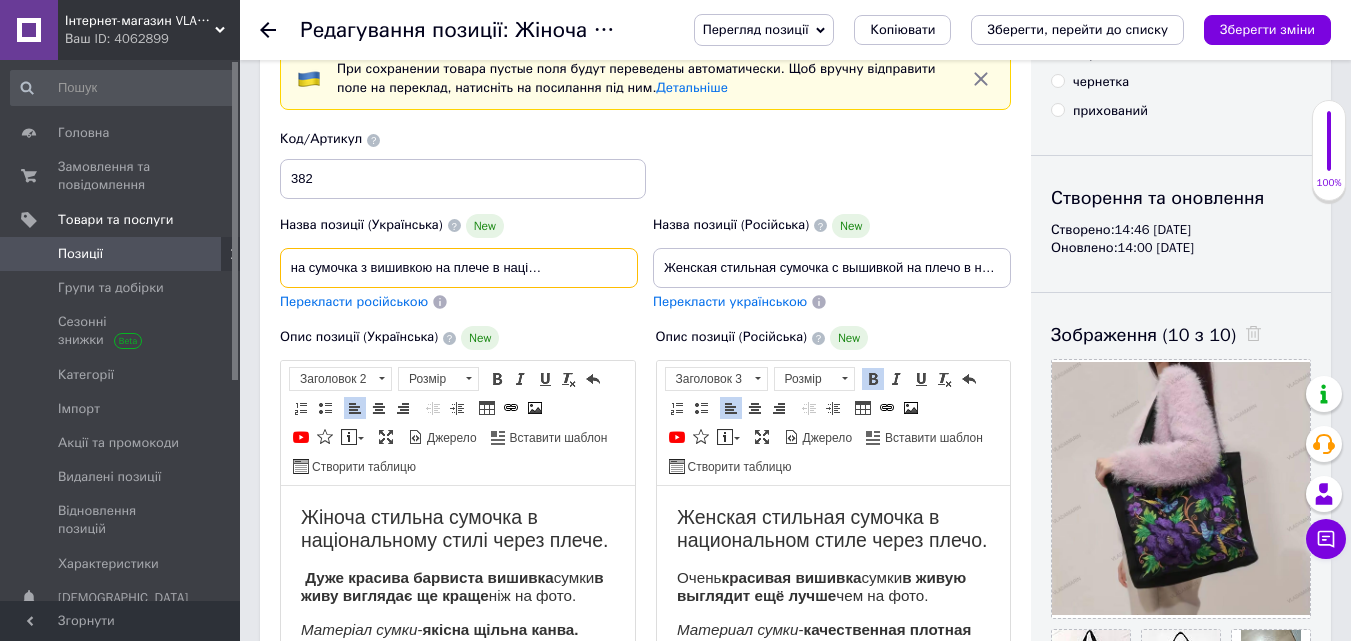 scroll, scrollTop: 0, scrollLeft: 83, axis: horizontal 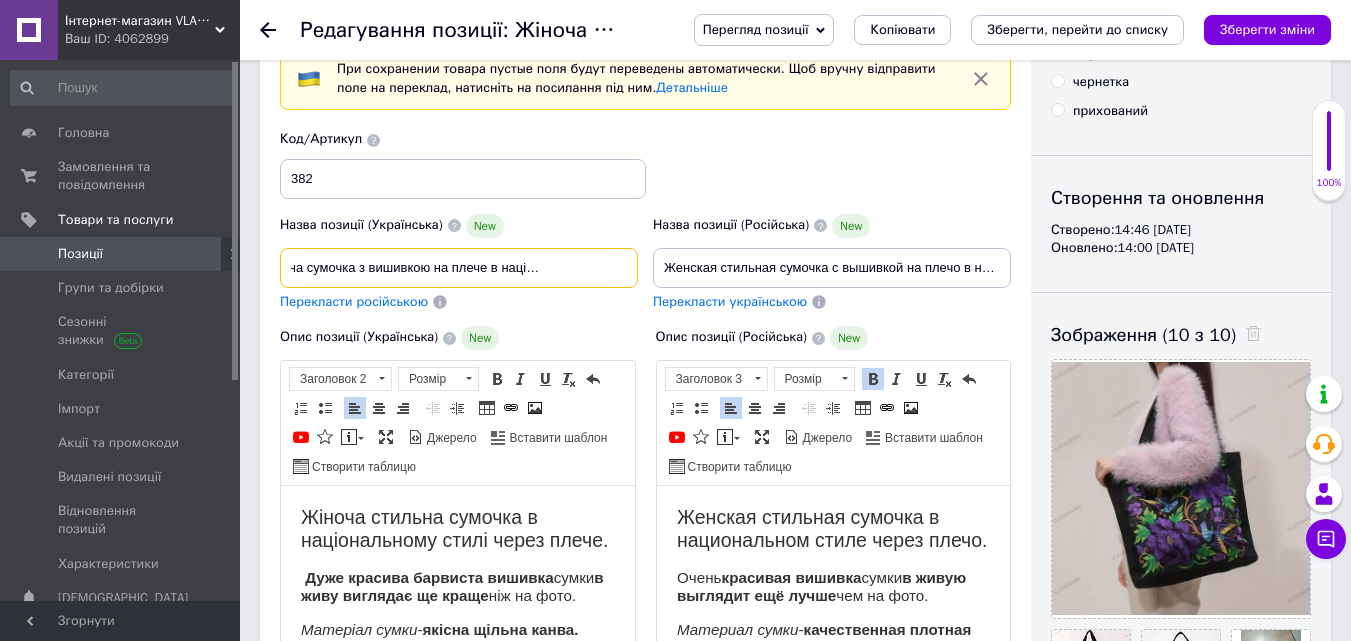 type on "Жіноча стильна сумочка з вишивкою на плече в національному стилі" 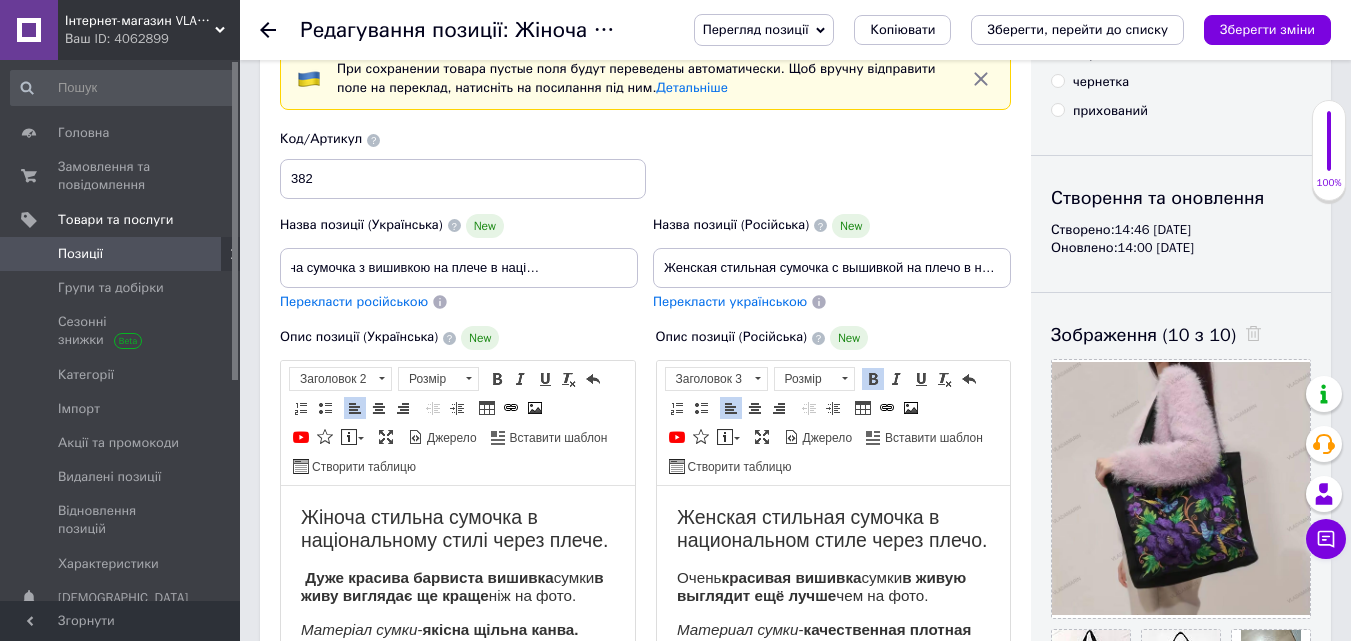 click on "Перегляд позиції Зберегти та переглянути на сайті Зберегти та переглянути на маркетплейсі Копіювати Зберегти, перейти до списку Зберегти зміни" at bounding box center [1002, 30] 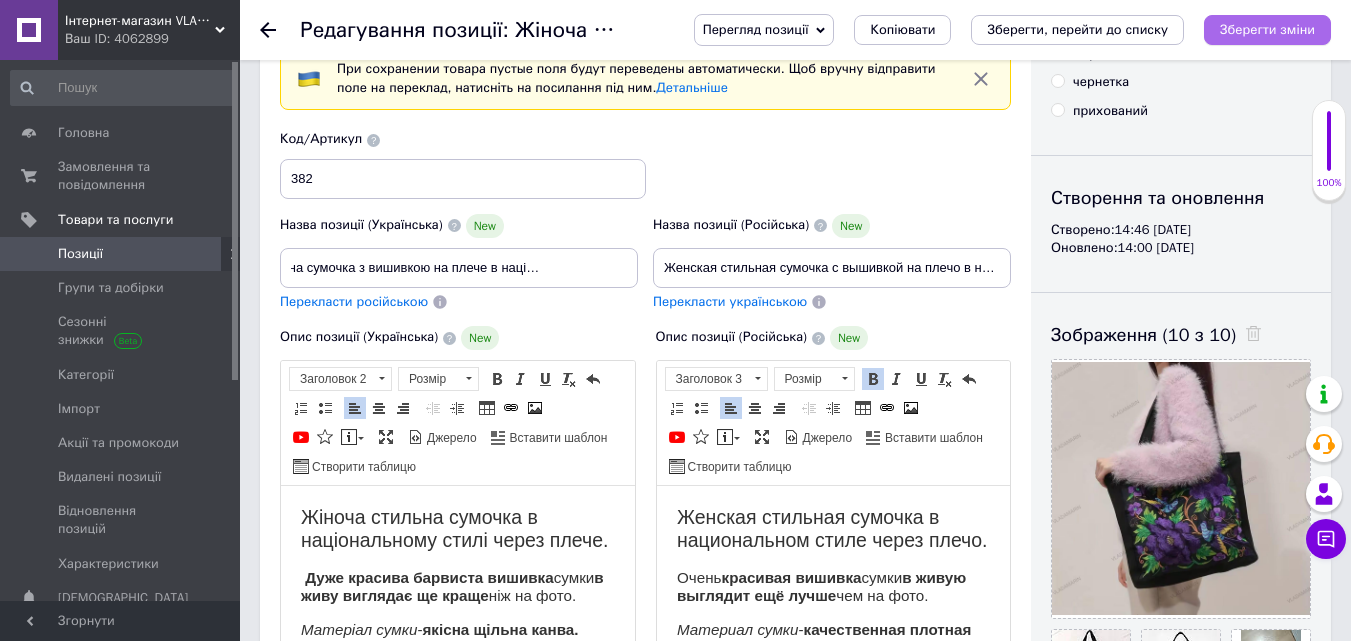 scroll, scrollTop: 0, scrollLeft: 0, axis: both 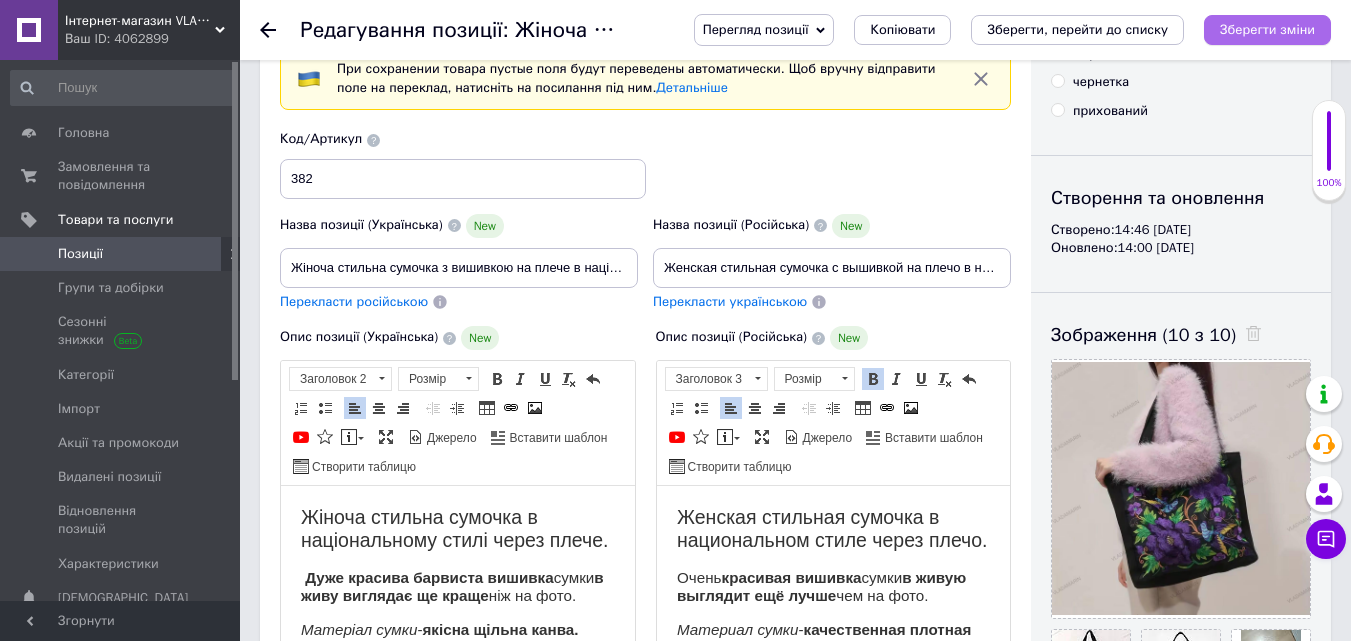 click on "Зберегти зміни" at bounding box center (1267, 29) 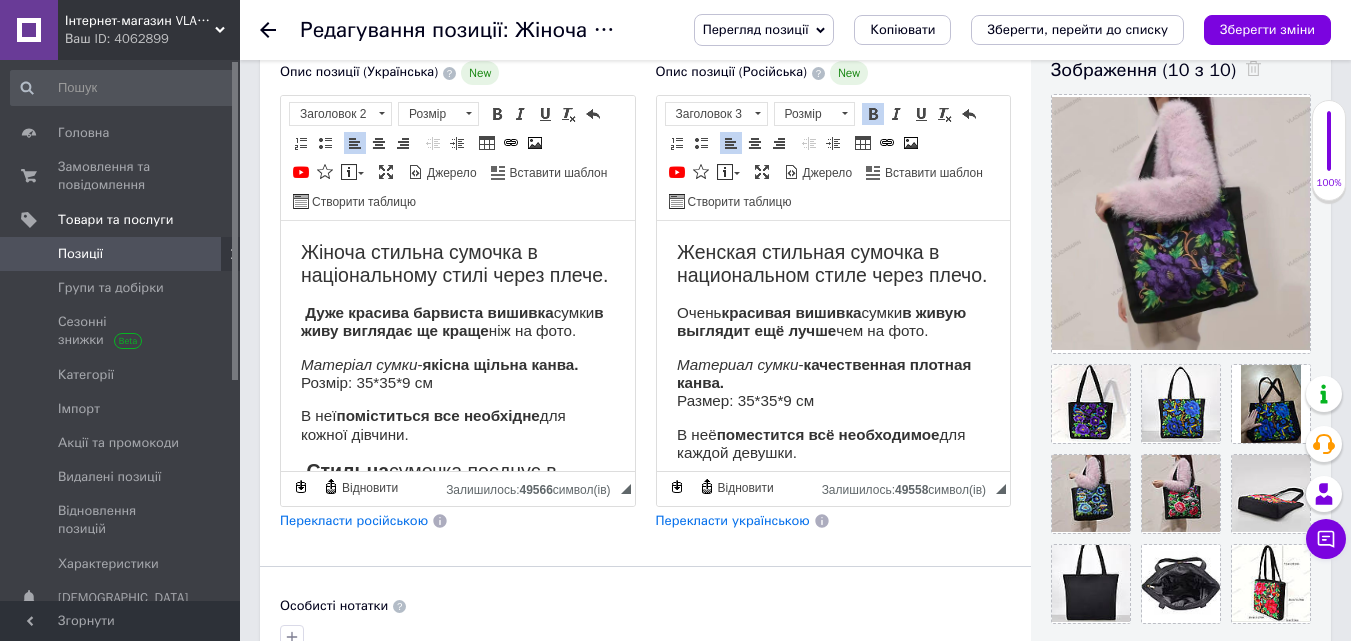 scroll, scrollTop: 400, scrollLeft: 0, axis: vertical 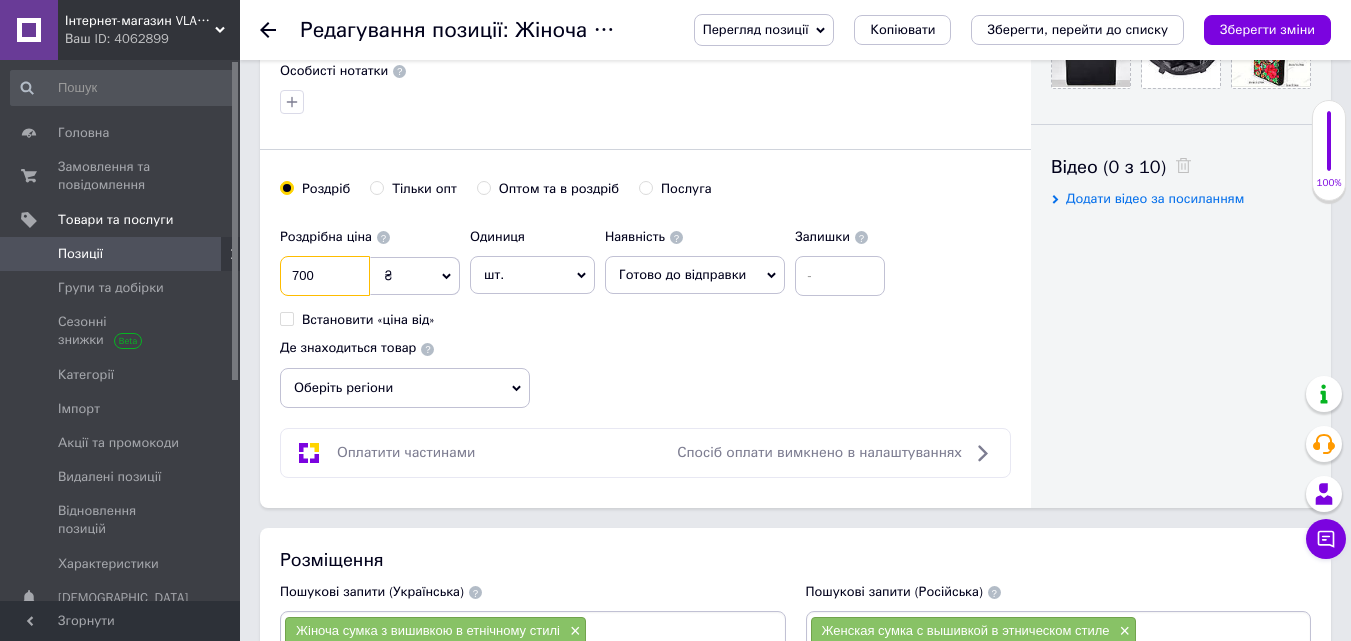 click on "700" at bounding box center [325, 276] 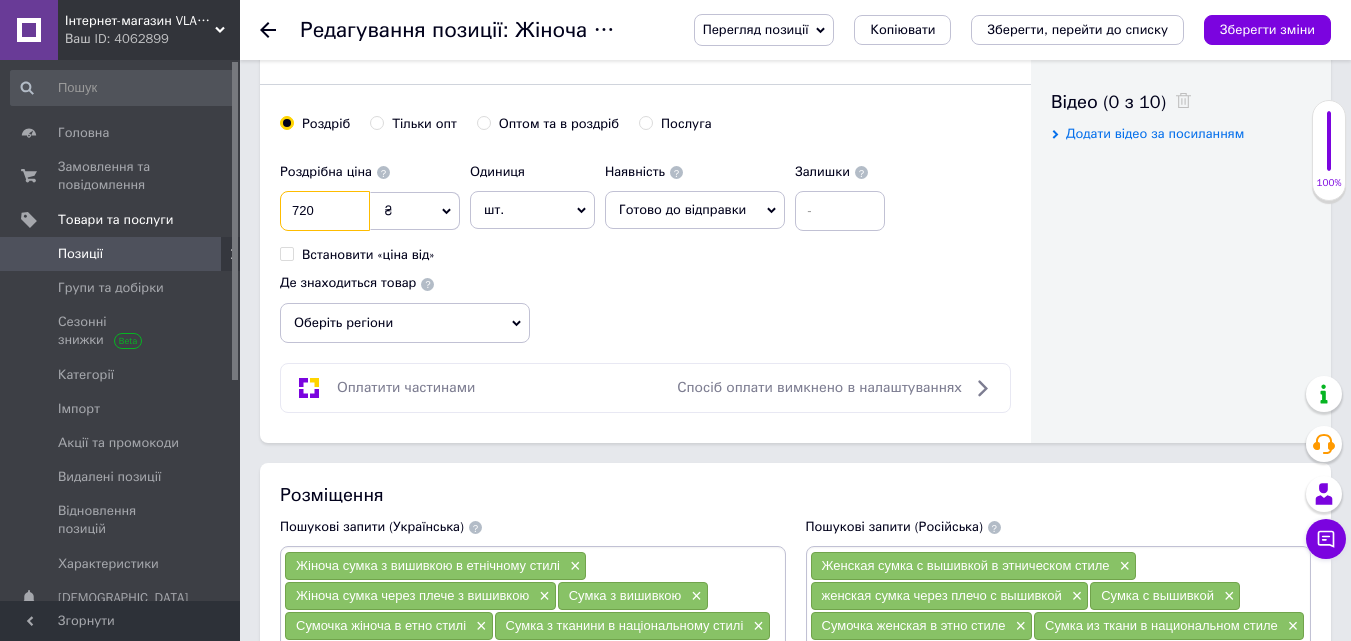 scroll, scrollTop: 1000, scrollLeft: 0, axis: vertical 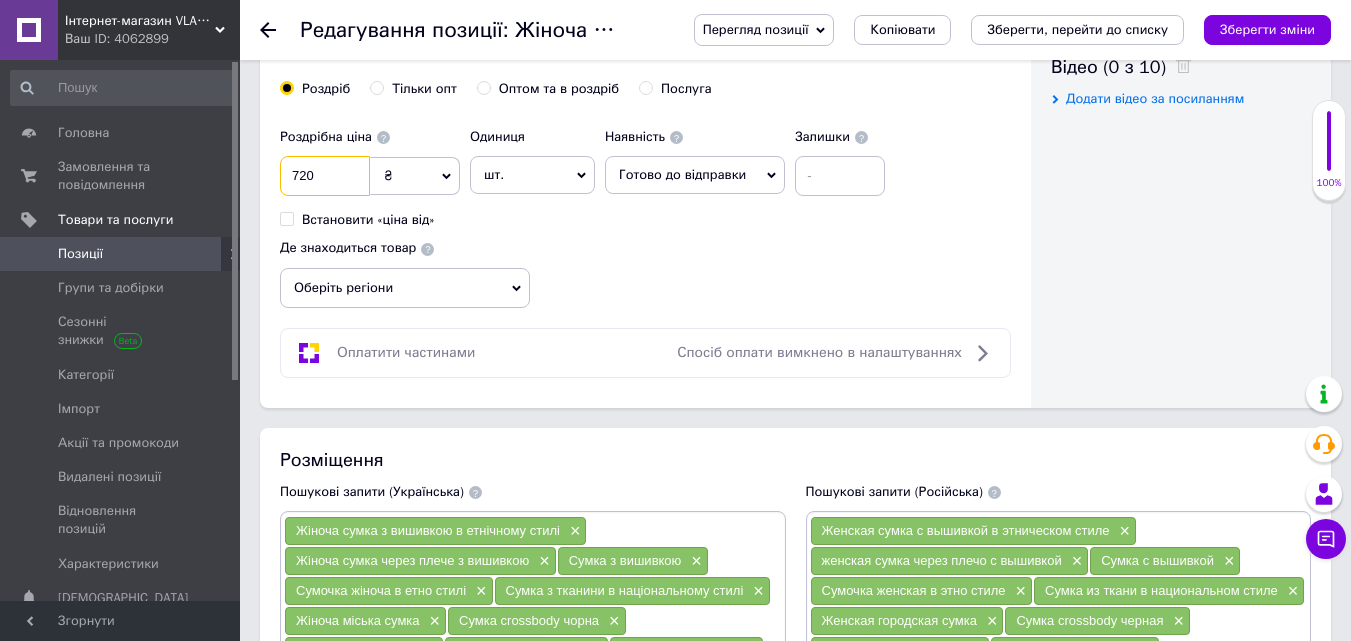 type on "720" 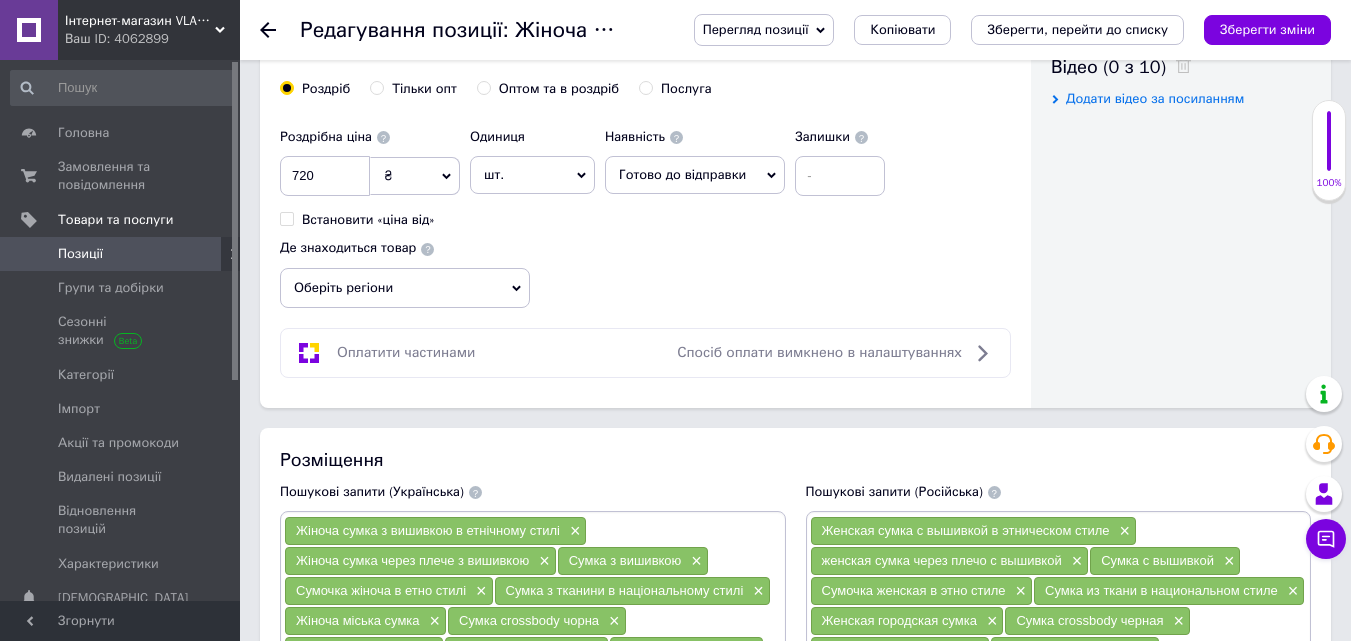 click on "Оберіть регіони" at bounding box center [405, 288] 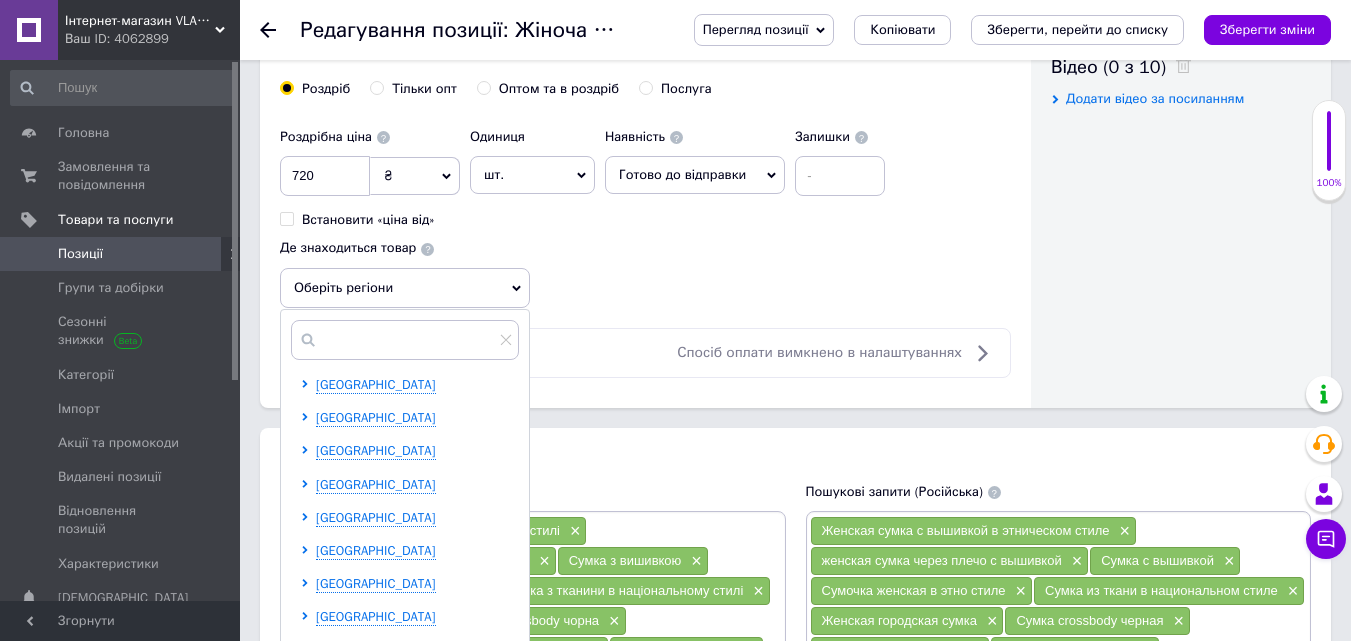 scroll, scrollTop: 100, scrollLeft: 0, axis: vertical 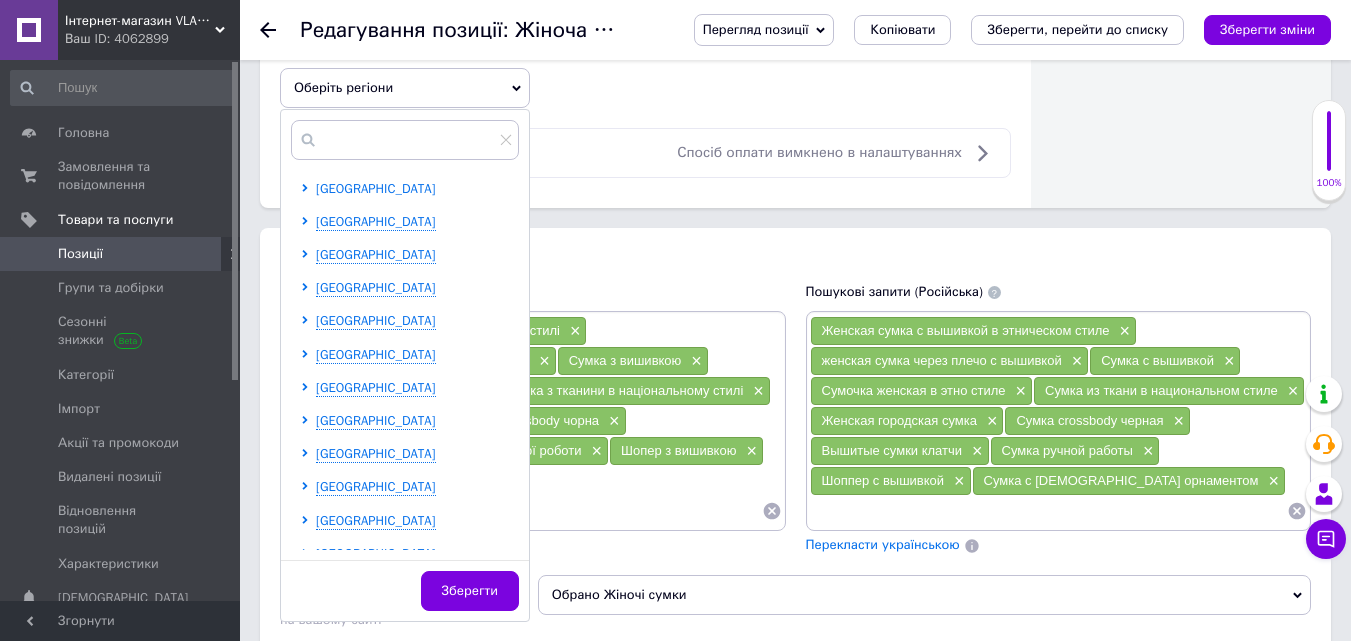 click on "[GEOGRAPHIC_DATA]" at bounding box center (376, 188) 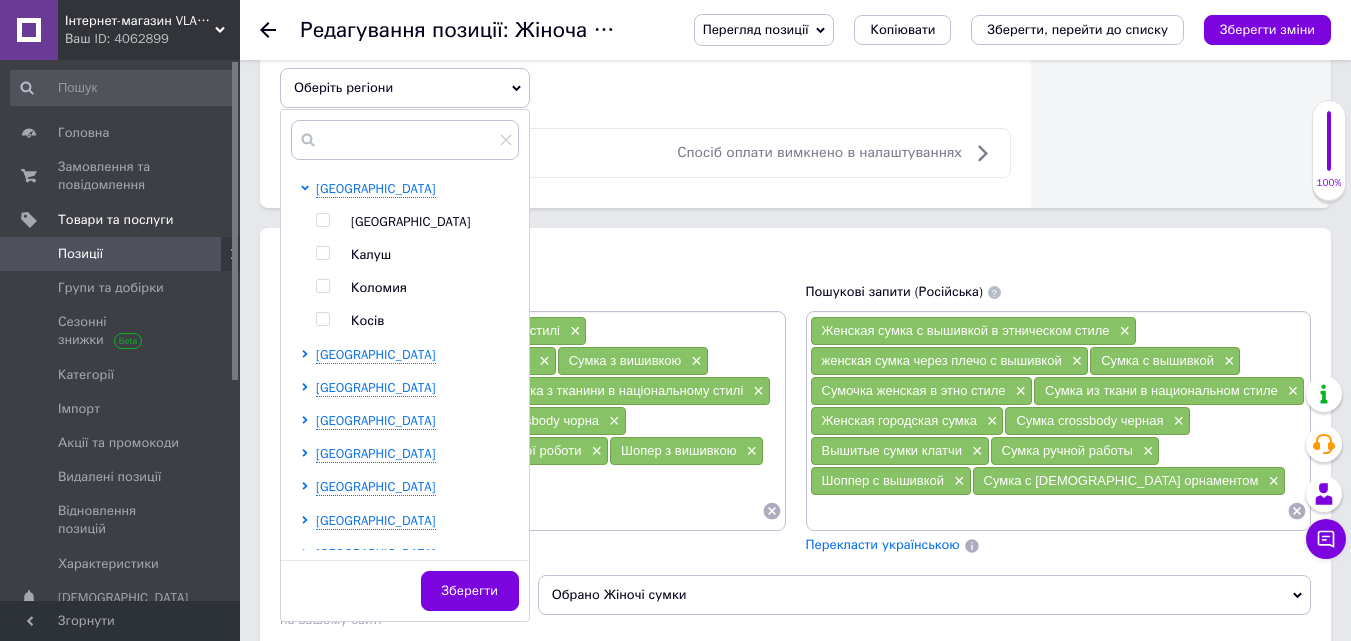 click at bounding box center [322, 220] 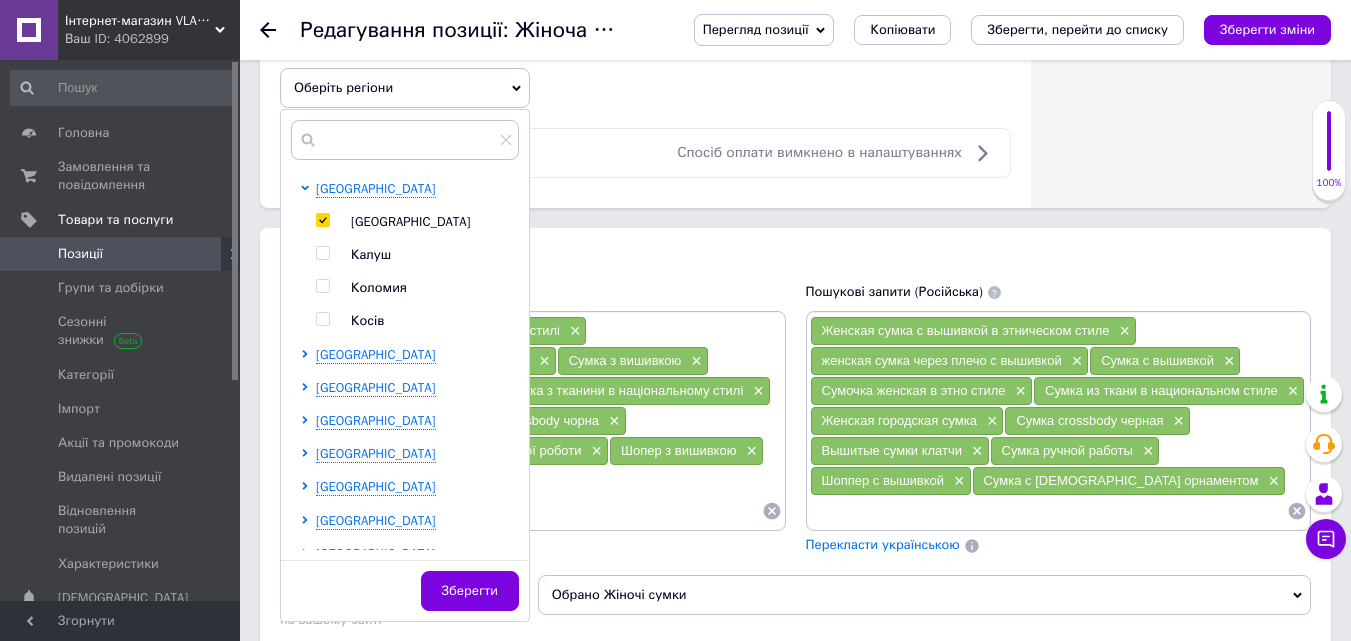 checkbox on "true" 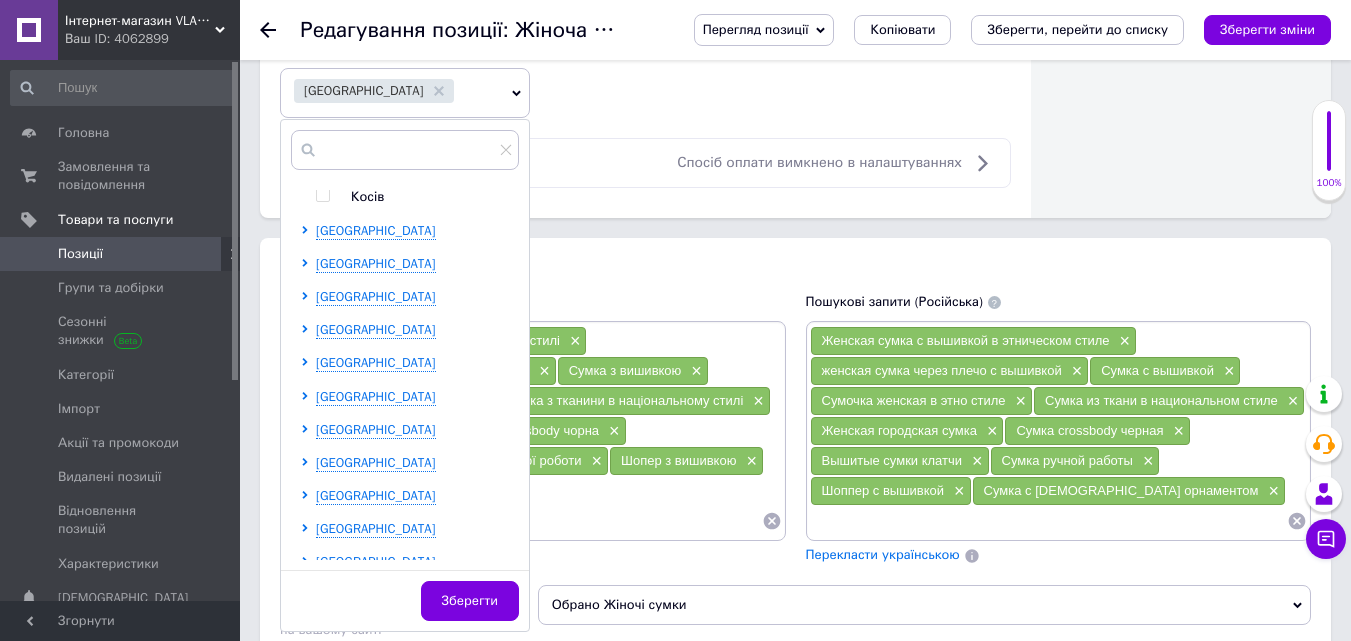 scroll, scrollTop: 100, scrollLeft: 0, axis: vertical 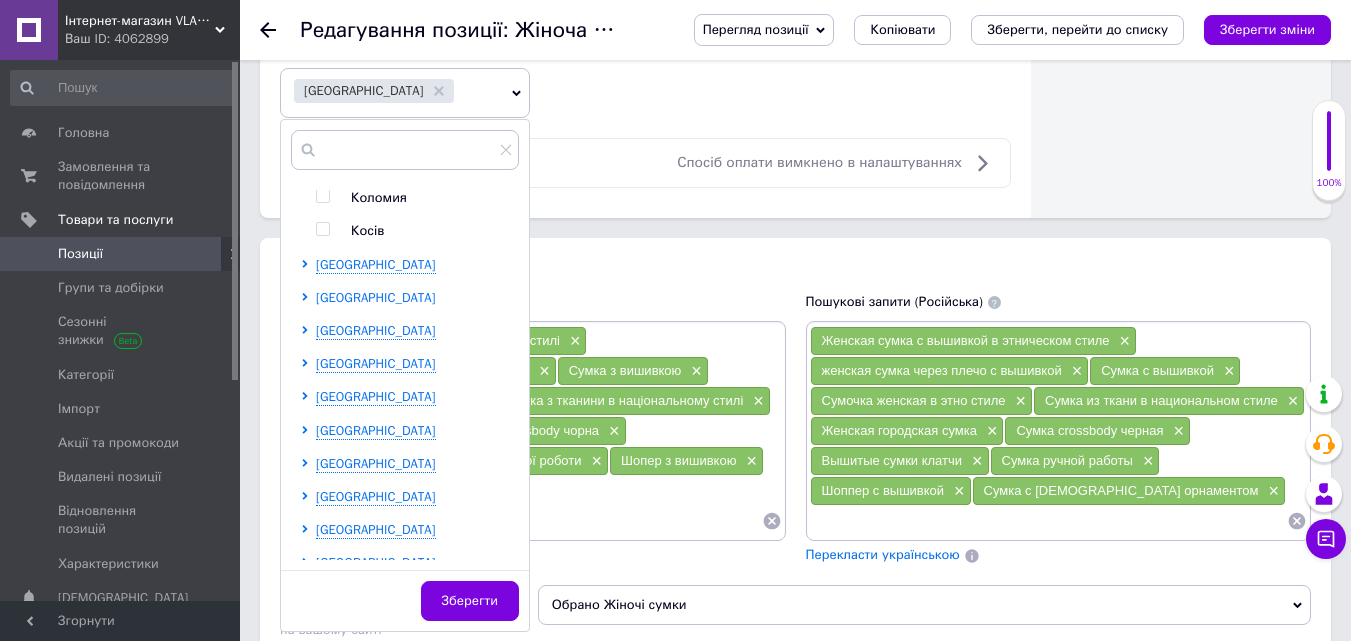 click on "[GEOGRAPHIC_DATA]" at bounding box center [376, 297] 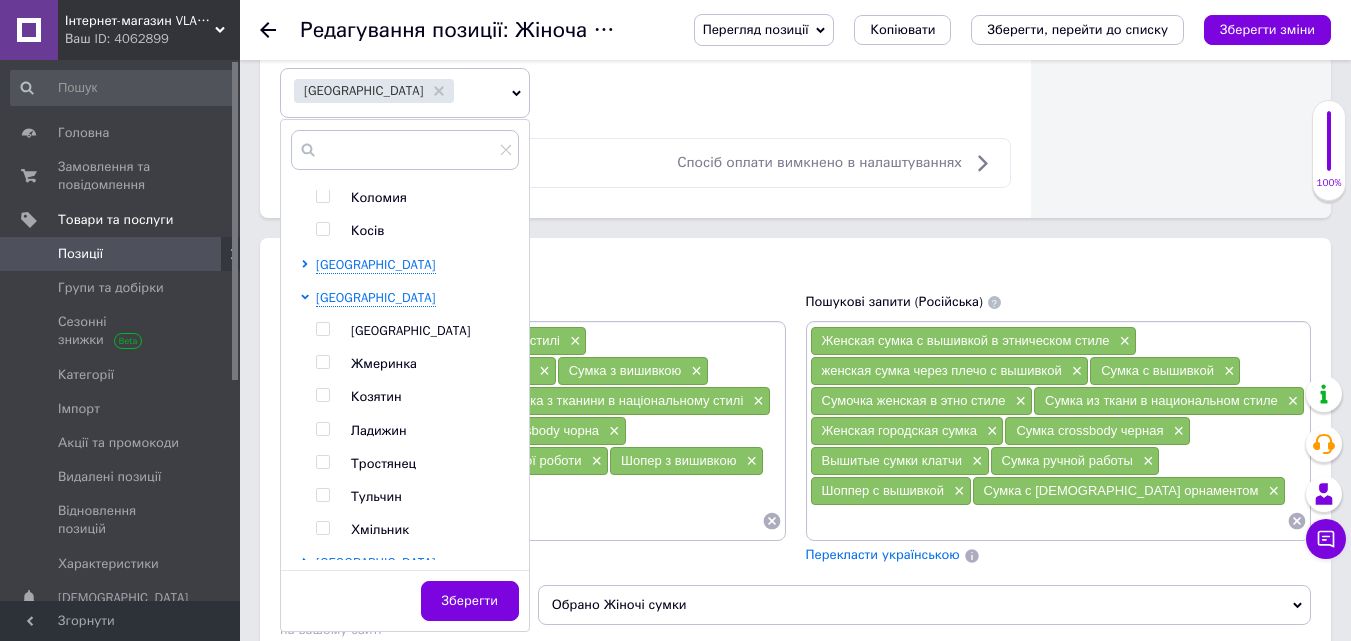 click at bounding box center (322, 329) 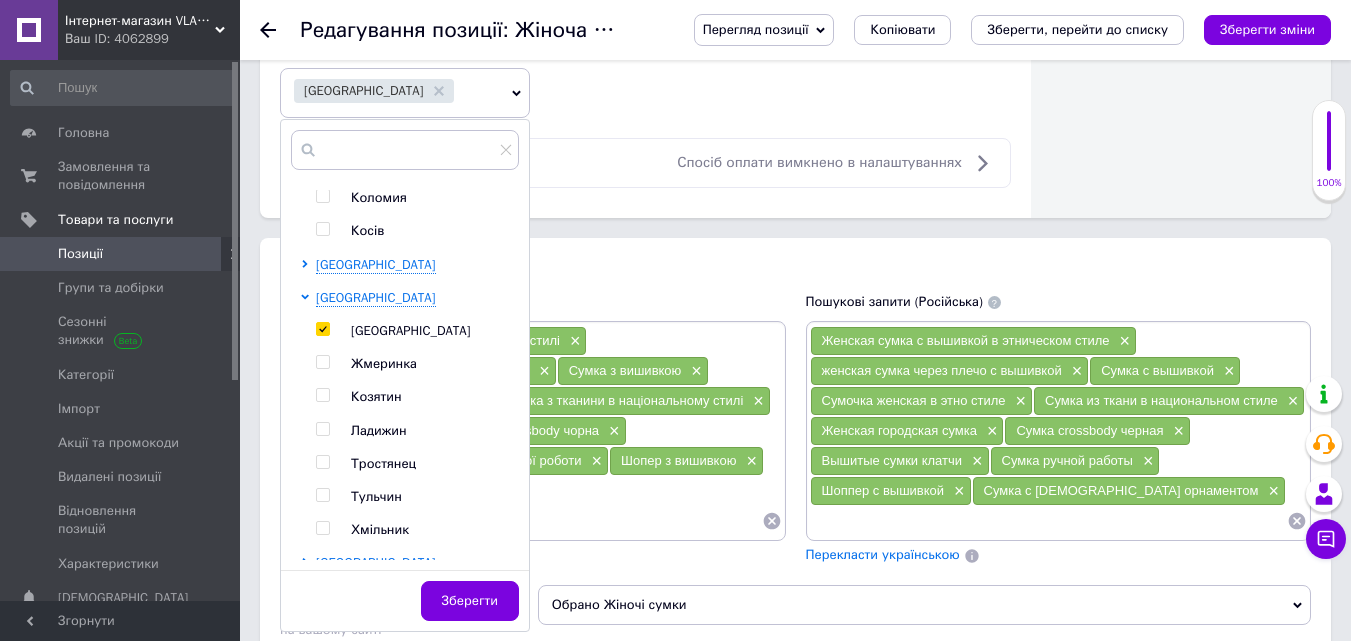 checkbox on "true" 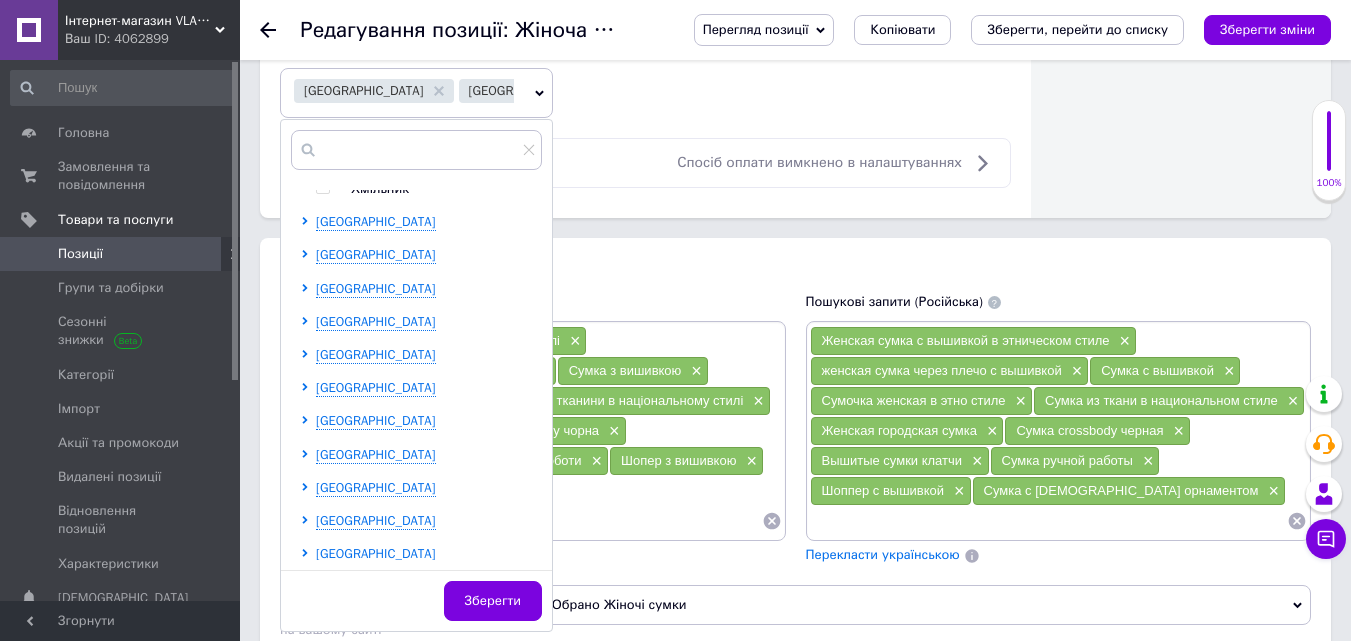 scroll, scrollTop: 500, scrollLeft: 0, axis: vertical 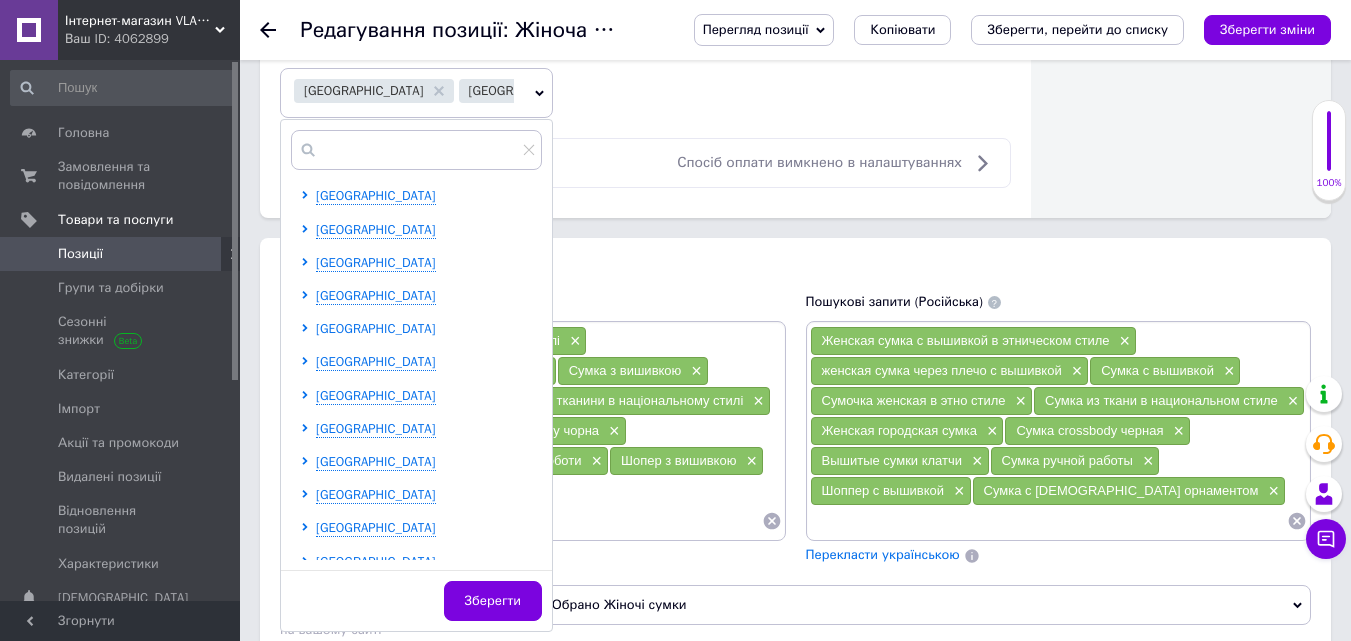 click on "[GEOGRAPHIC_DATA]" at bounding box center [376, 328] 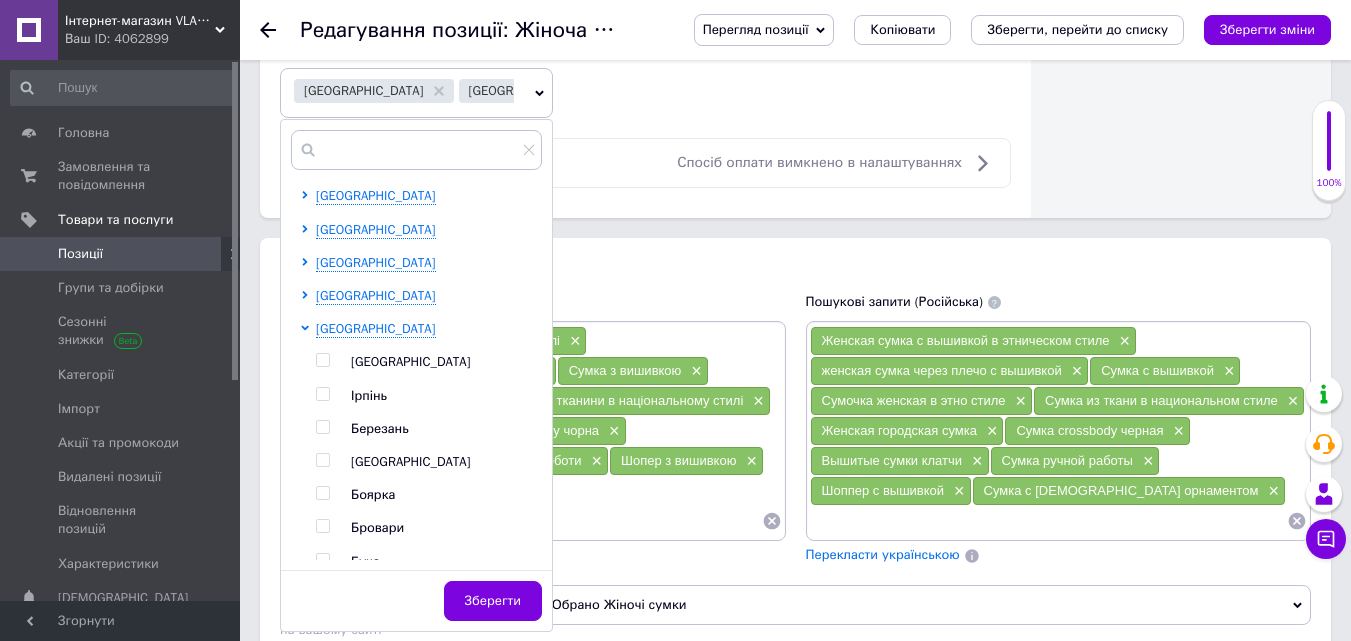 drag, startPoint x: 317, startPoint y: 360, endPoint x: 334, endPoint y: 363, distance: 17.262676 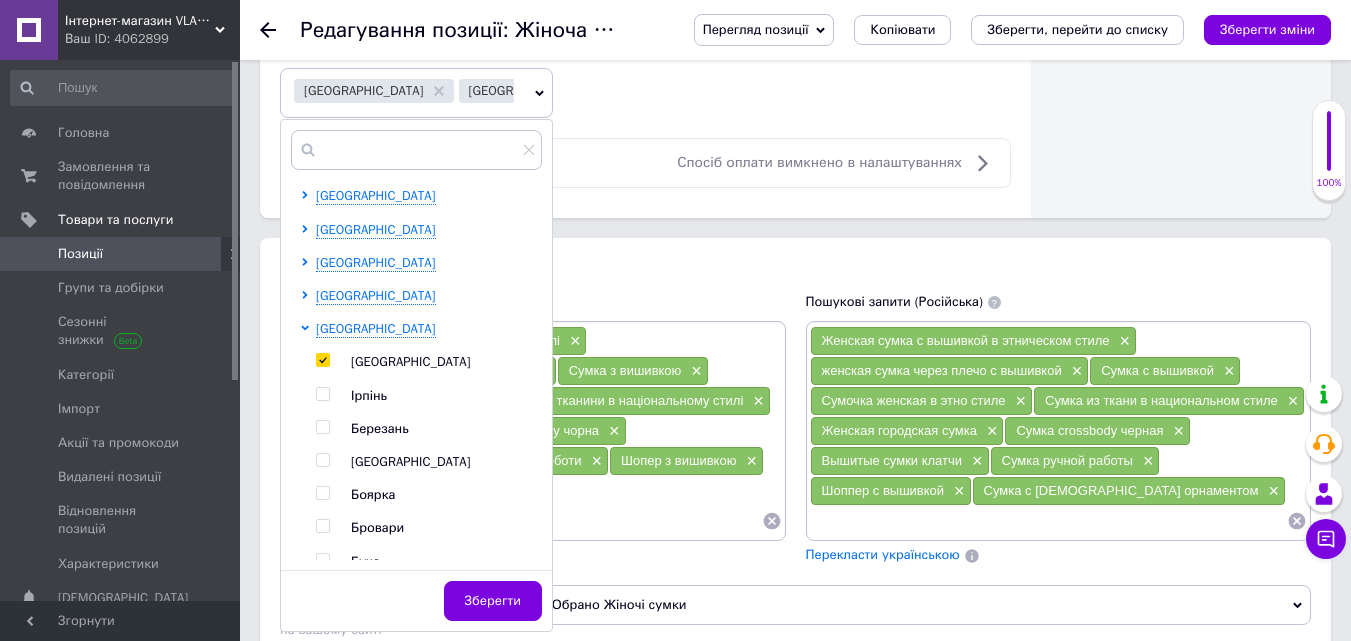 checkbox on "true" 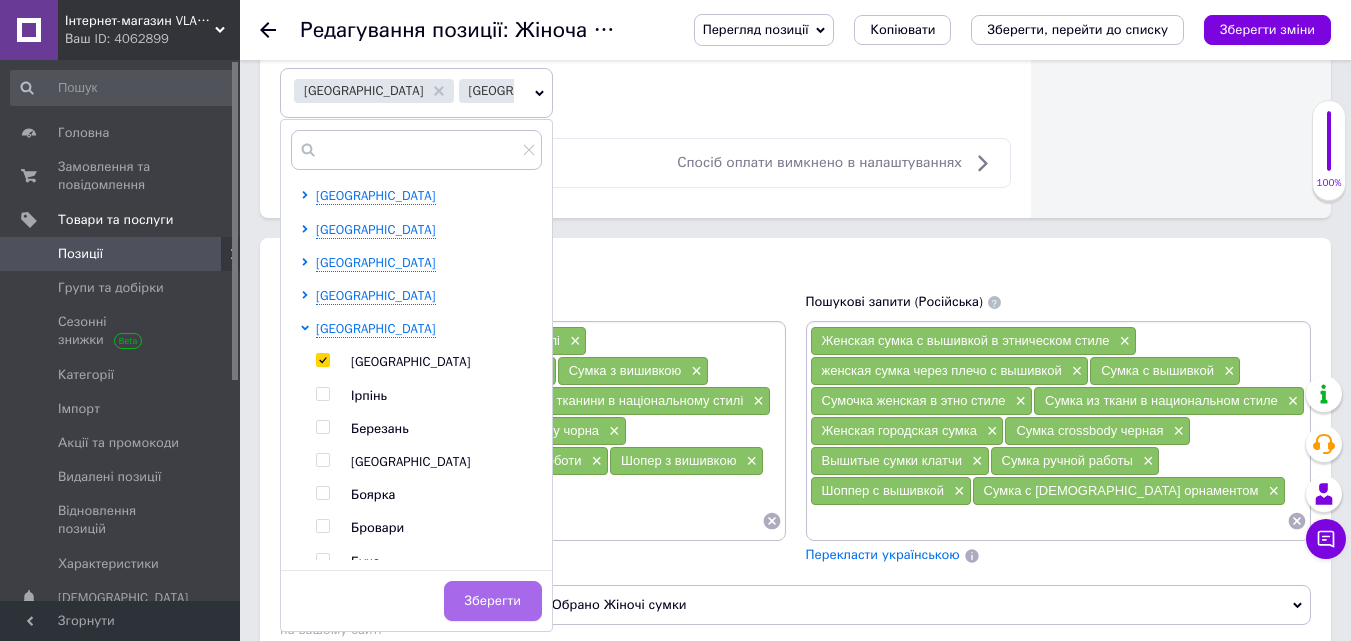 click on "Зберегти" at bounding box center [493, 601] 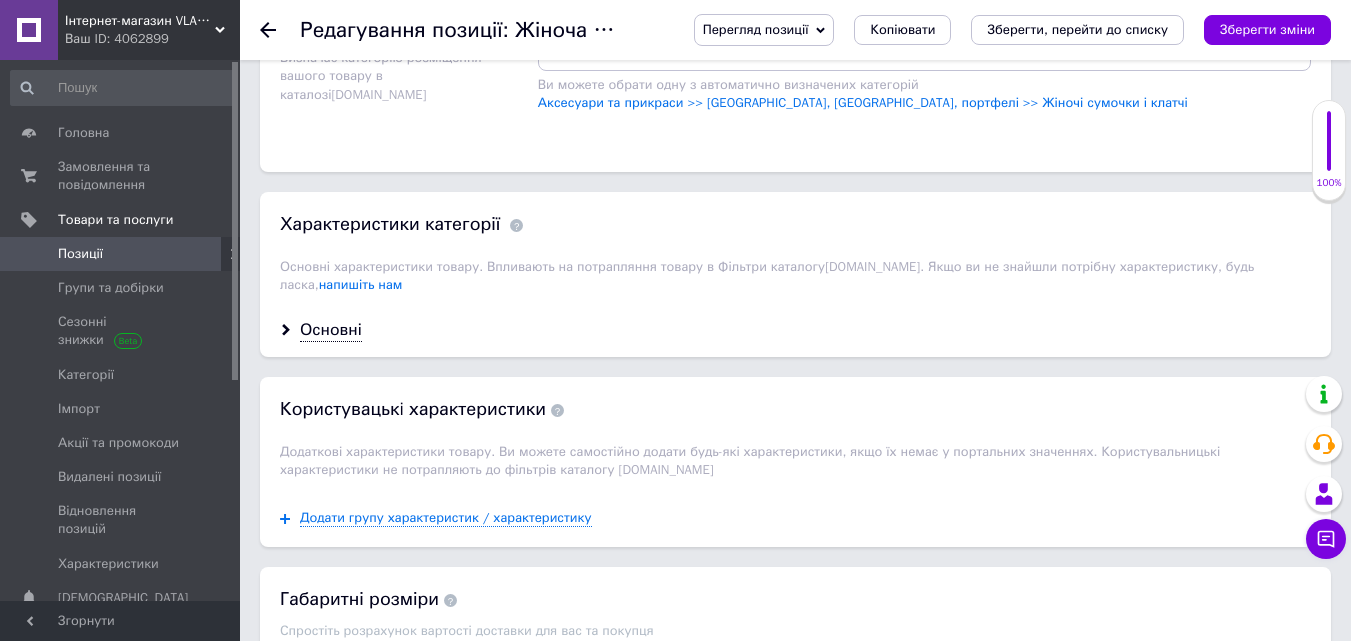 scroll, scrollTop: 1900, scrollLeft: 0, axis: vertical 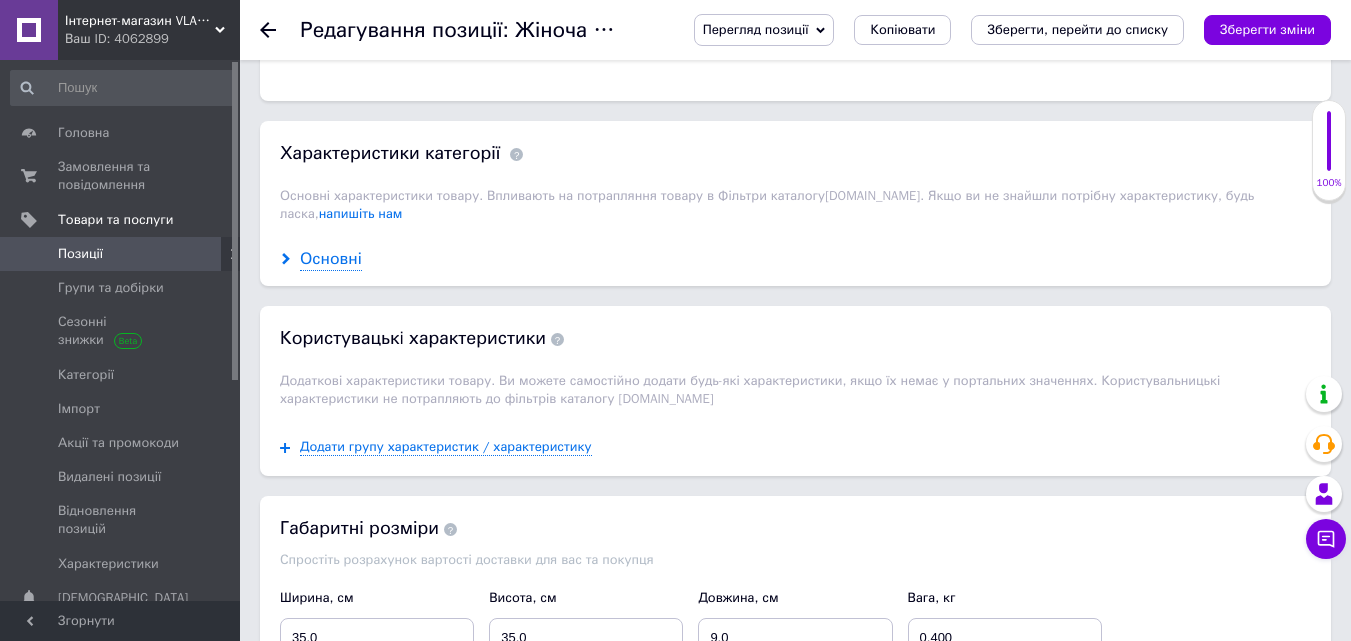 click on "Основні" at bounding box center [331, 259] 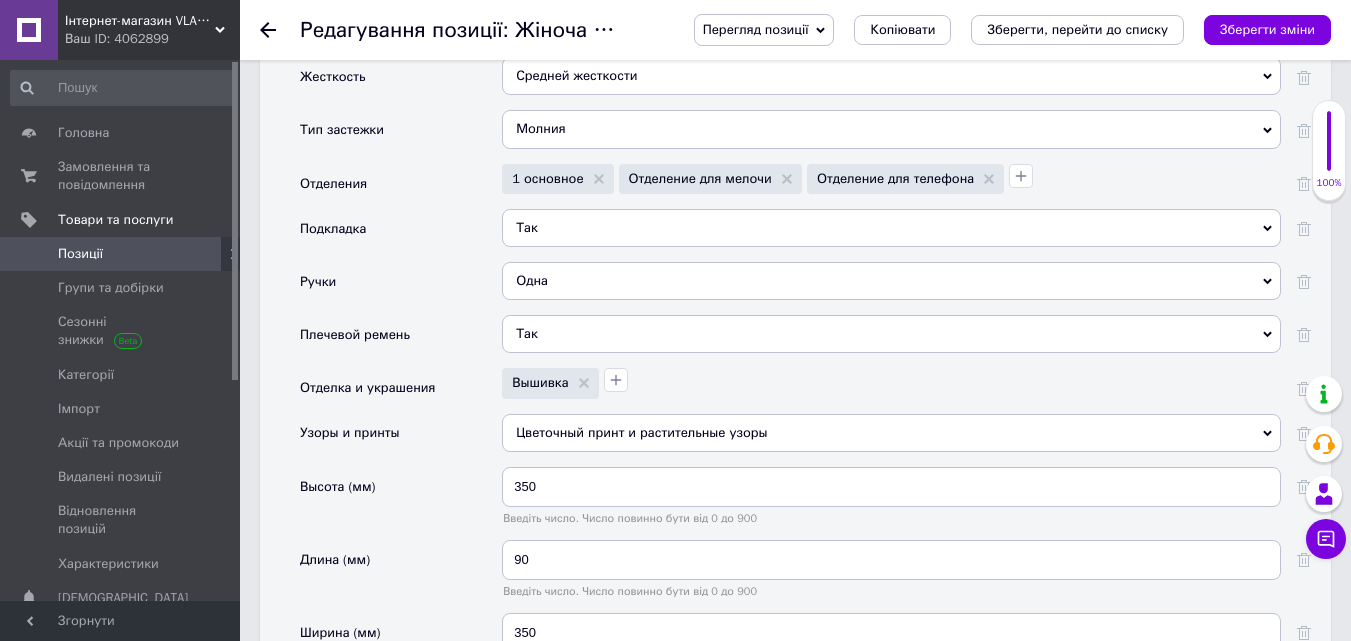 scroll, scrollTop: 2700, scrollLeft: 0, axis: vertical 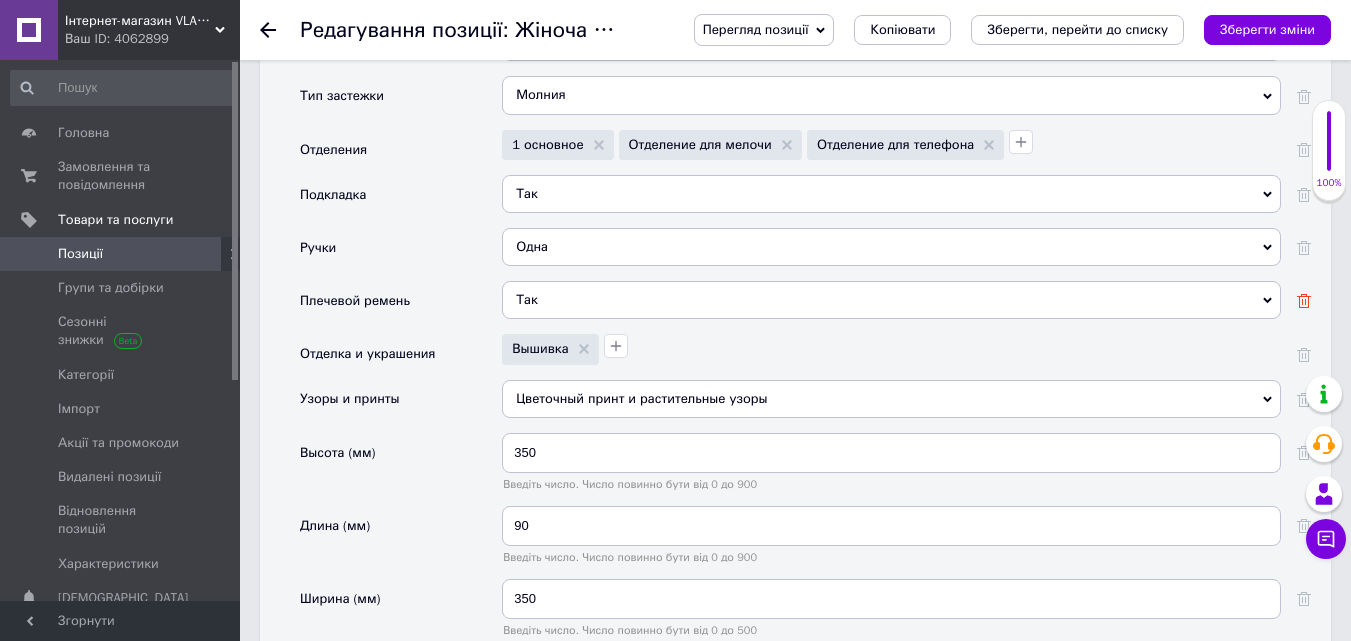 click 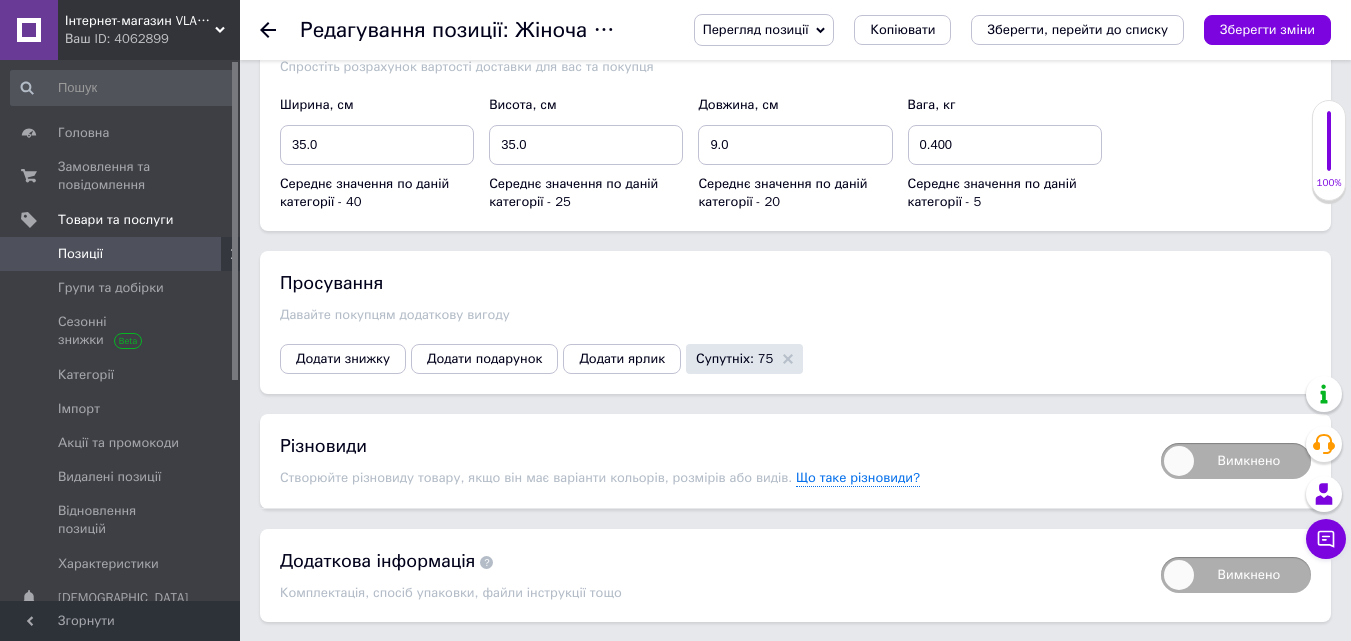 scroll, scrollTop: 3943, scrollLeft: 0, axis: vertical 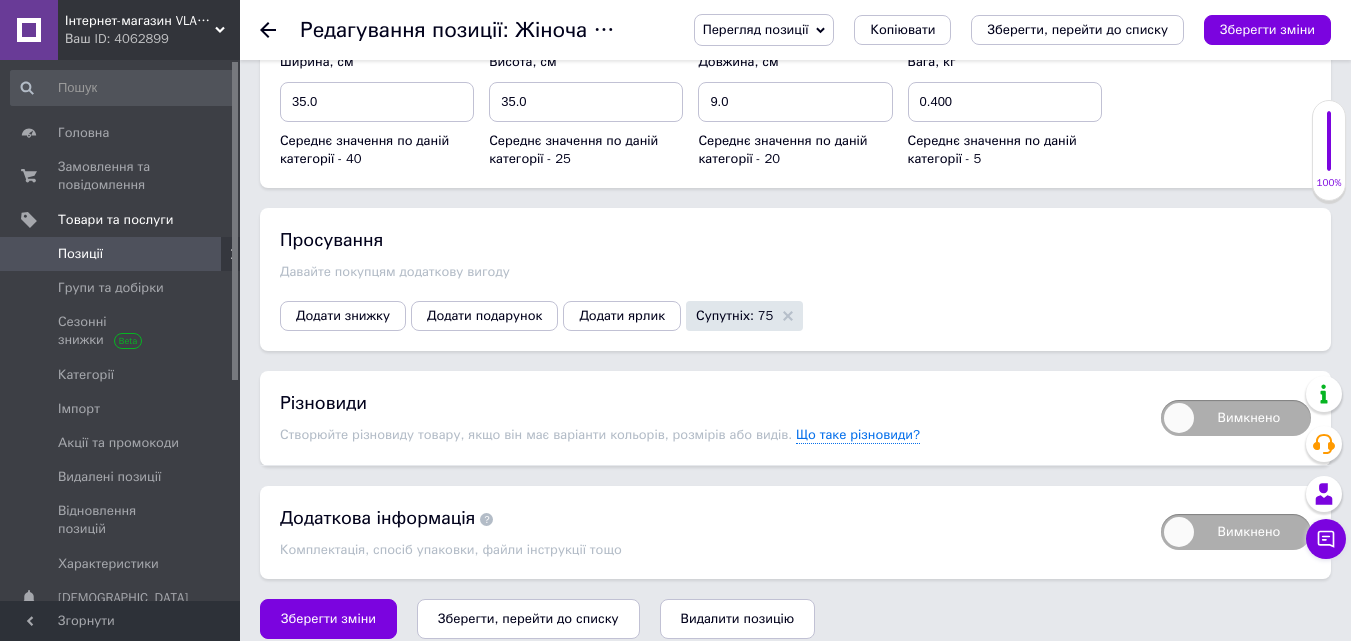 drag, startPoint x: 359, startPoint y: 594, endPoint x: 360, endPoint y: 560, distance: 34.0147 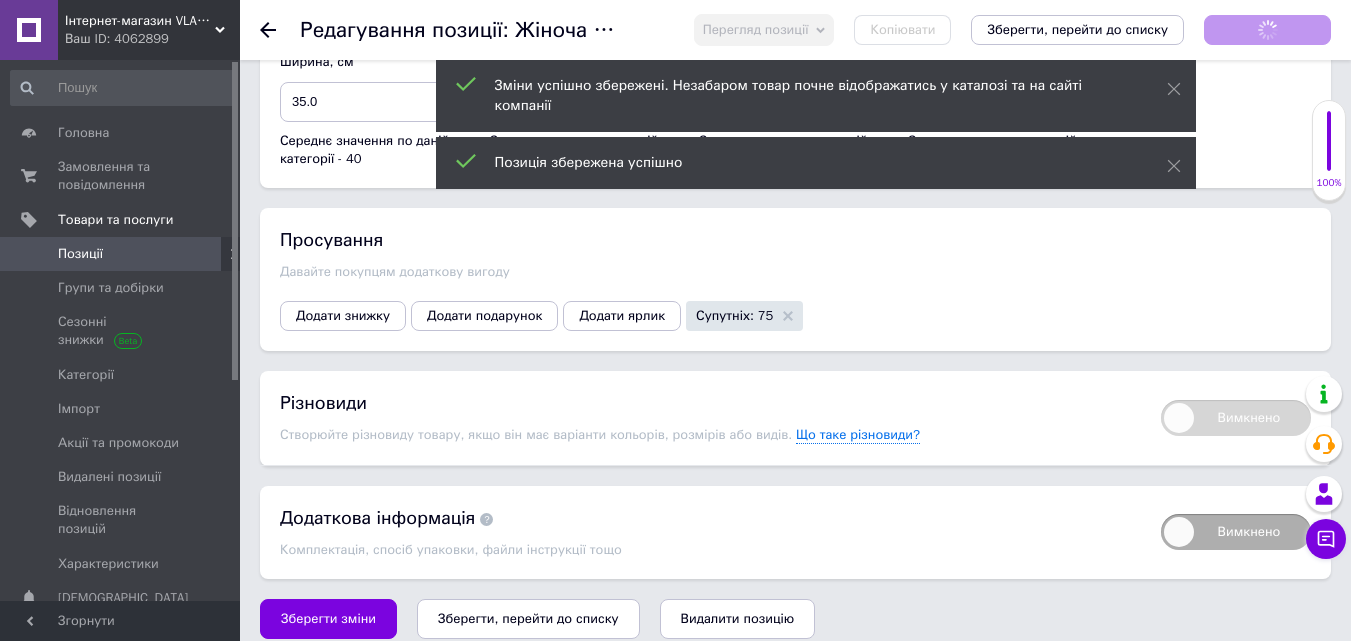scroll, scrollTop: 143, scrollLeft: 0, axis: vertical 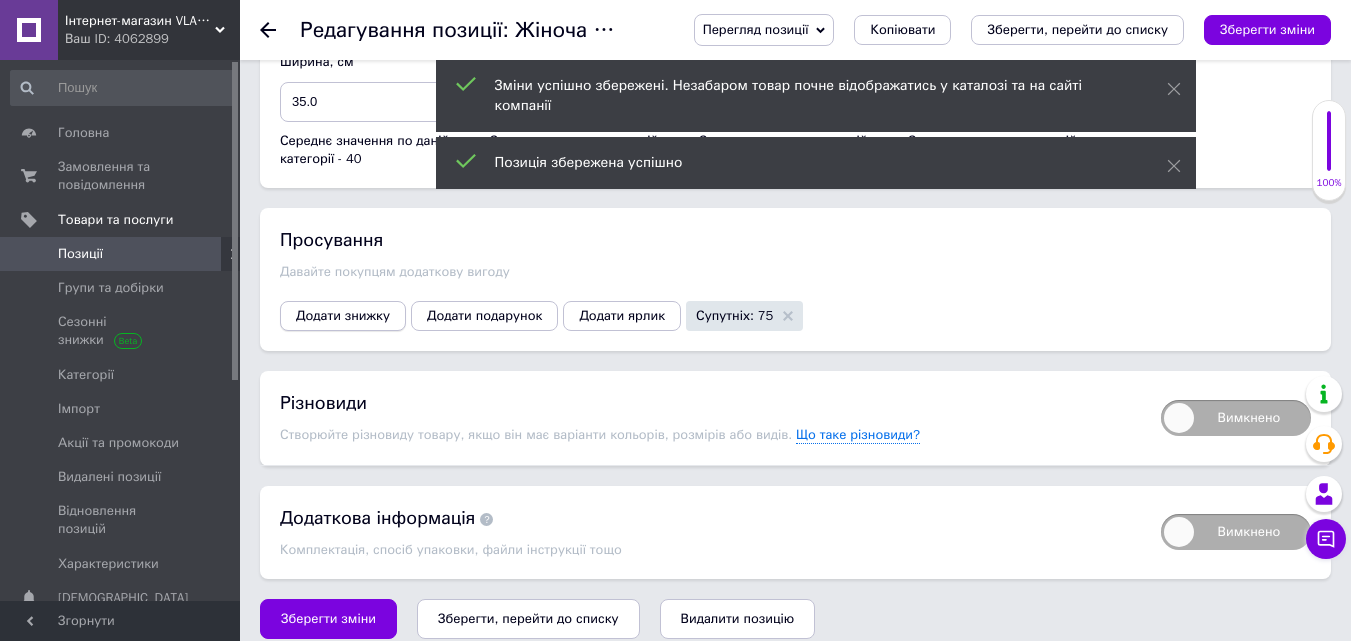 click on "Додати знижку" at bounding box center [343, 316] 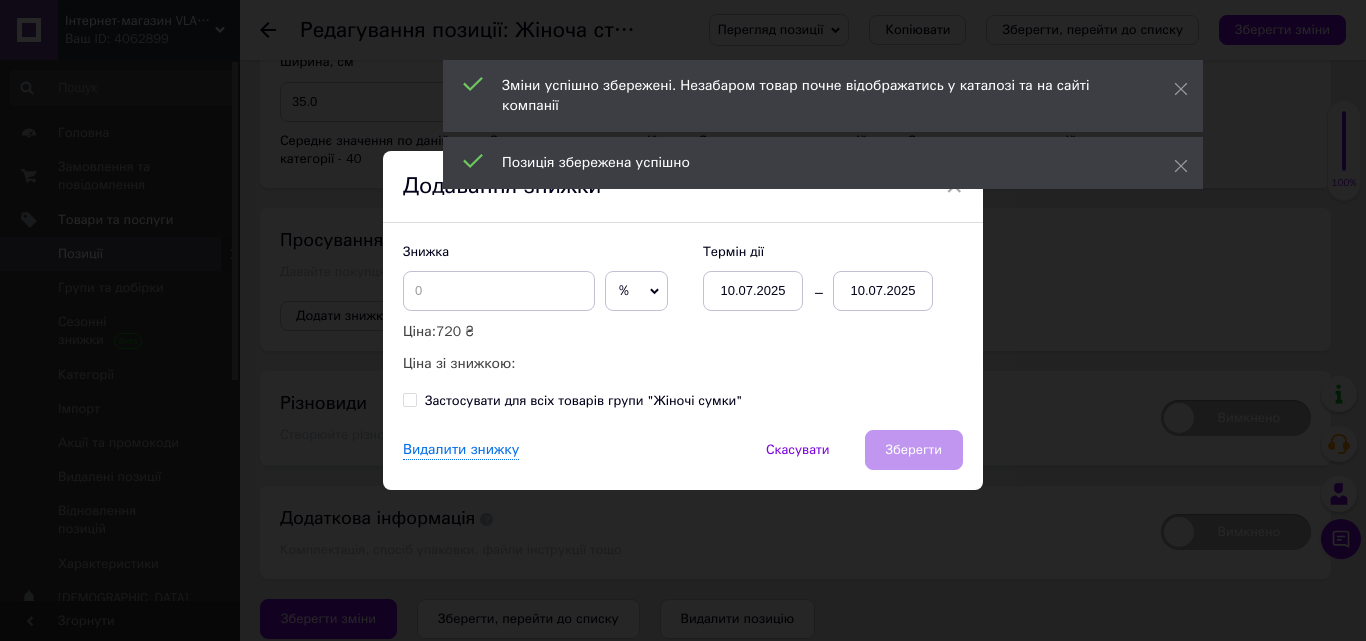 click on "10.07.2025" at bounding box center [883, 291] 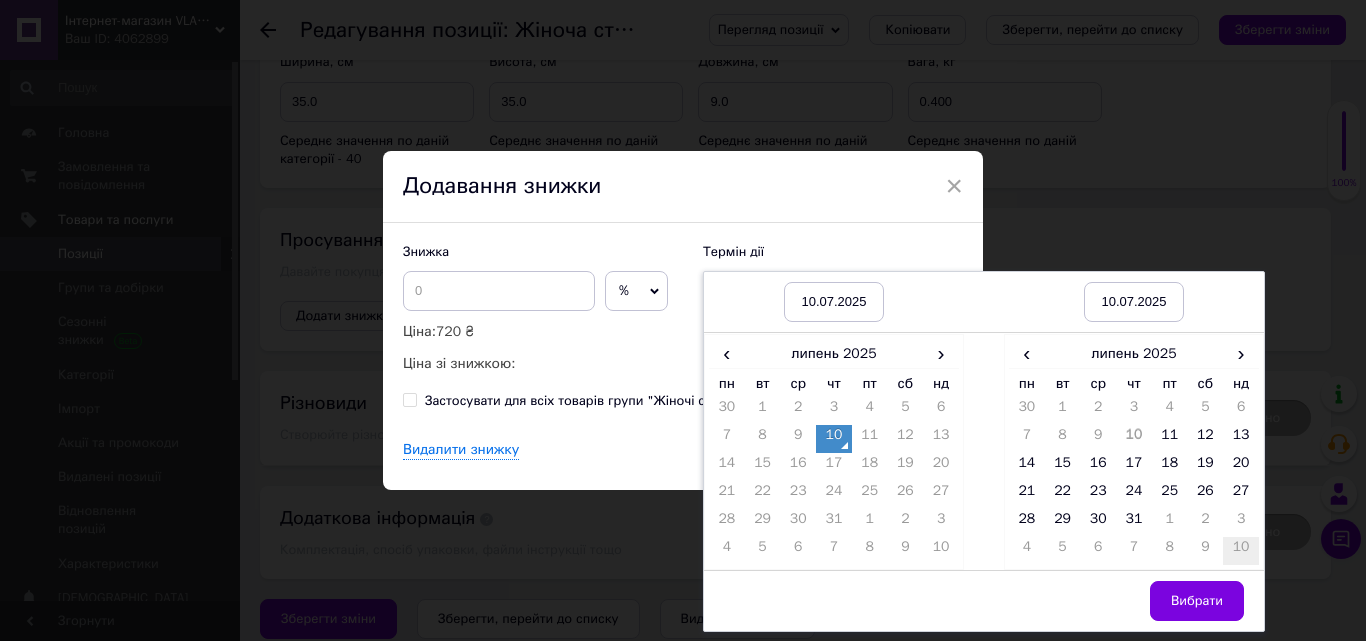 click on "10" at bounding box center (1241, 551) 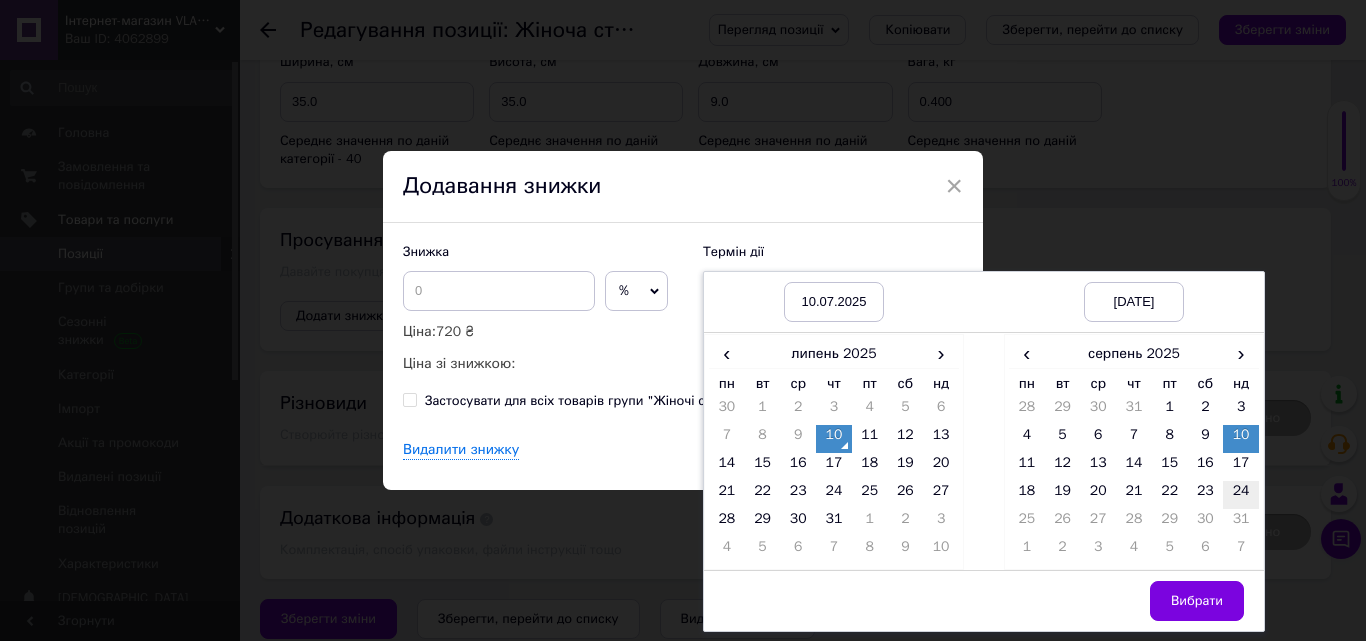 click on "24" at bounding box center (1241, 495) 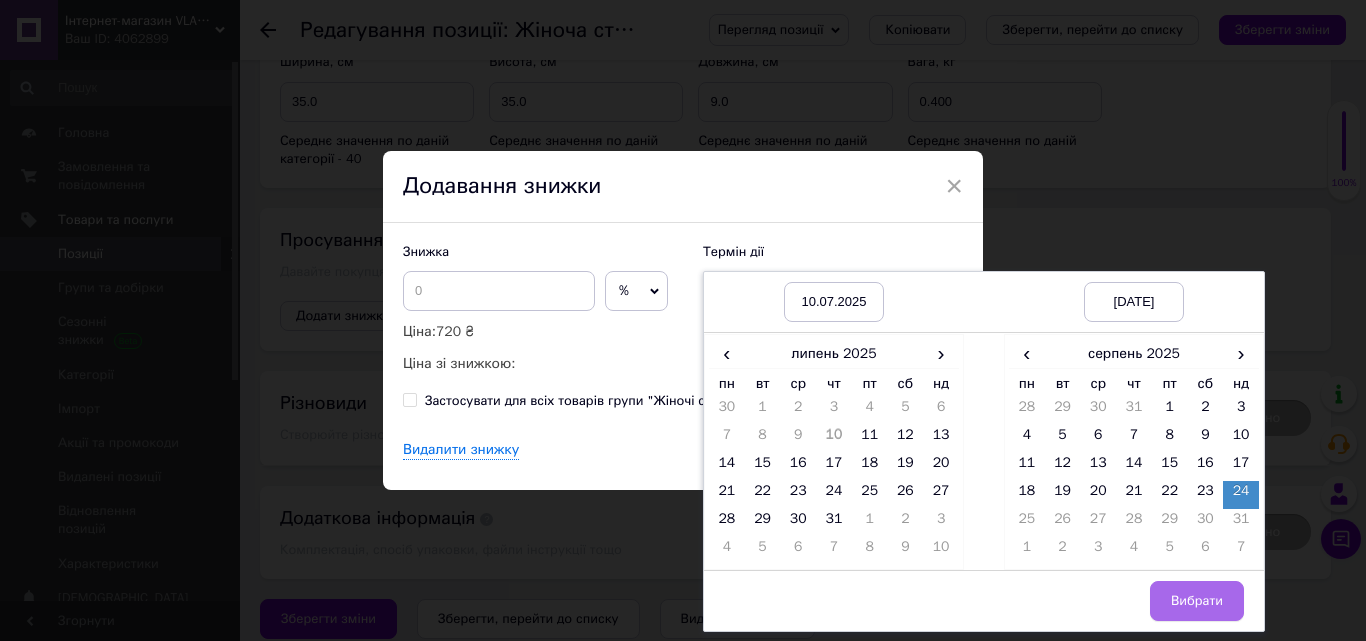 click on "Вибрати" at bounding box center (1197, 601) 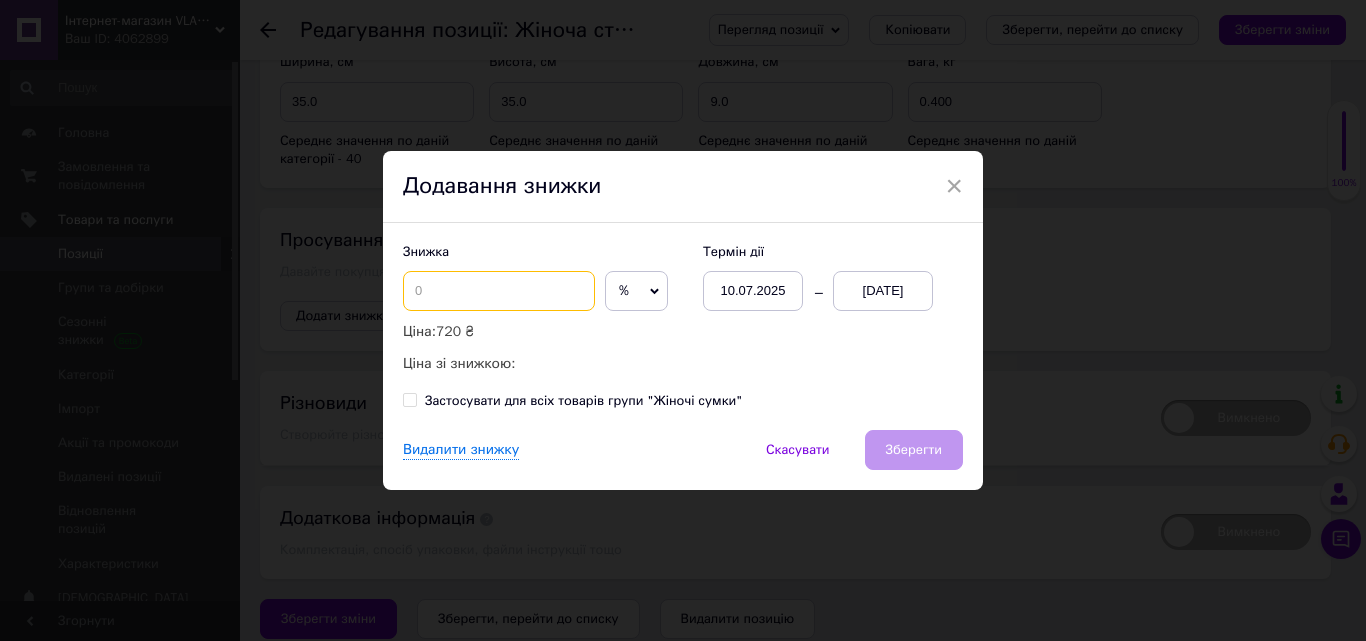 click at bounding box center (499, 291) 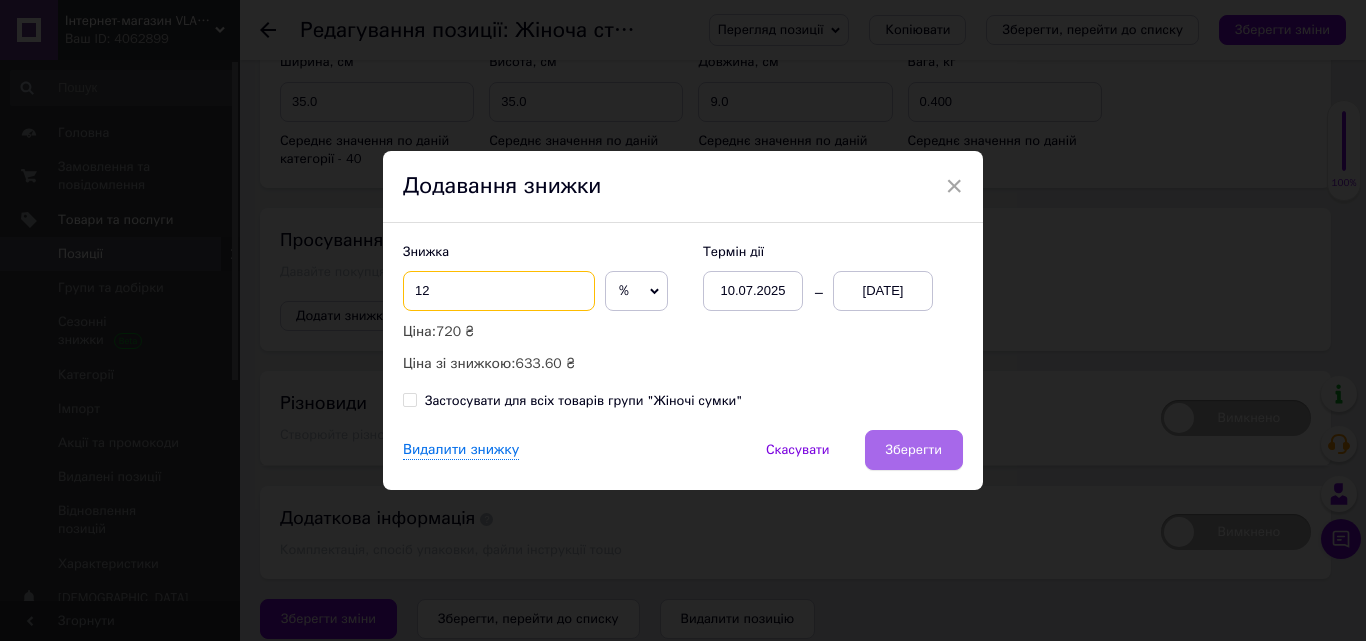 type on "12" 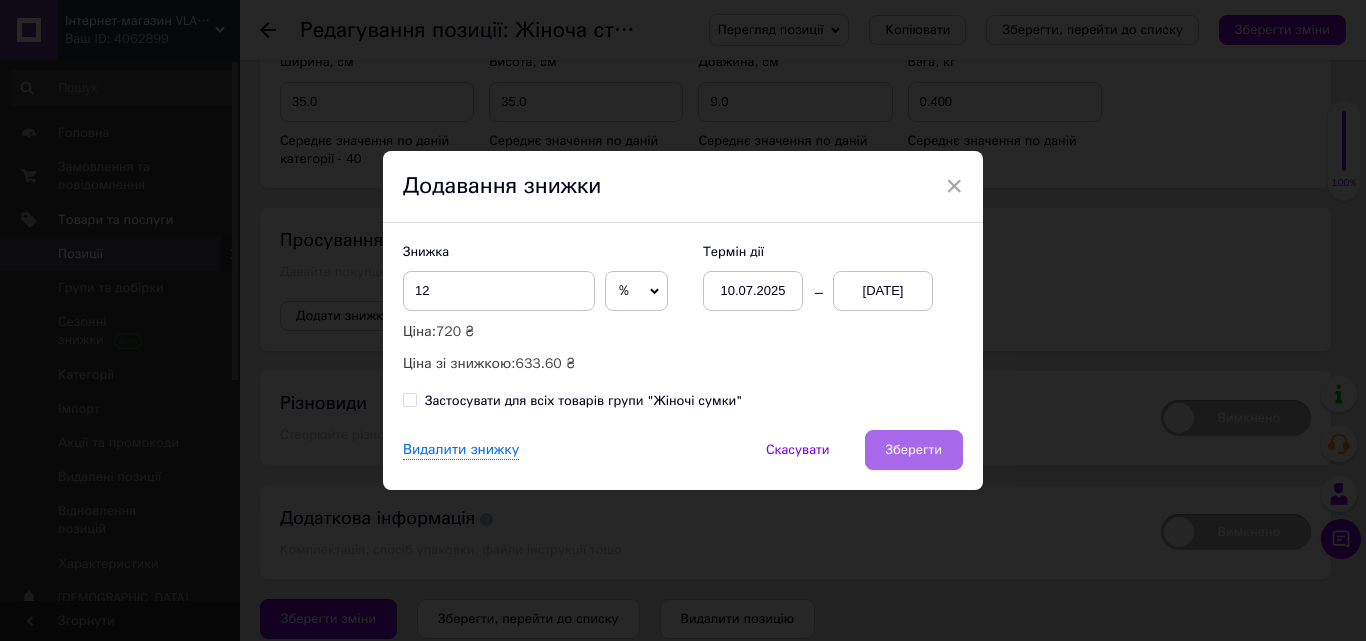 click on "Зберегти" at bounding box center (914, 450) 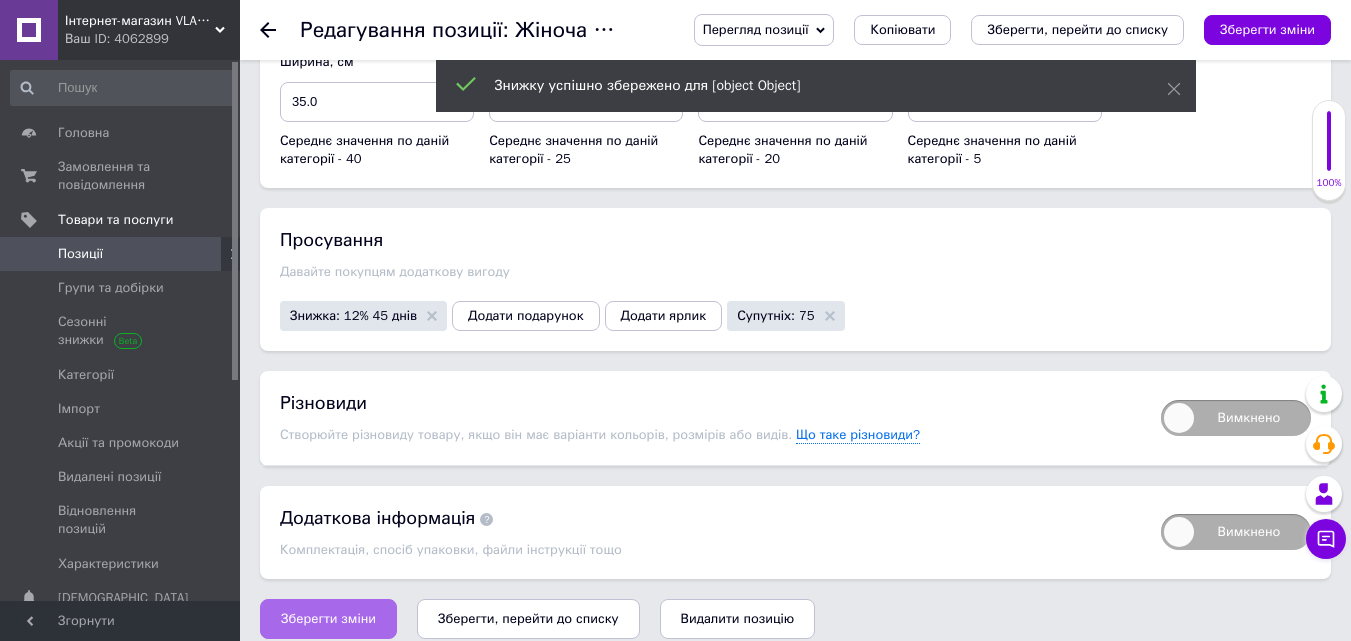 click on "Зберегти зміни" at bounding box center [328, 619] 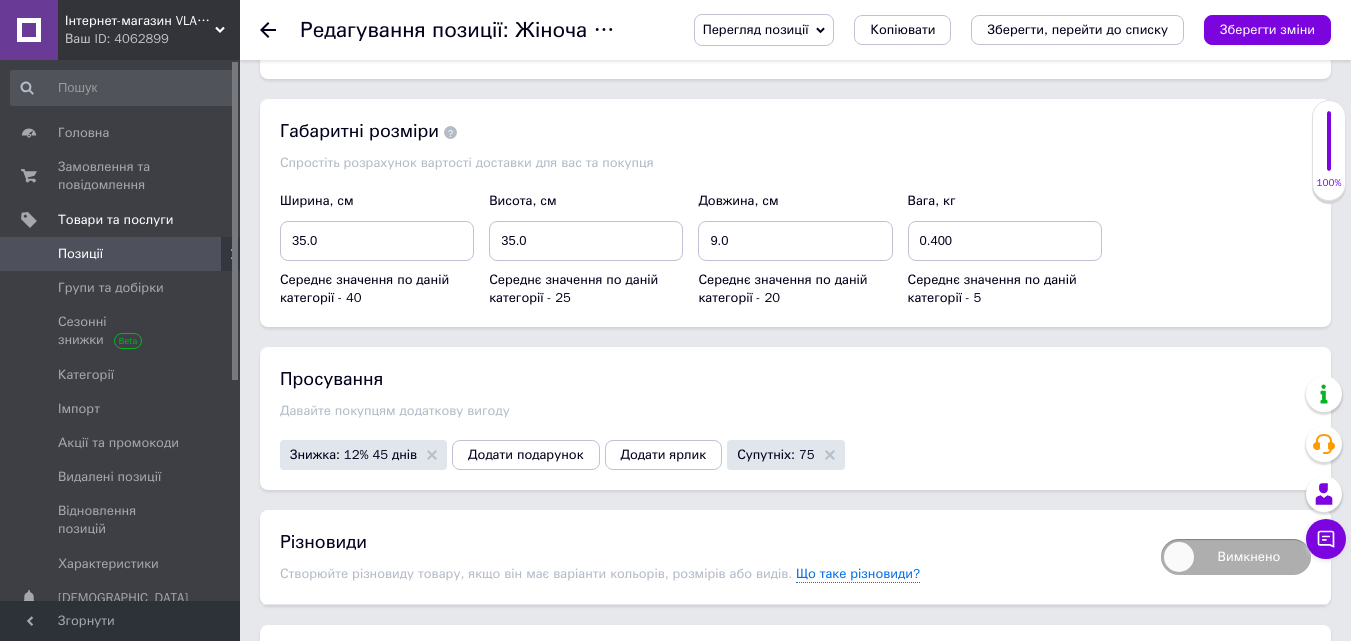 scroll, scrollTop: 3643, scrollLeft: 0, axis: vertical 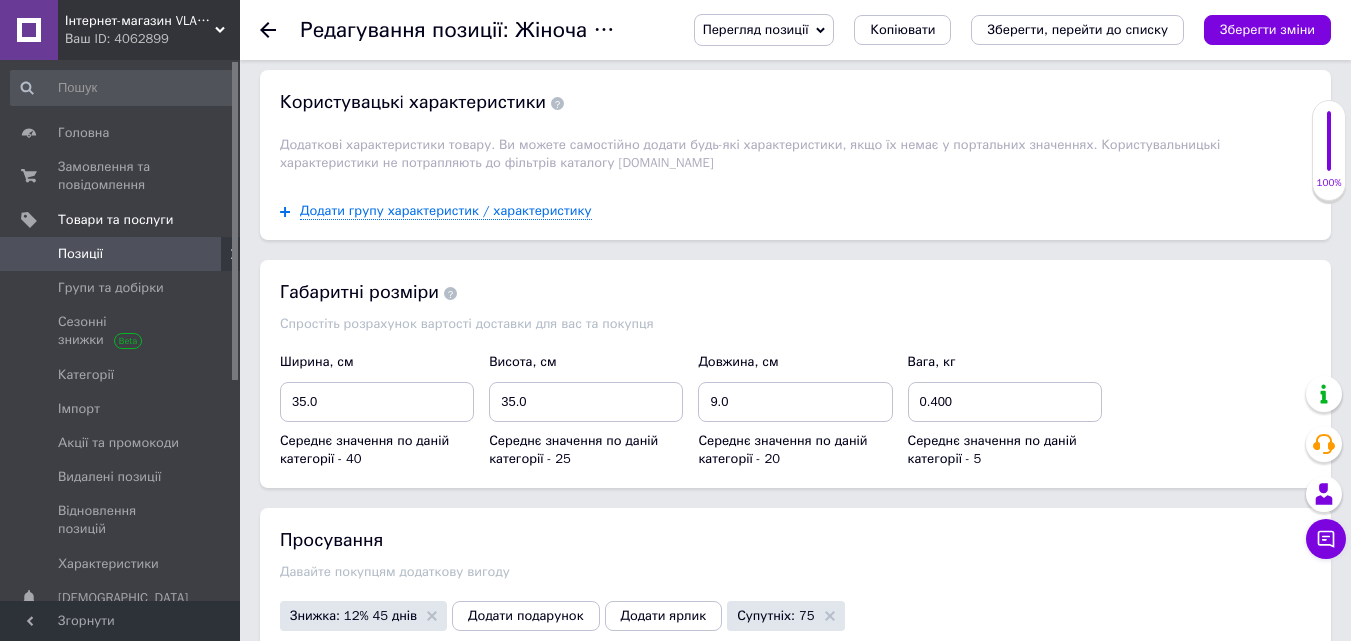 click on "Позиції" at bounding box center (121, 254) 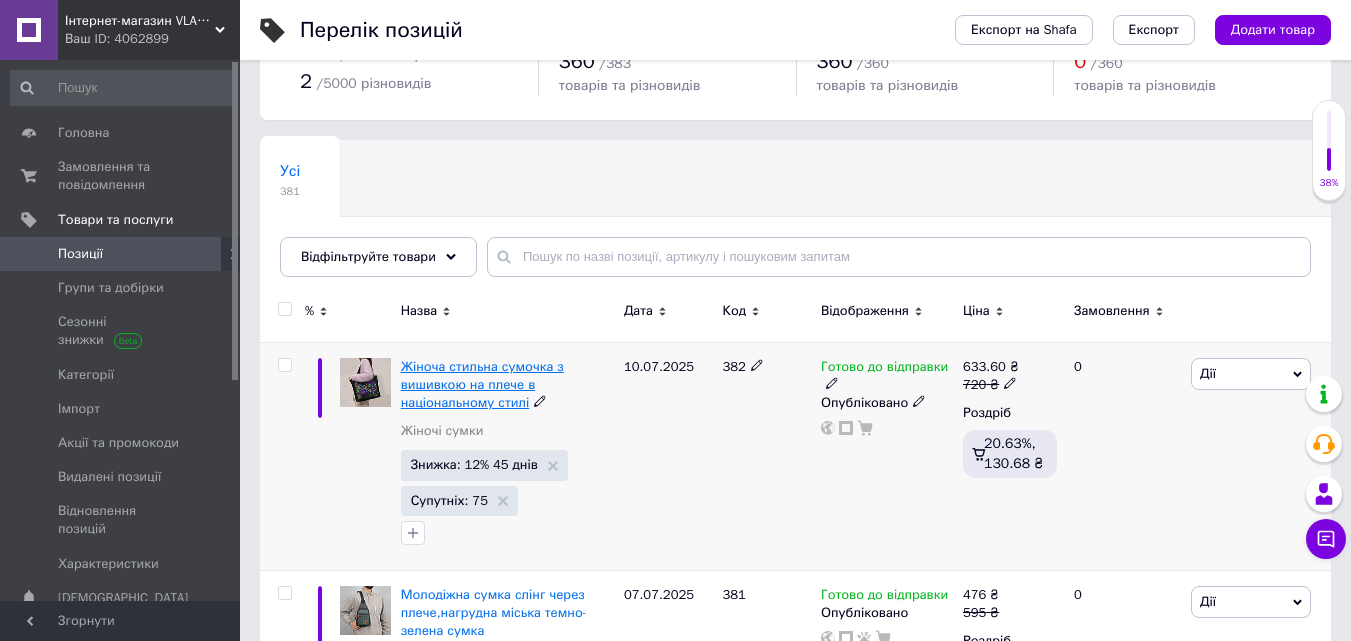 scroll, scrollTop: 100, scrollLeft: 0, axis: vertical 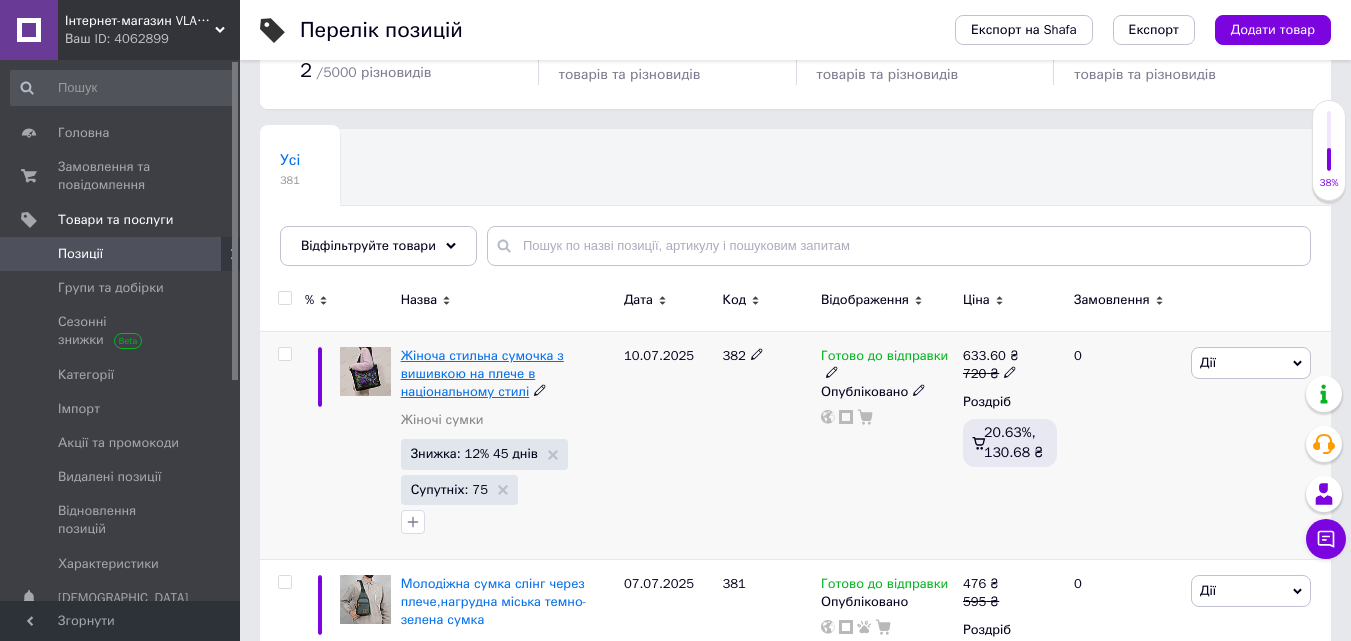 click on "Жіноча стильна сумочка з вишивкою на плече в національному стилі" at bounding box center [482, 373] 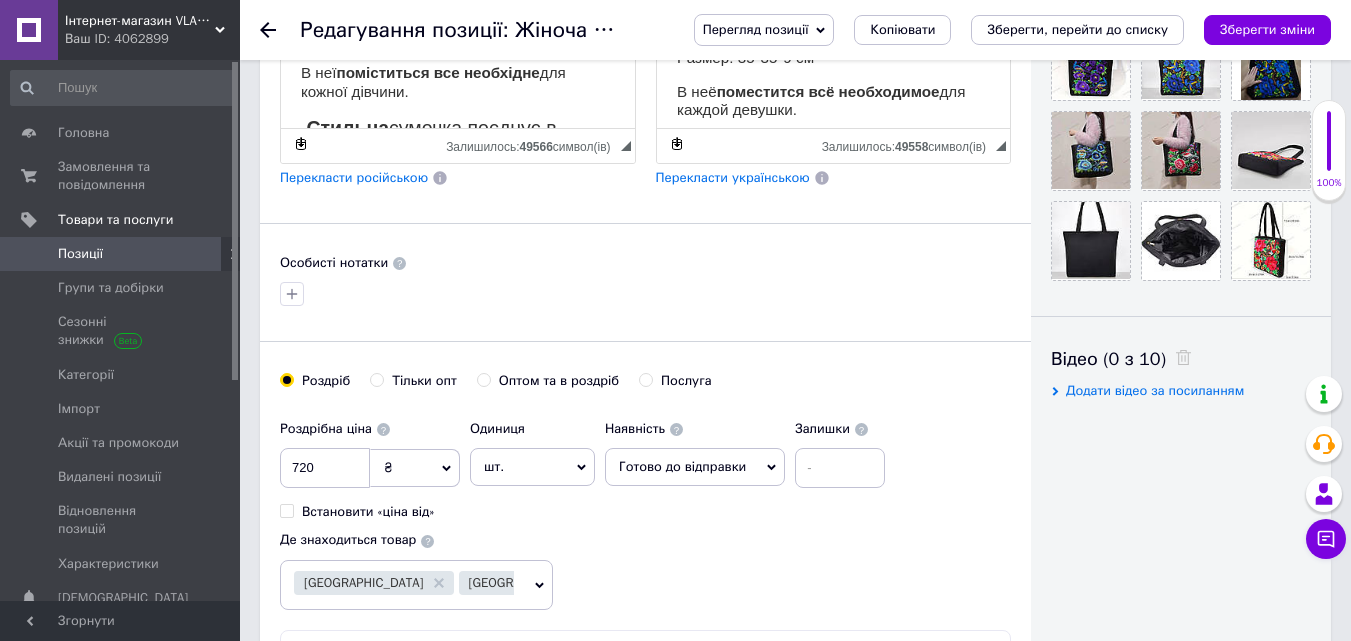 scroll, scrollTop: 700, scrollLeft: 0, axis: vertical 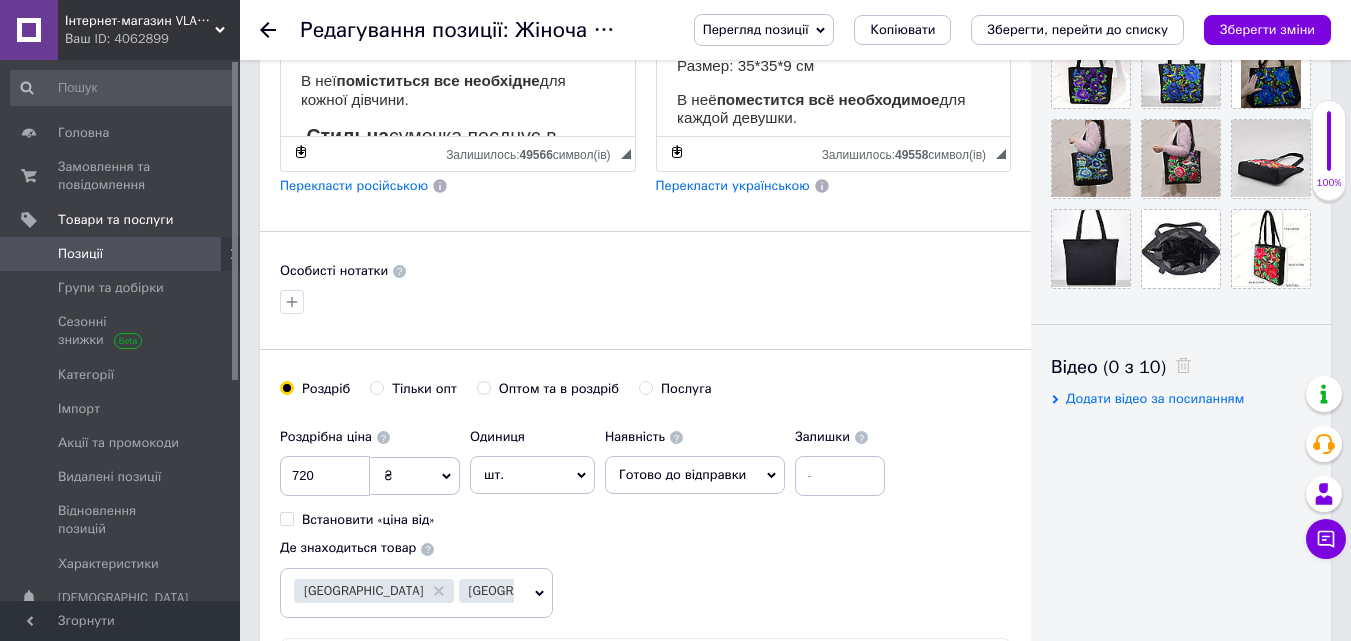 drag, startPoint x: 77, startPoint y: 258, endPoint x: 88, endPoint y: 261, distance: 11.401754 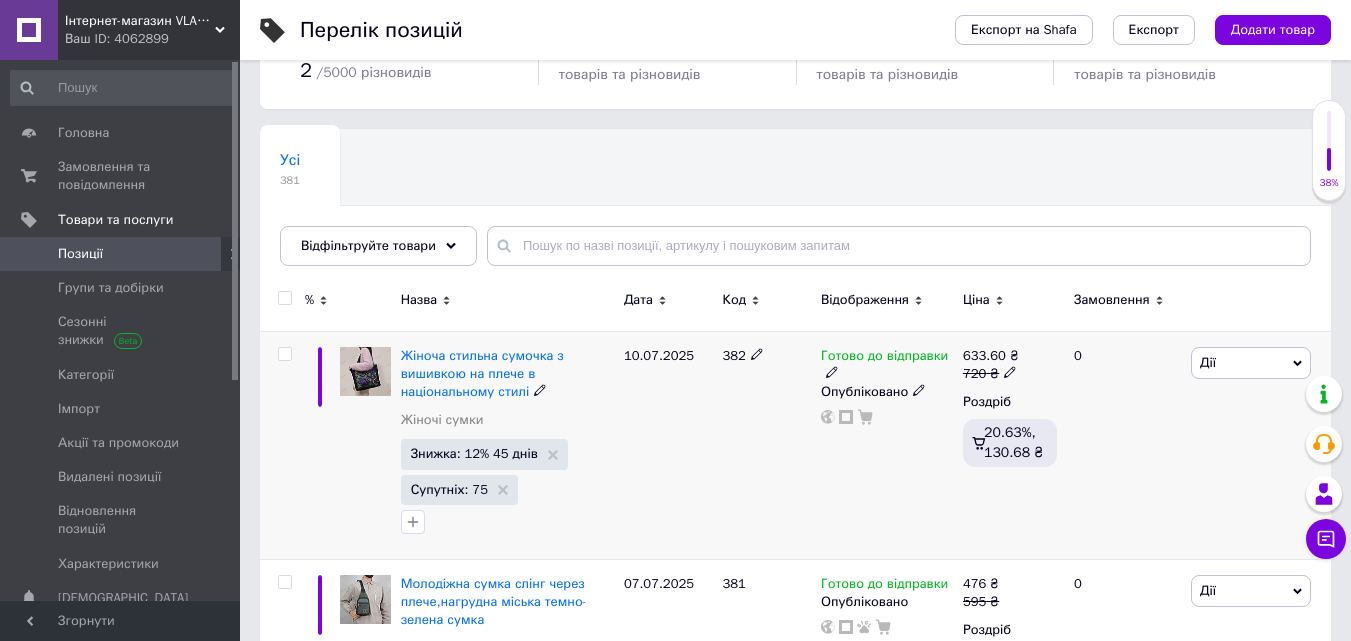 scroll, scrollTop: 200, scrollLeft: 0, axis: vertical 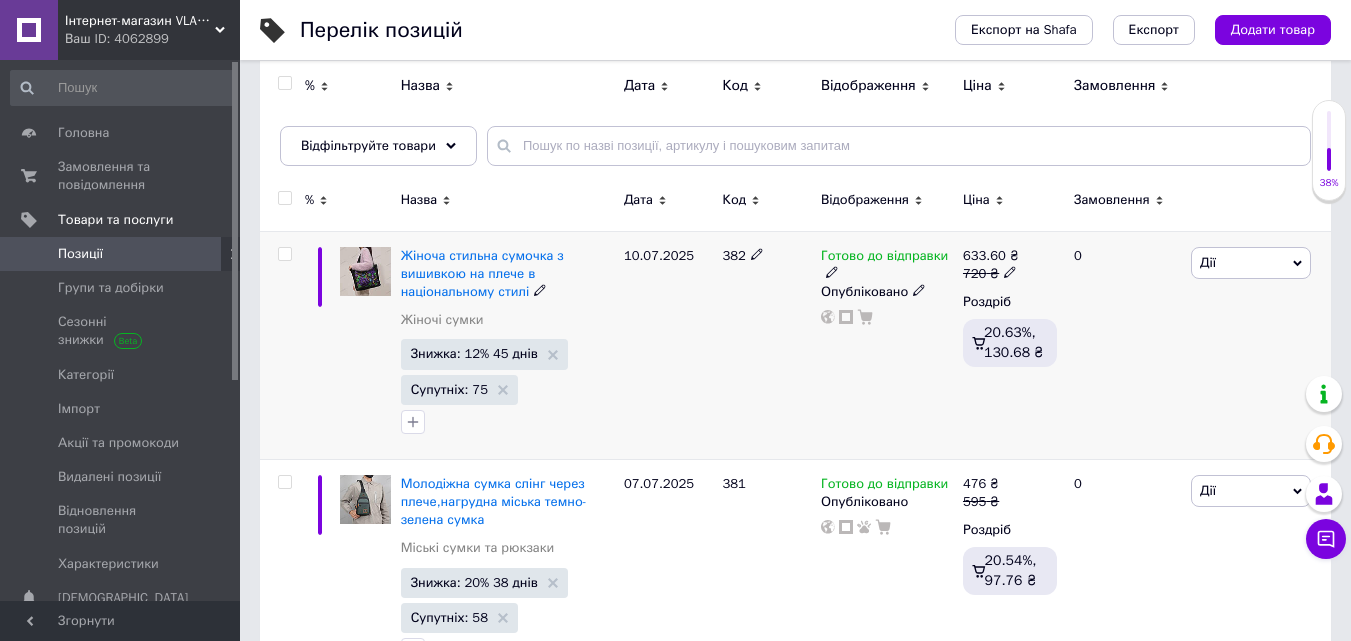 click 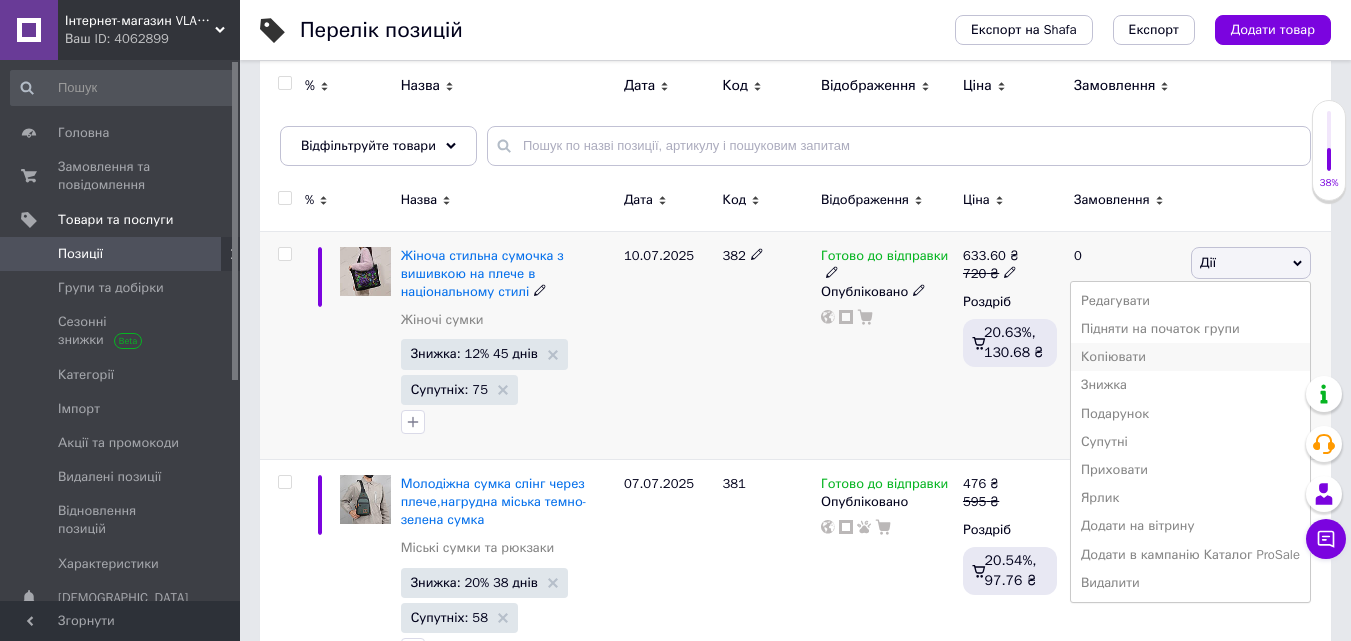 click on "Копіювати" at bounding box center (1190, 357) 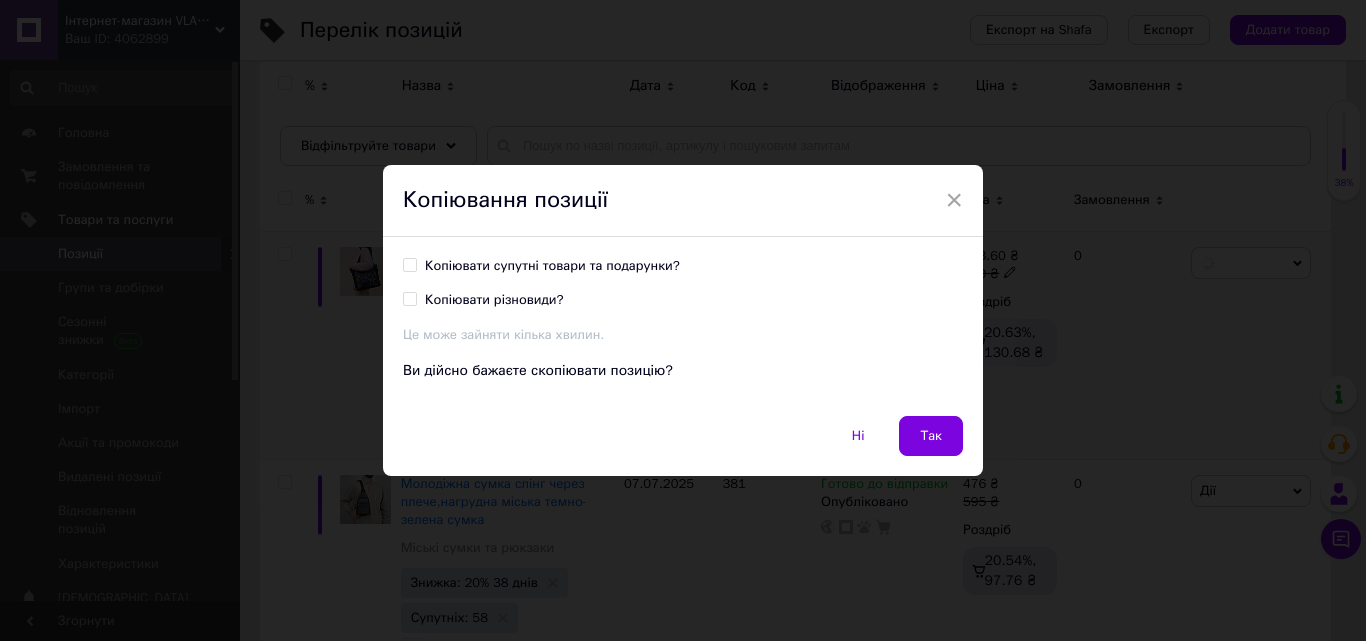click on "Копіювати супутні товари та подарунки?" at bounding box center [409, 264] 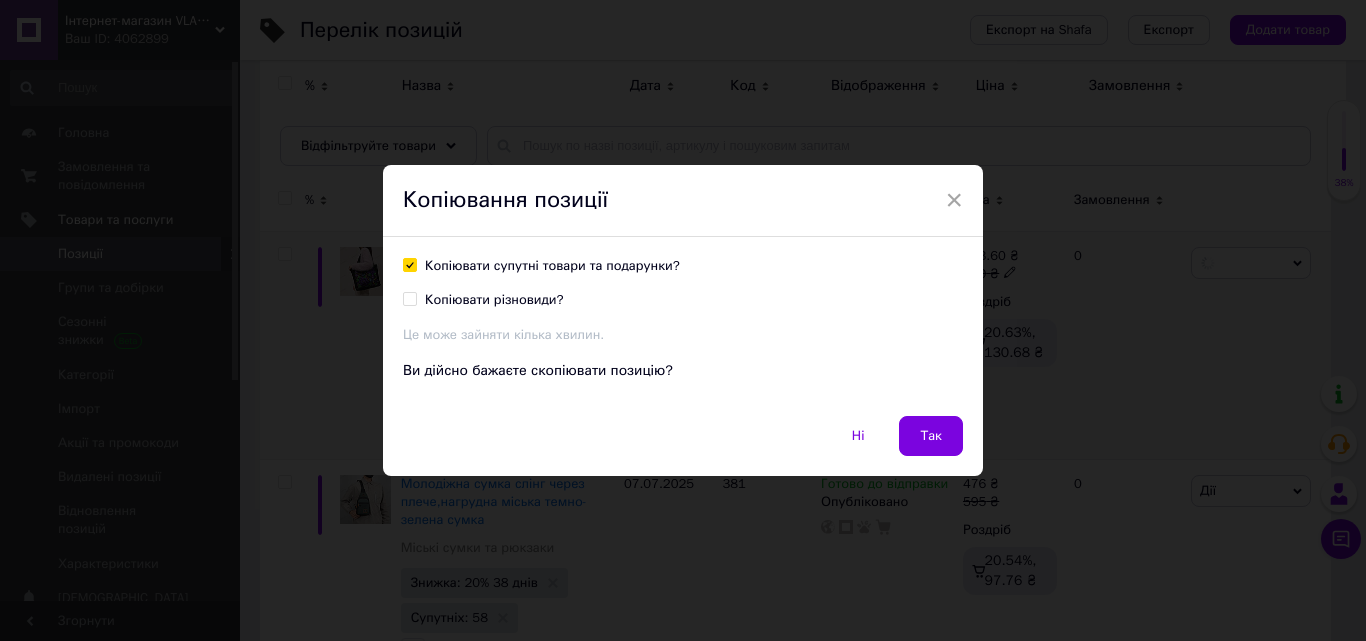 checkbox on "true" 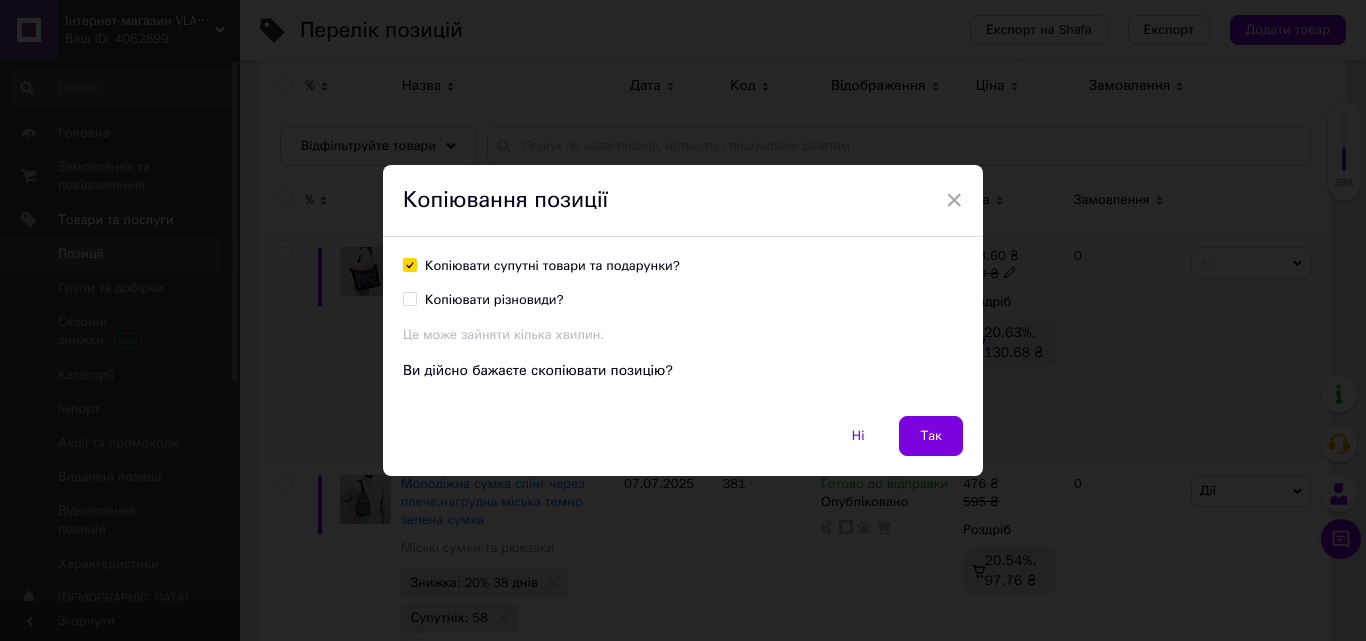 drag, startPoint x: 942, startPoint y: 423, endPoint x: 843, endPoint y: 408, distance: 100.12991 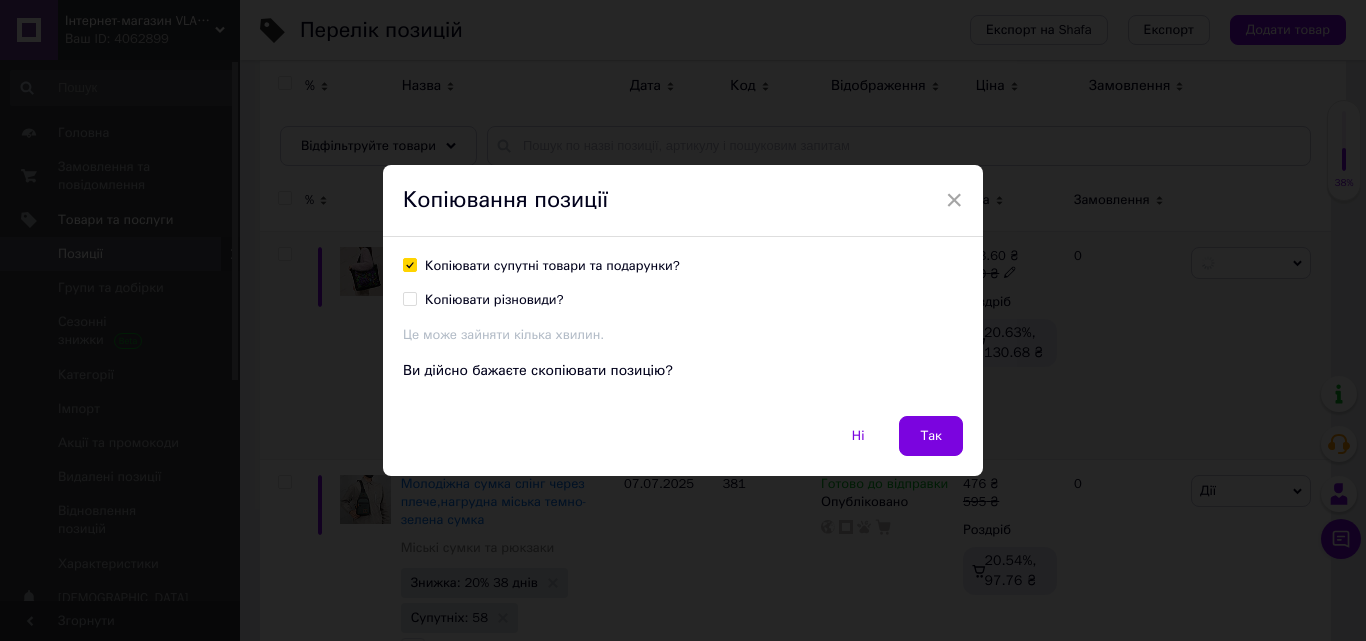 click on "Так" at bounding box center (931, 436) 